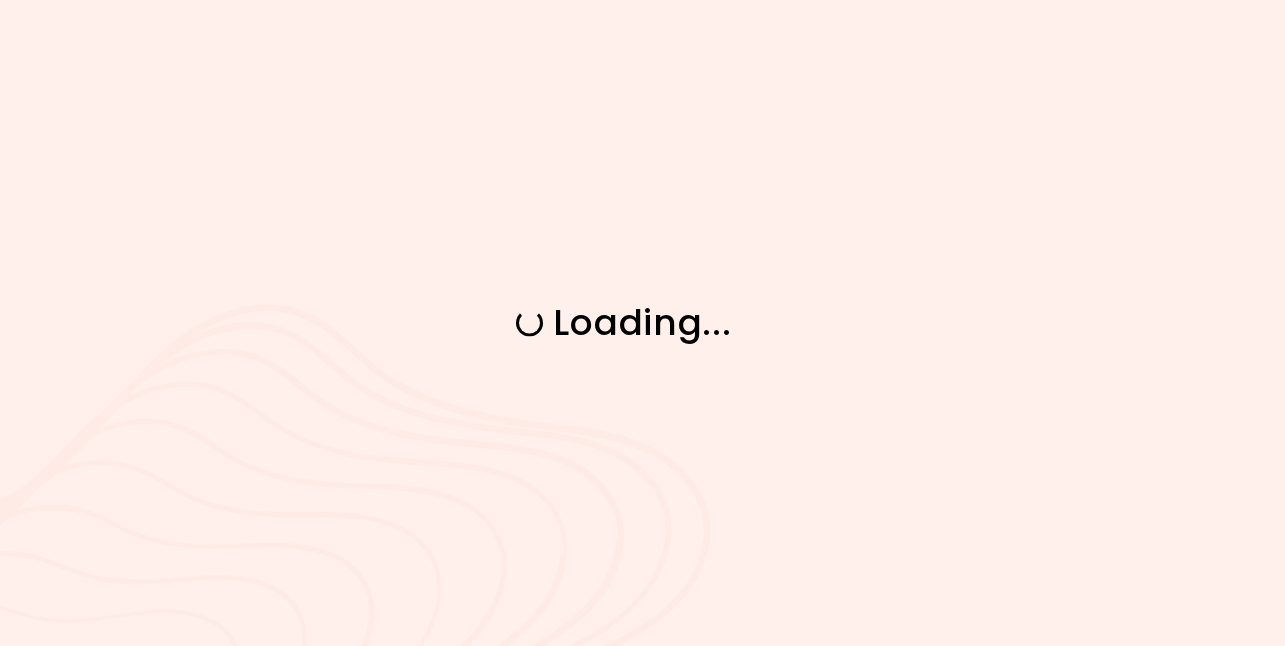 scroll, scrollTop: 0, scrollLeft: 0, axis: both 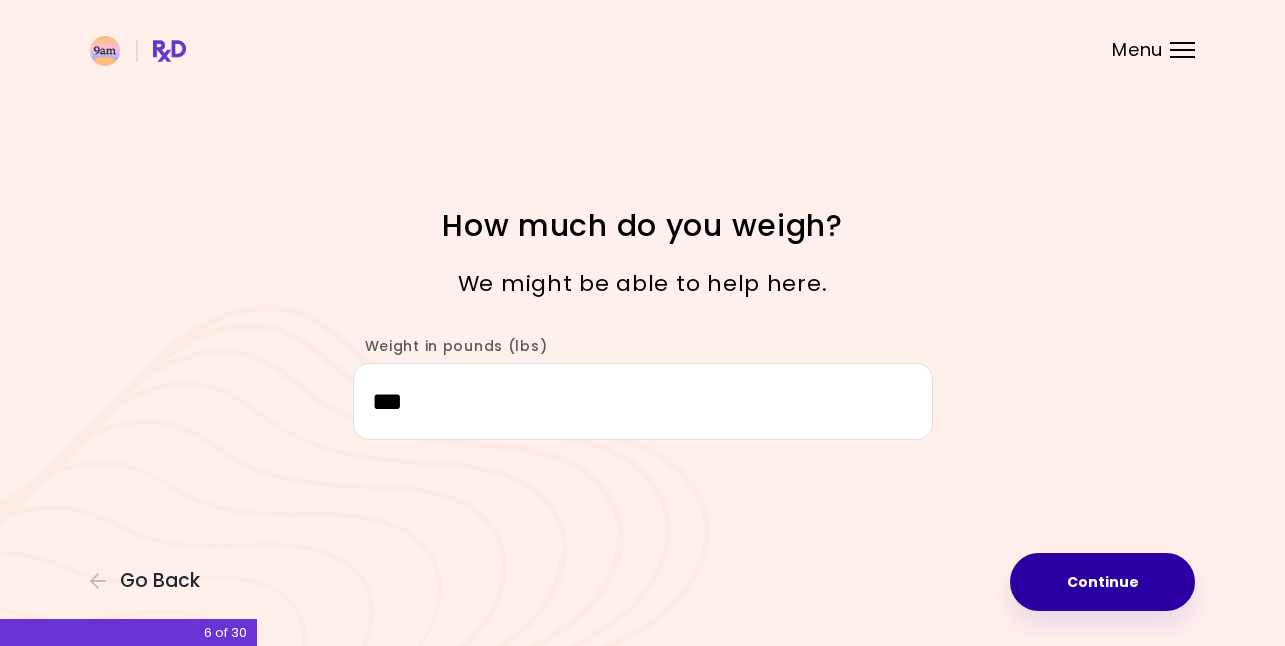 click on "Continue" at bounding box center (1102, 582) 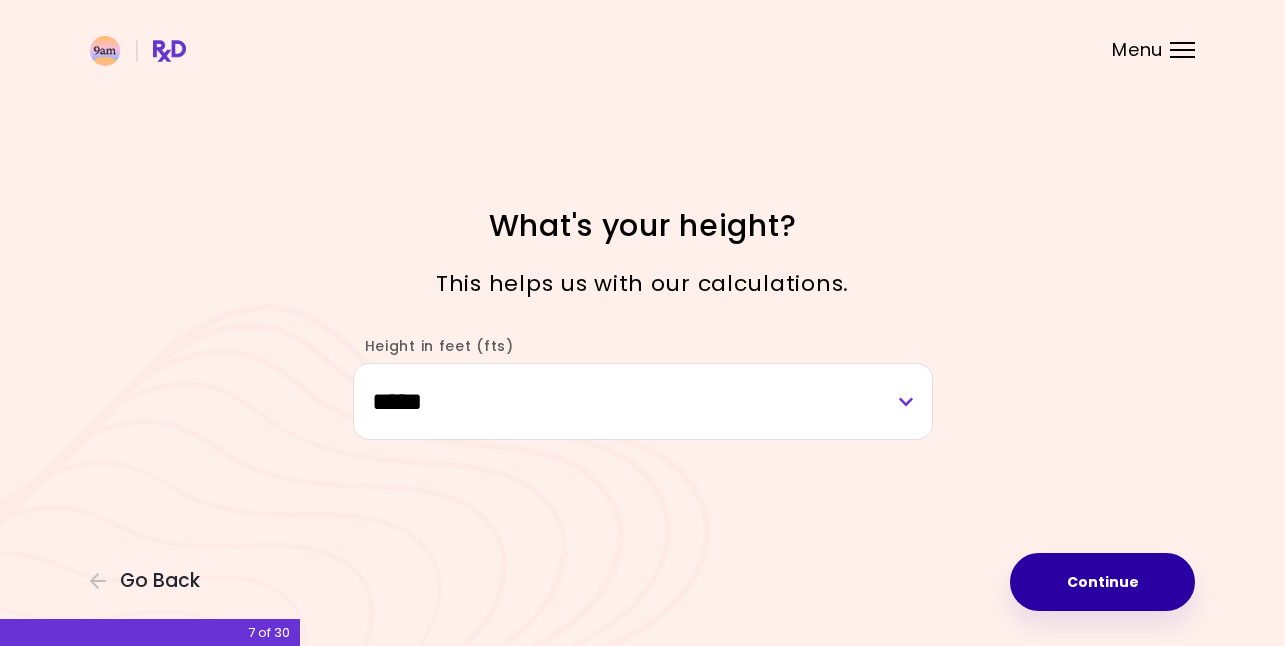 click on "Continue" at bounding box center (1102, 582) 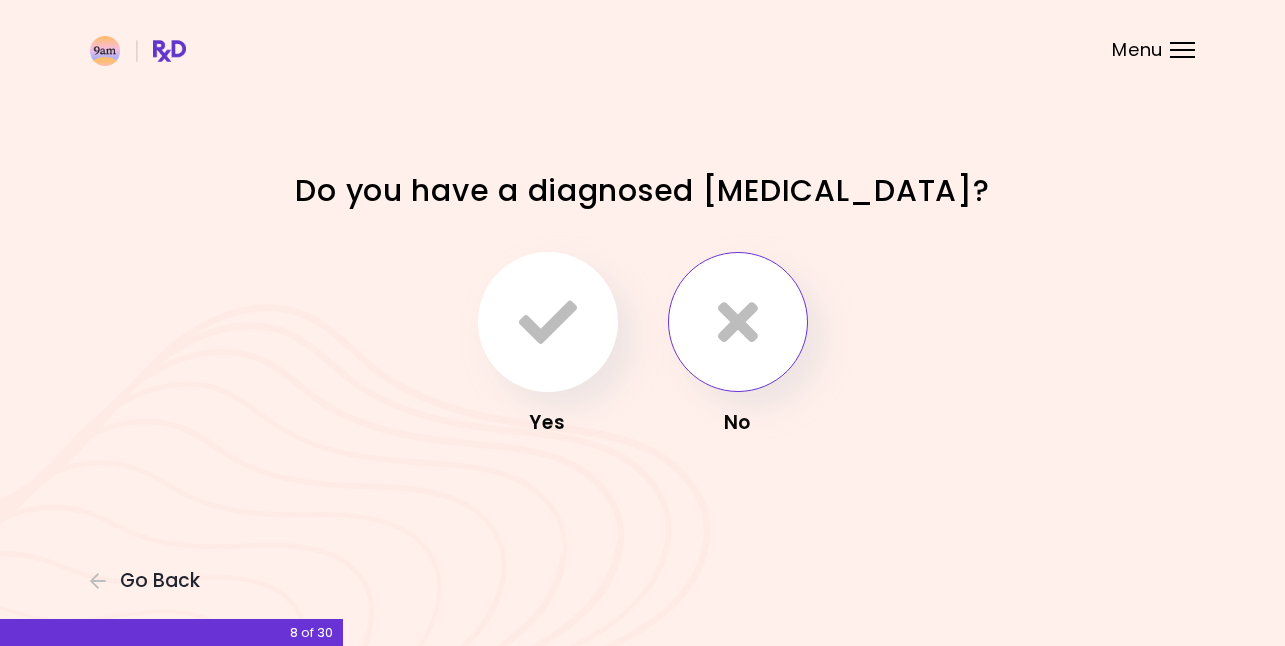 click at bounding box center [738, 322] 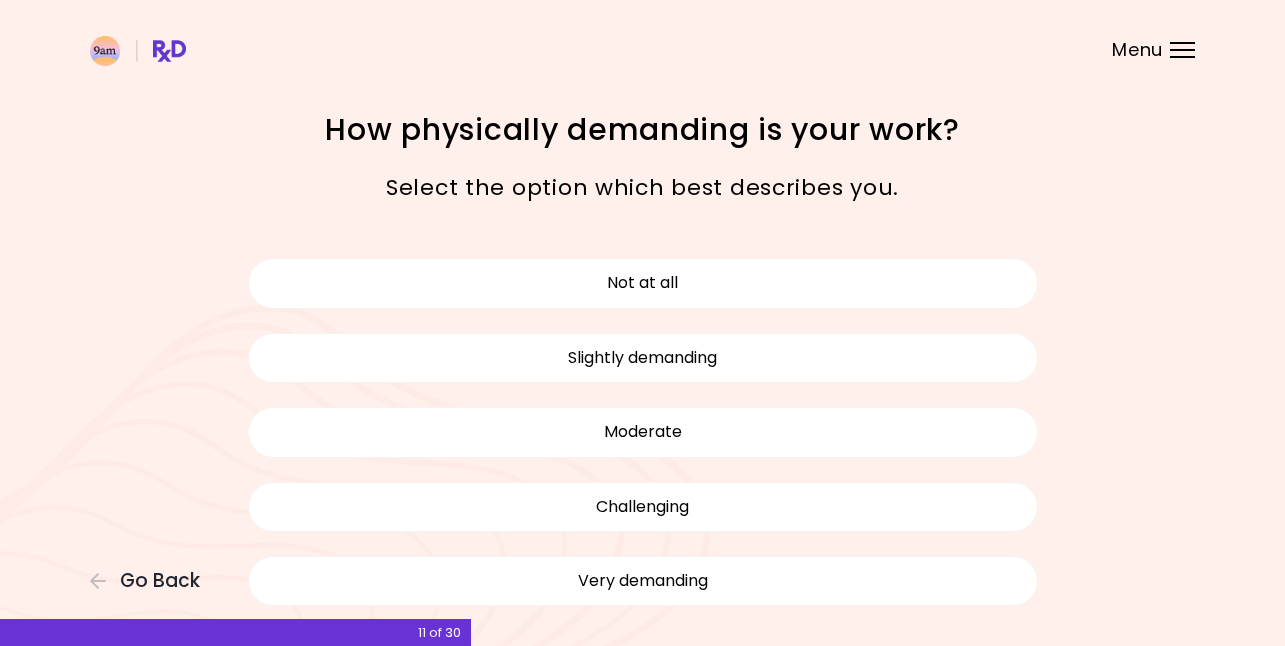 scroll, scrollTop: 2, scrollLeft: 0, axis: vertical 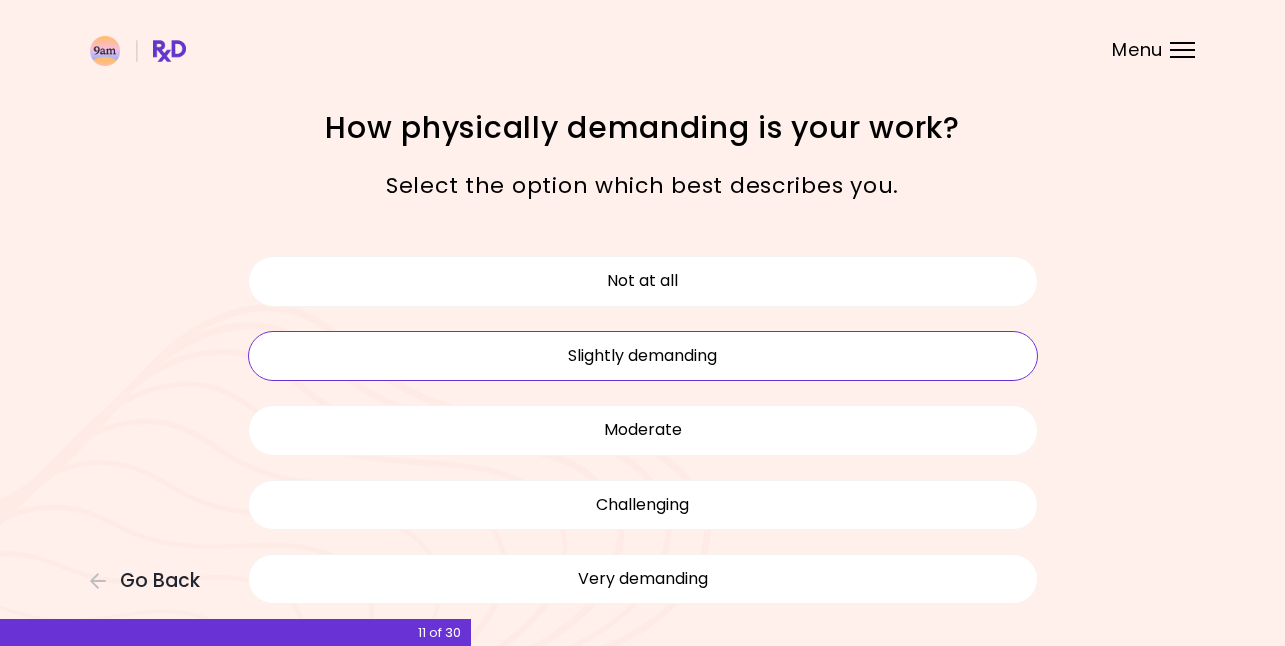 click on "Slightly demanding" at bounding box center (643, 356) 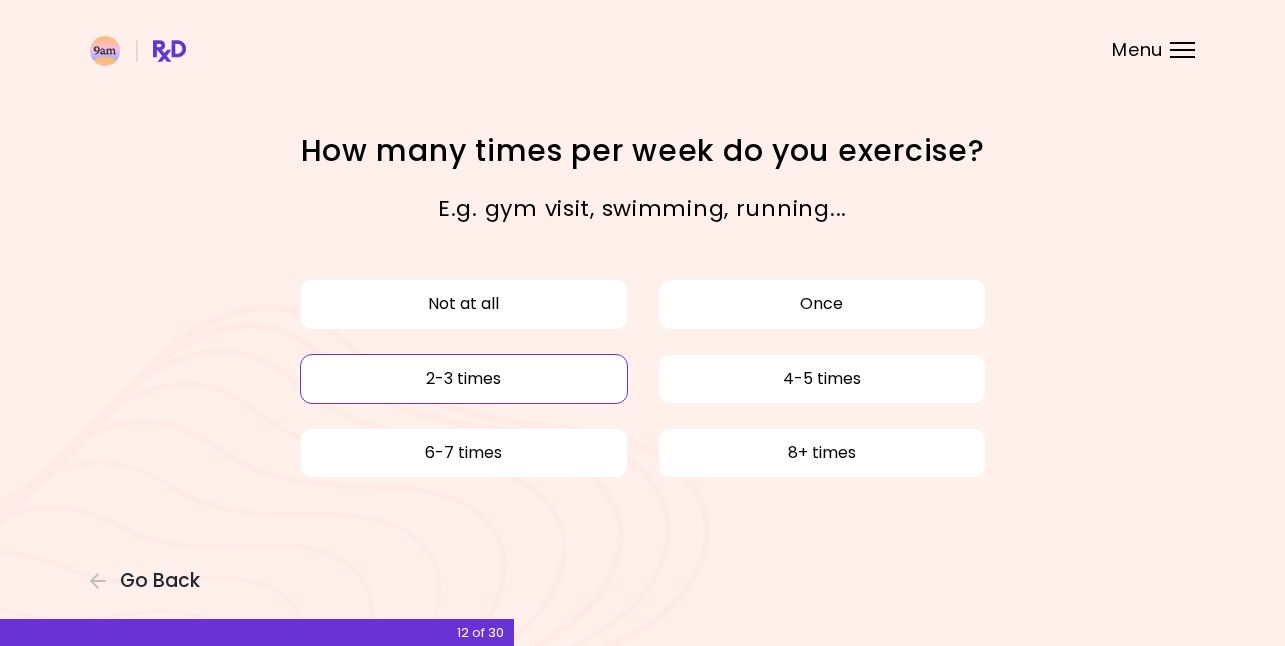 click on "2-3 times" at bounding box center [464, 379] 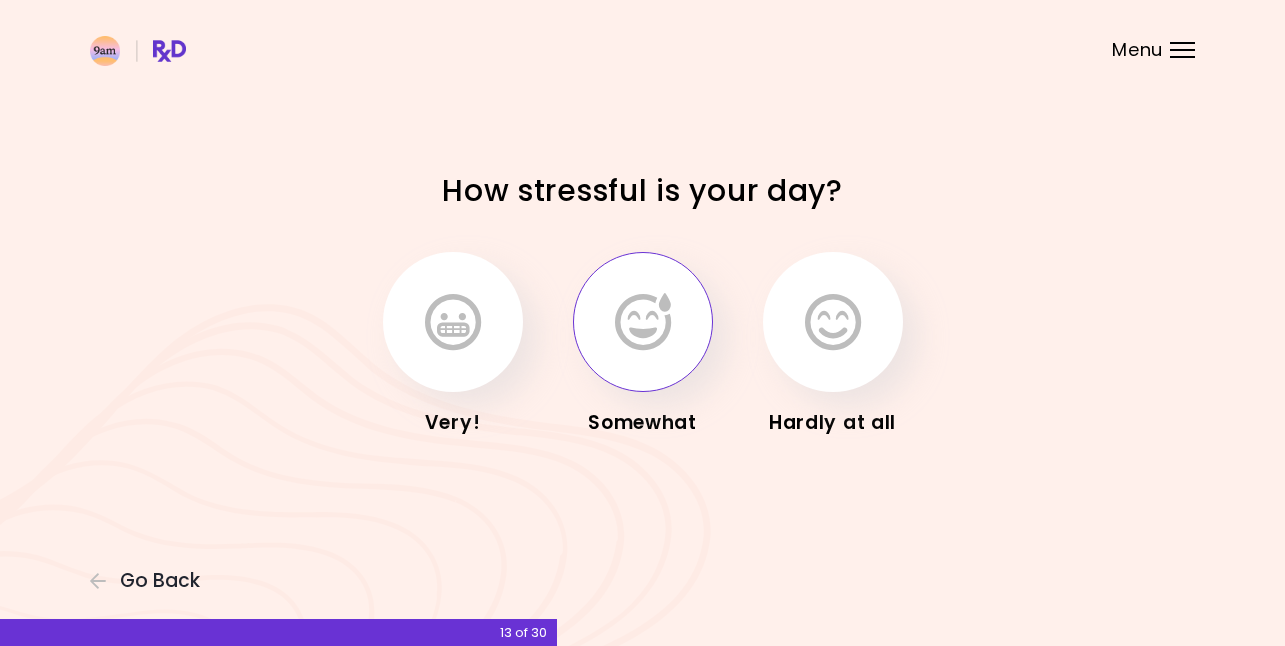 click at bounding box center (643, 322) 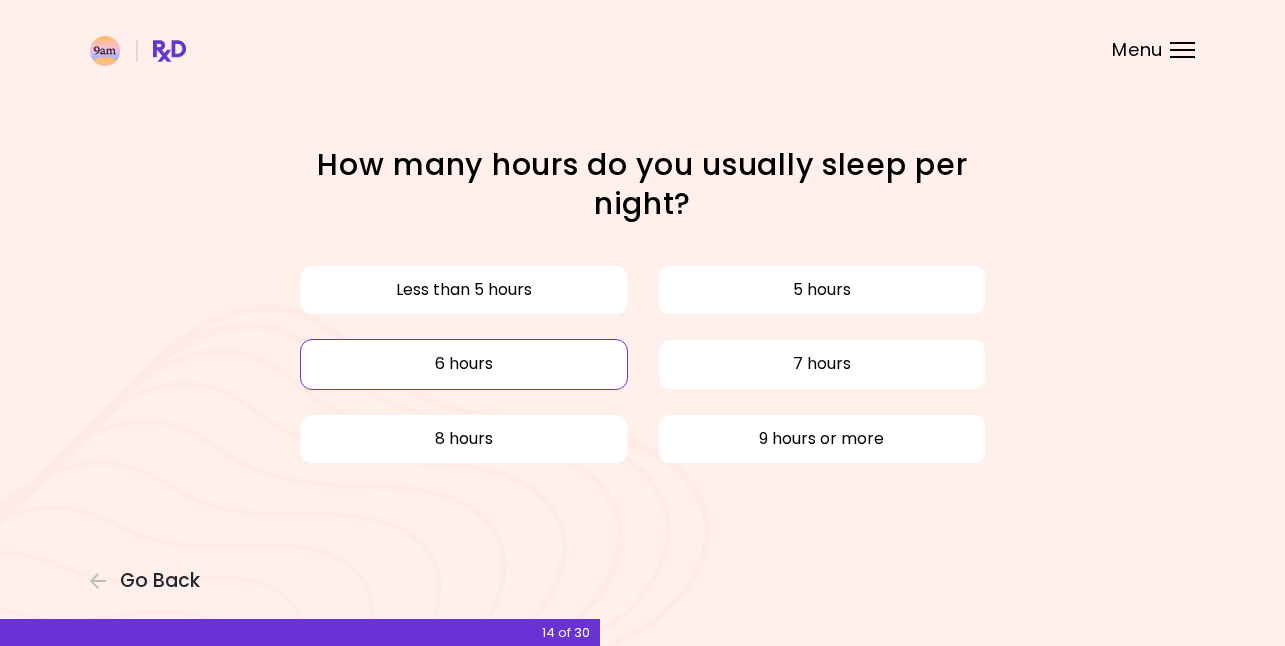 click on "6 hours" at bounding box center (464, 364) 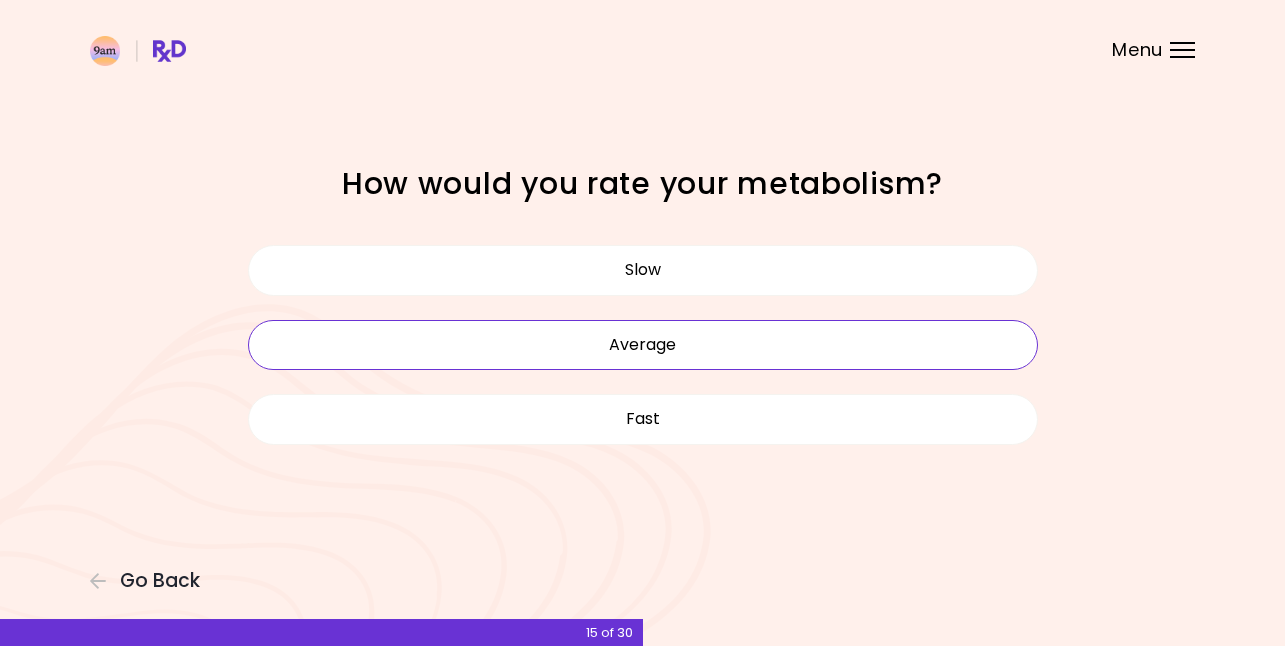 click on "Average" at bounding box center [643, 345] 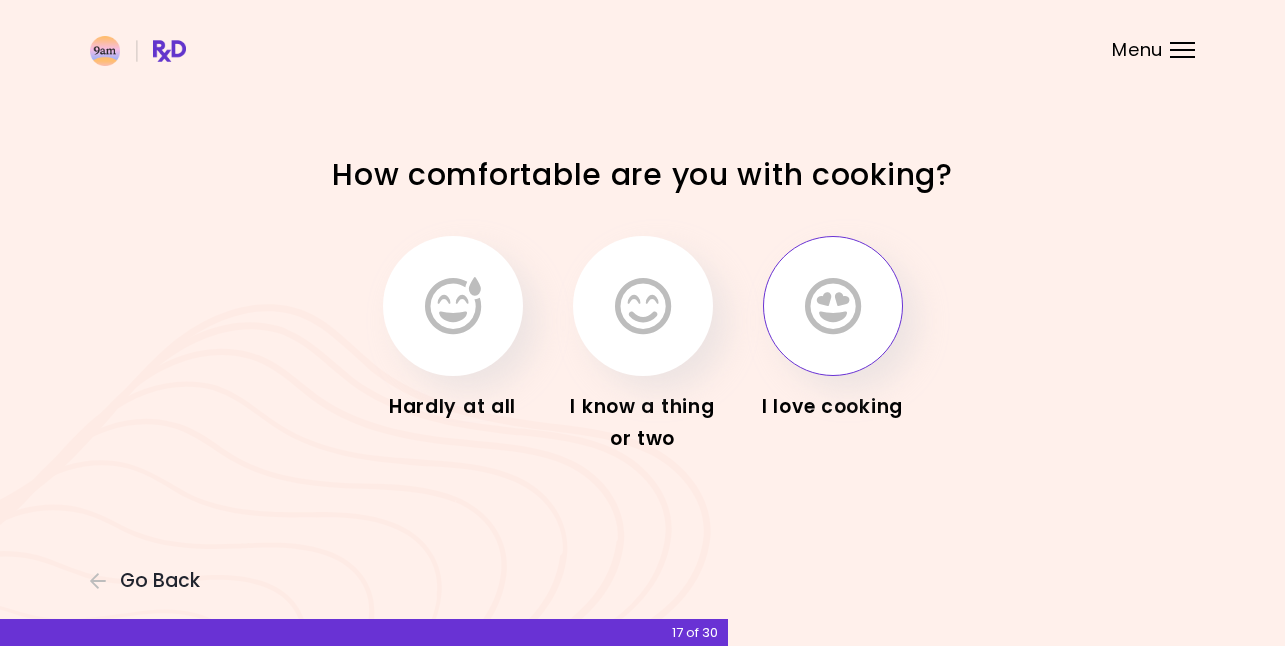 click at bounding box center (833, 306) 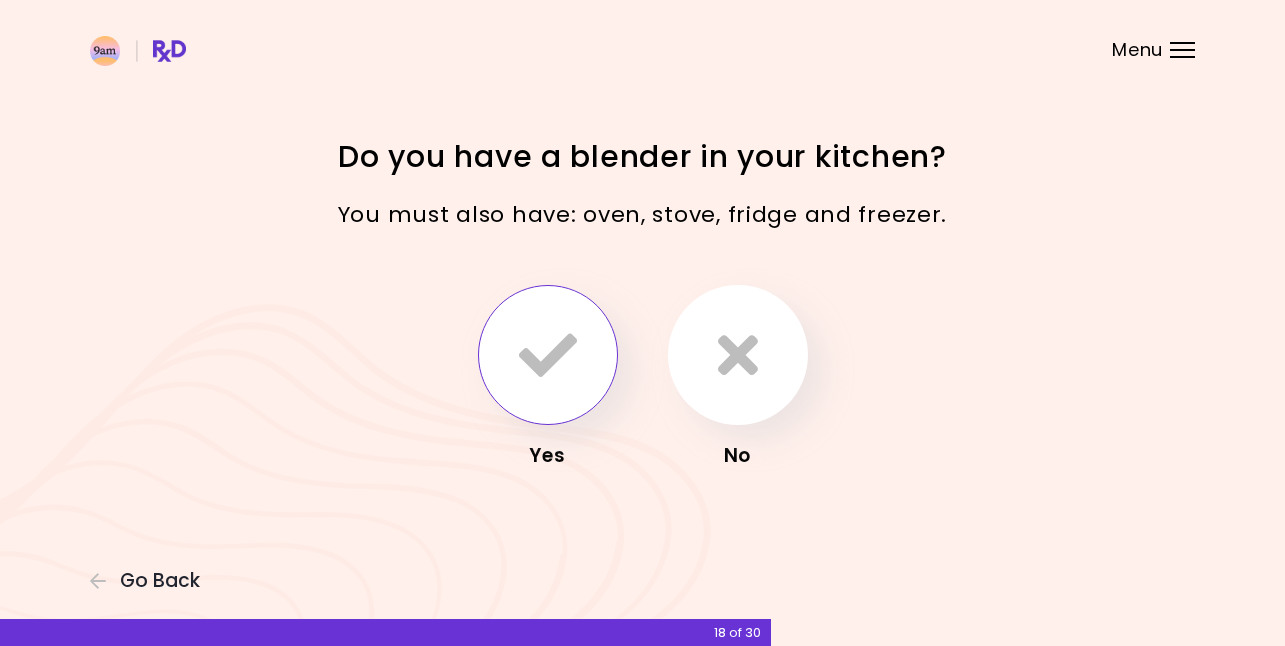 click at bounding box center (548, 355) 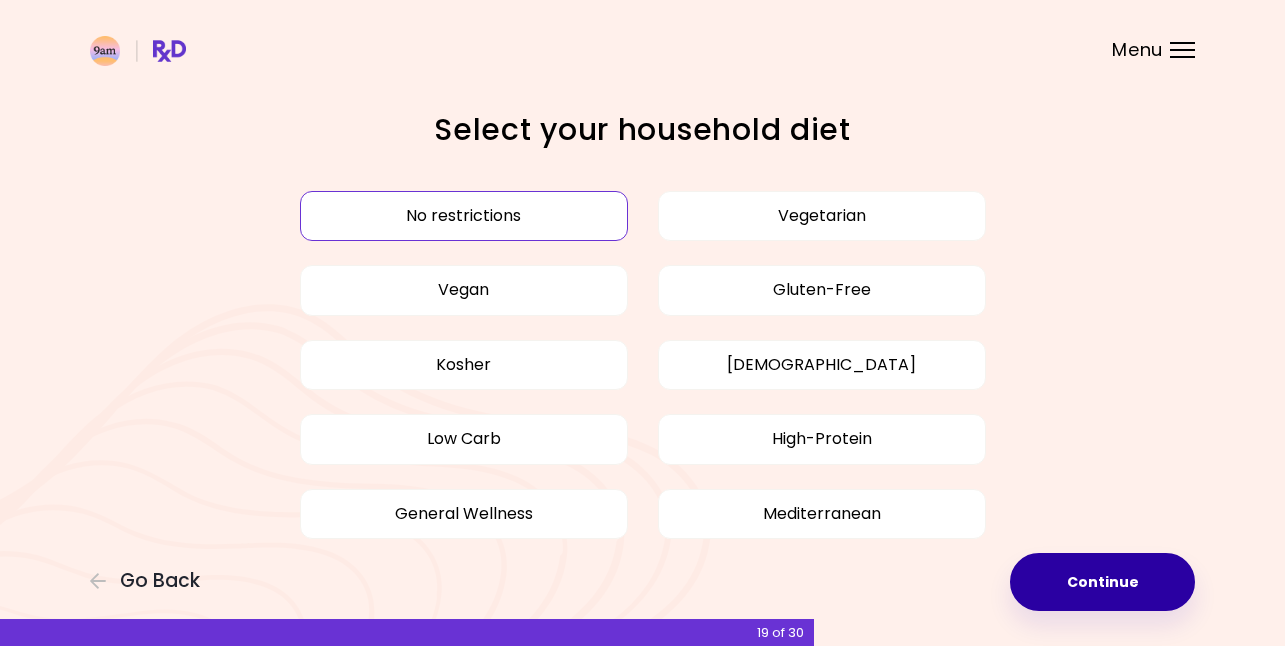 click on "Continue" at bounding box center (1102, 582) 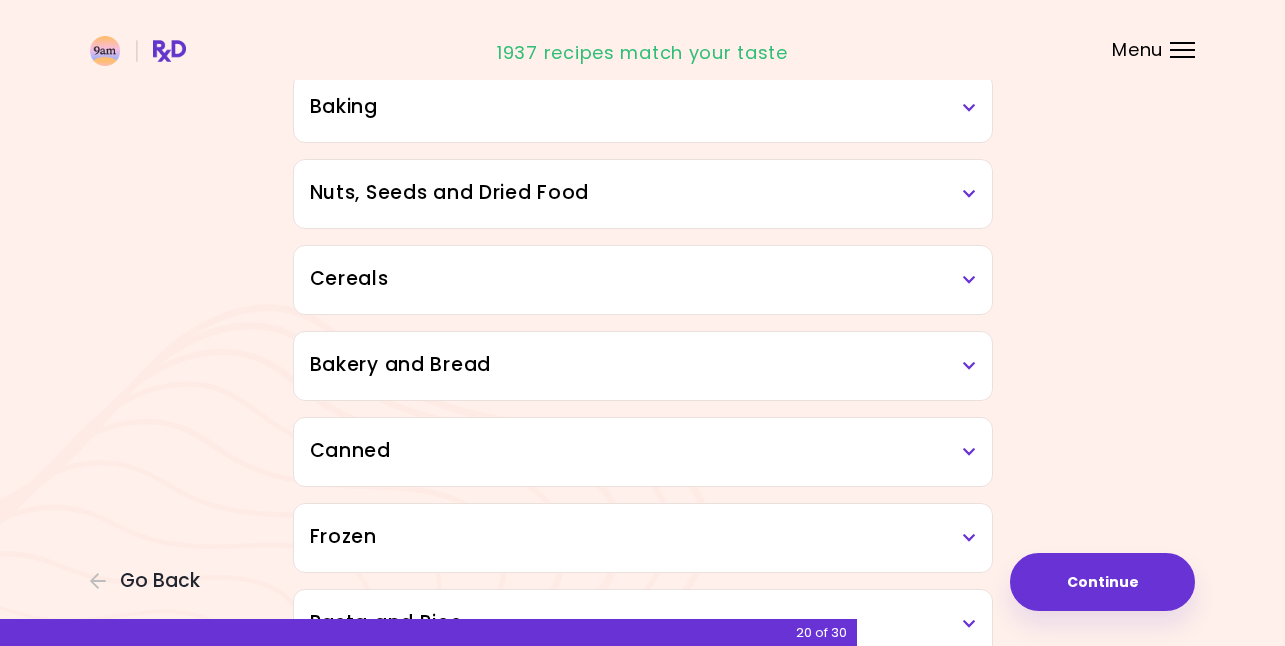 scroll, scrollTop: 1062, scrollLeft: 0, axis: vertical 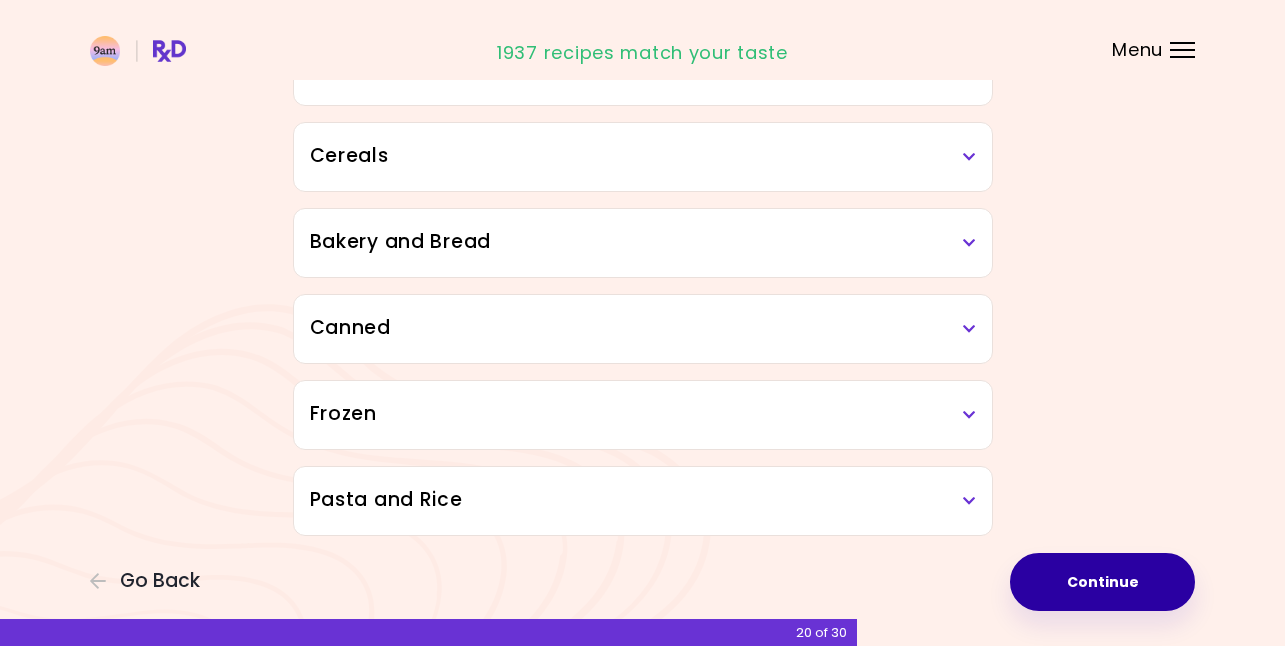 click on "Continue" at bounding box center (1102, 582) 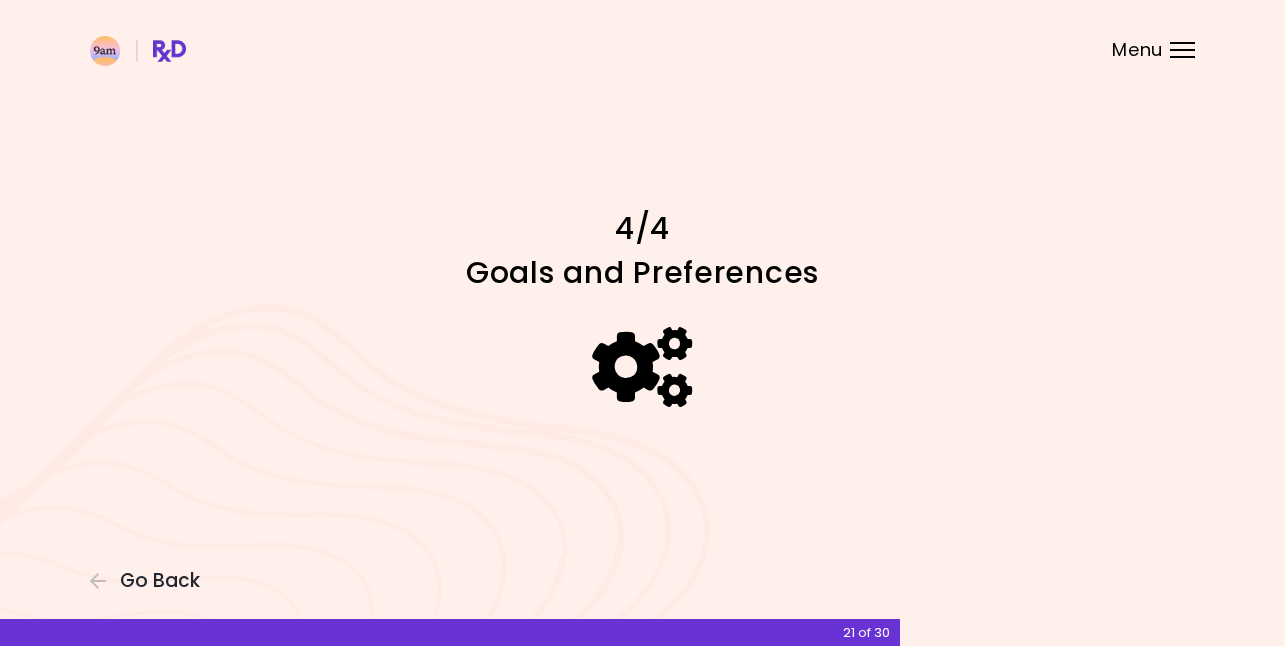 scroll, scrollTop: 0, scrollLeft: 0, axis: both 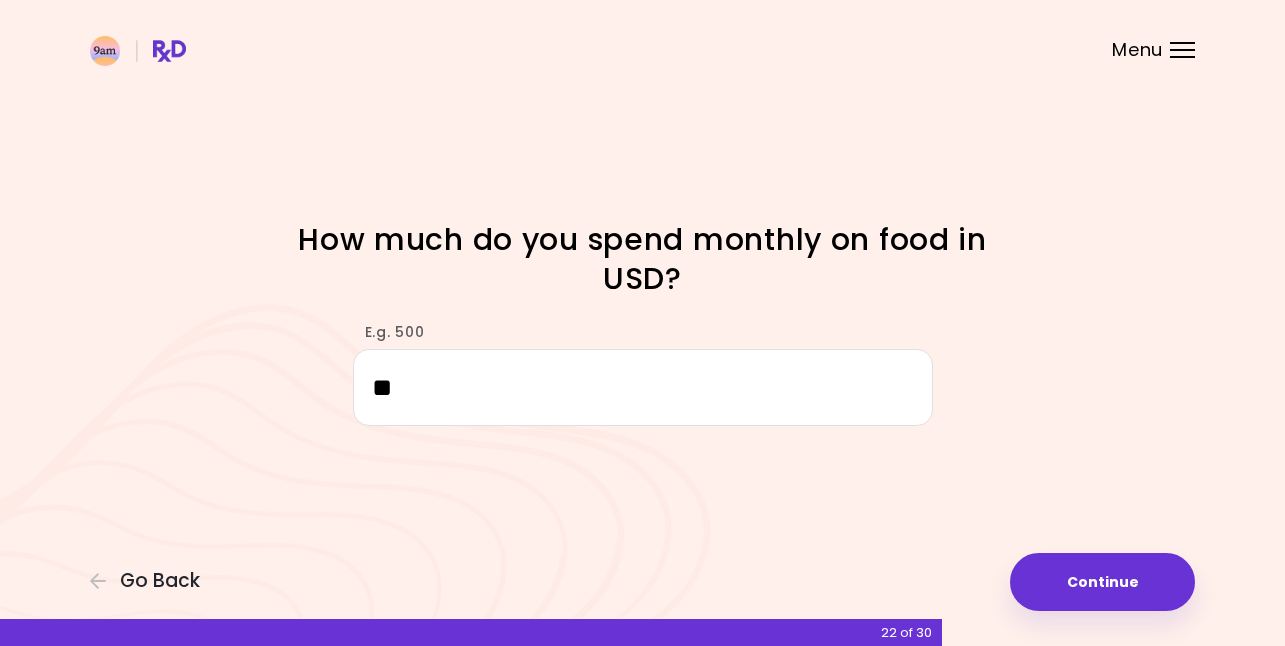 type on "***" 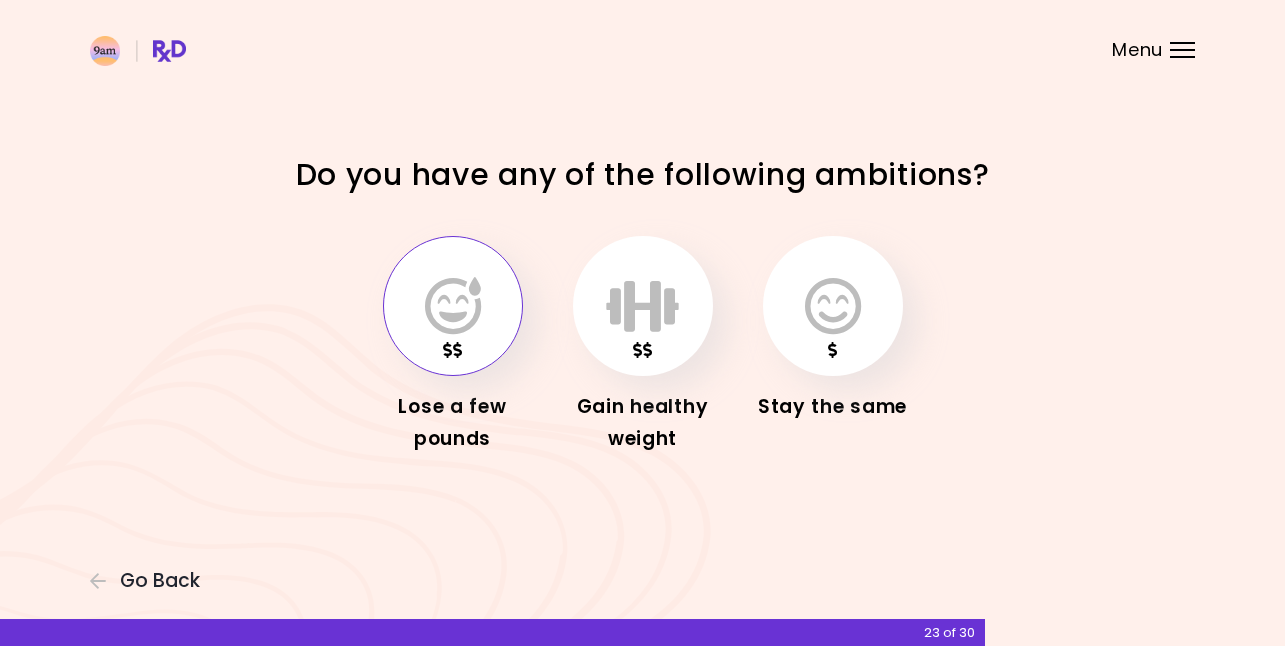 click at bounding box center (453, 306) 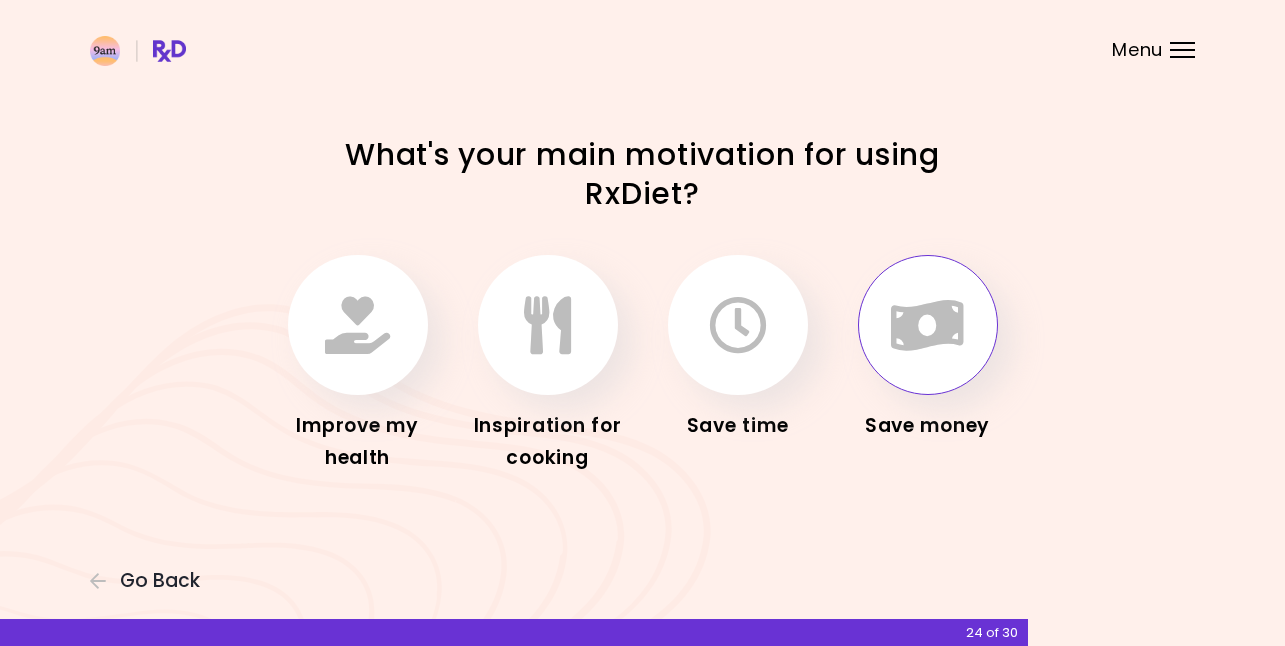 click at bounding box center [927, 325] 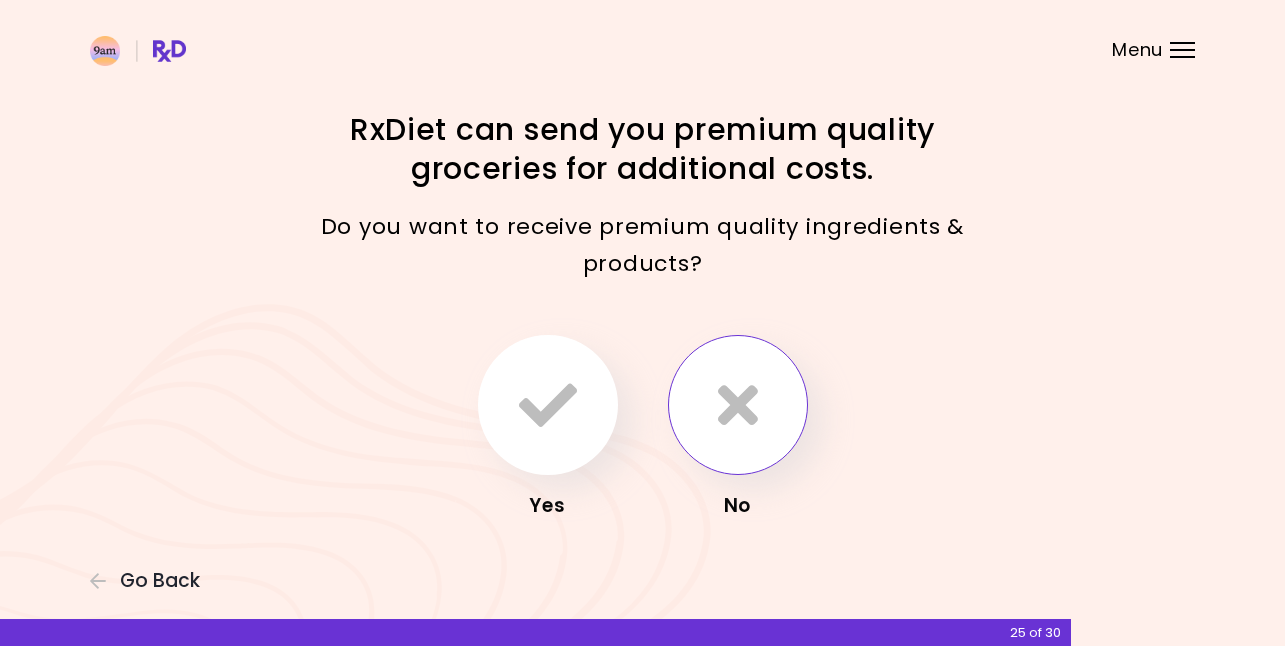click at bounding box center (738, 405) 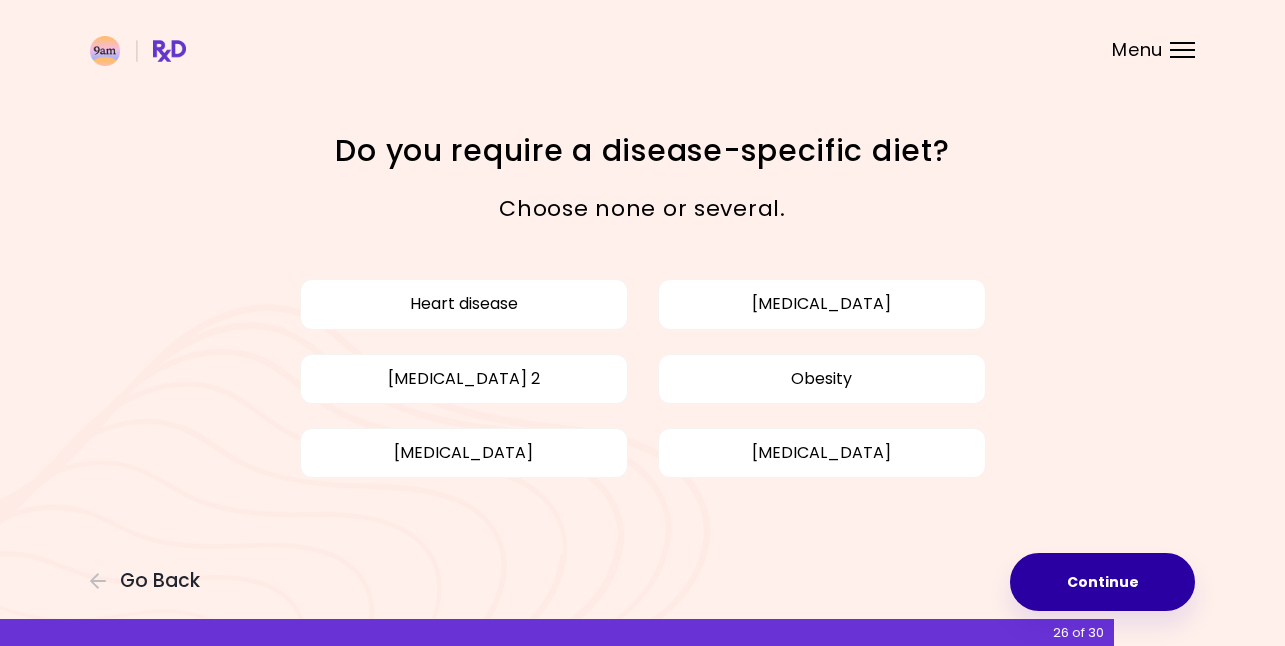 click on "Continue" at bounding box center [1102, 582] 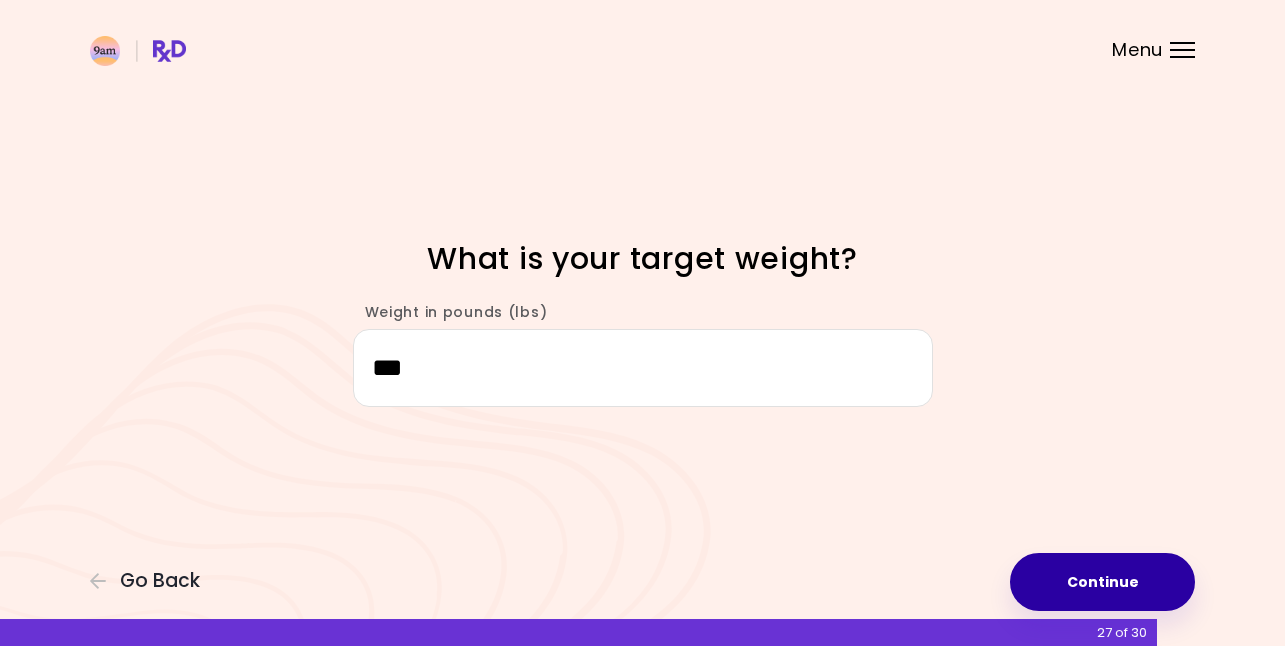 type on "***" 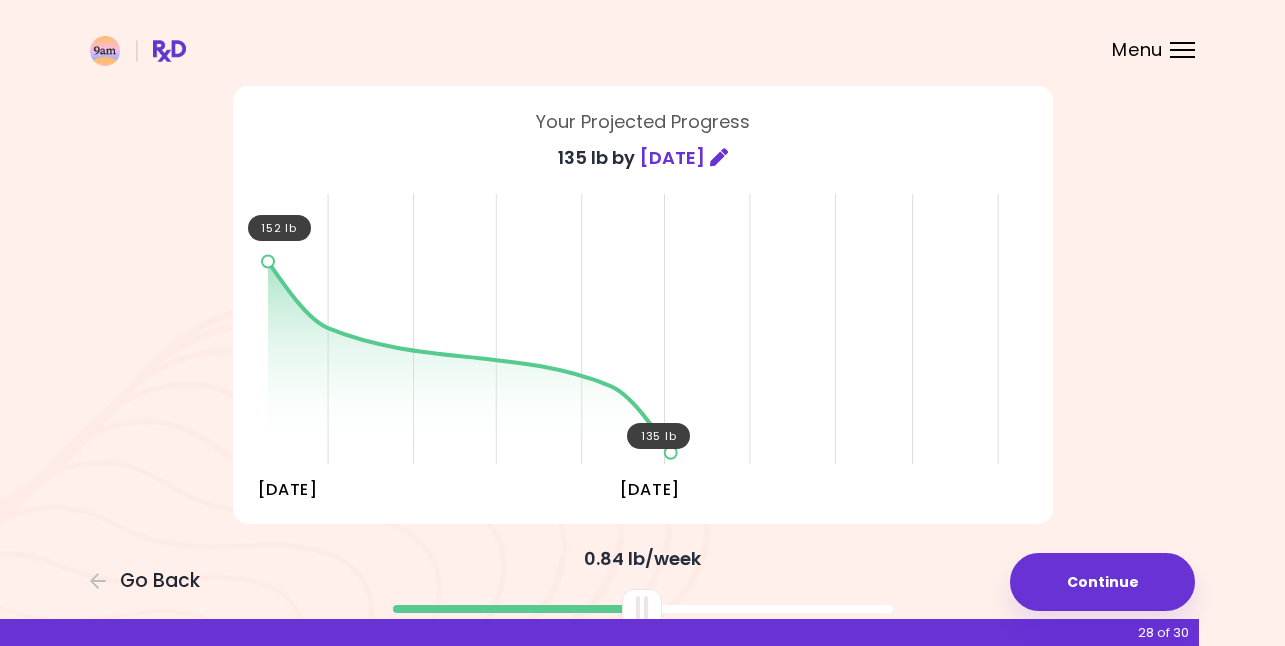 scroll, scrollTop: 161, scrollLeft: 0, axis: vertical 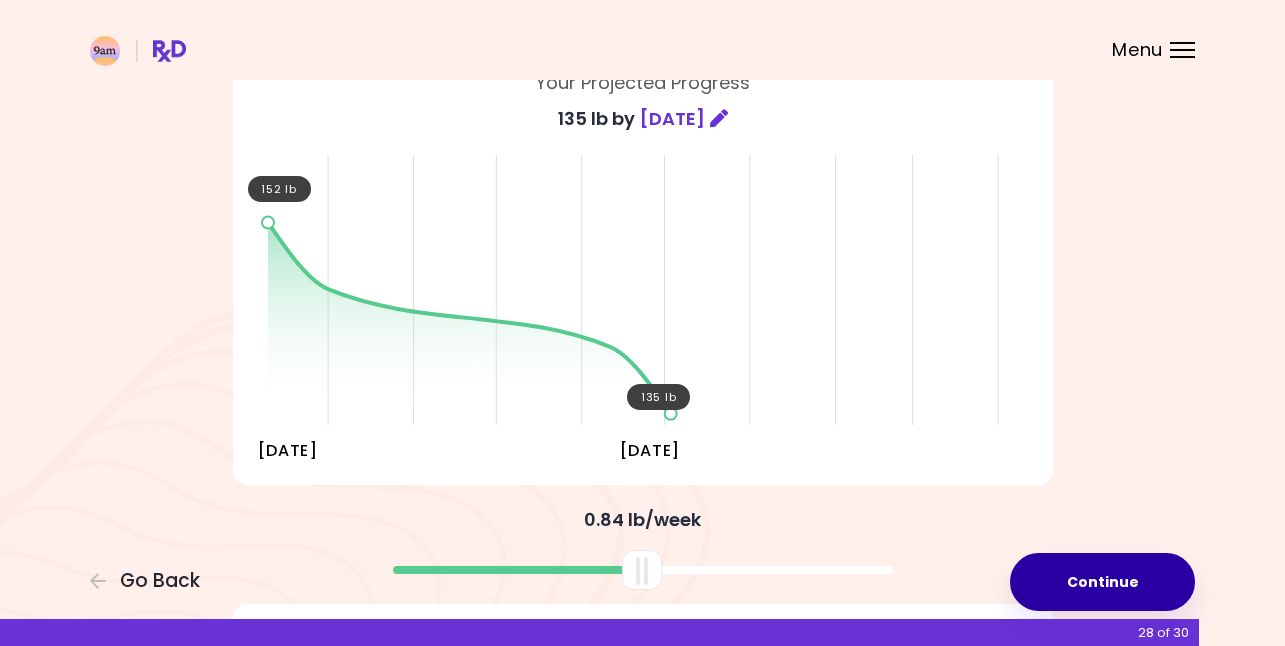 click on "Continue" at bounding box center [1102, 582] 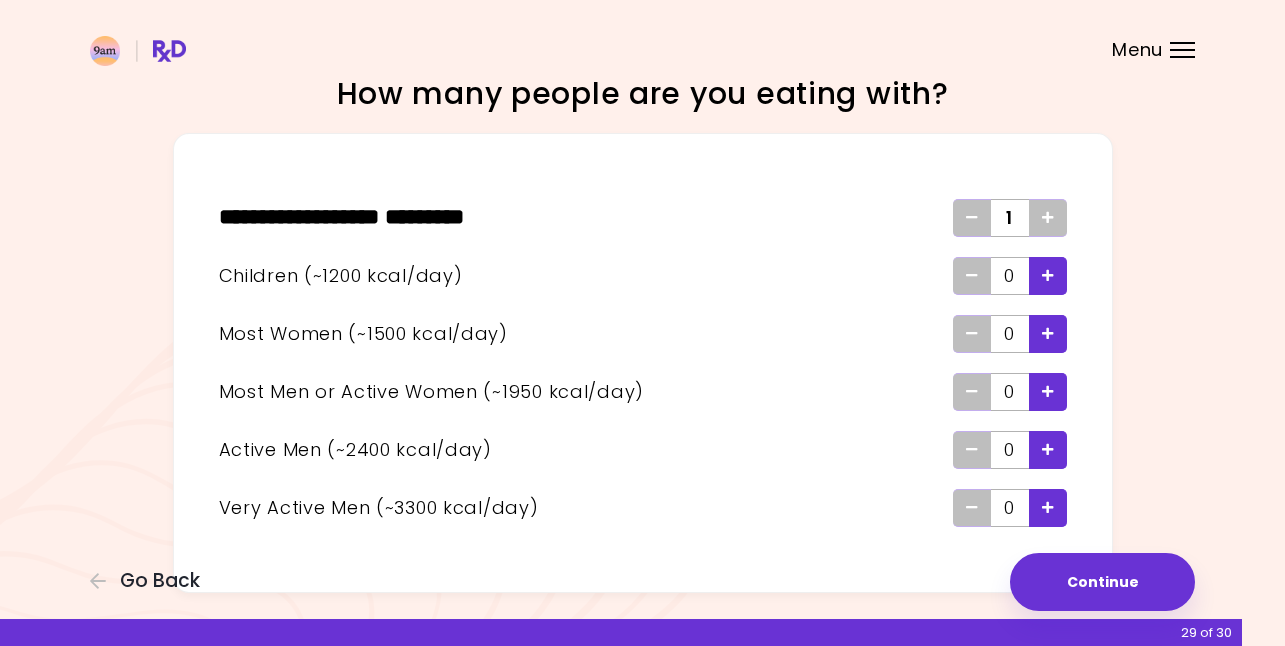 scroll, scrollTop: 38, scrollLeft: 0, axis: vertical 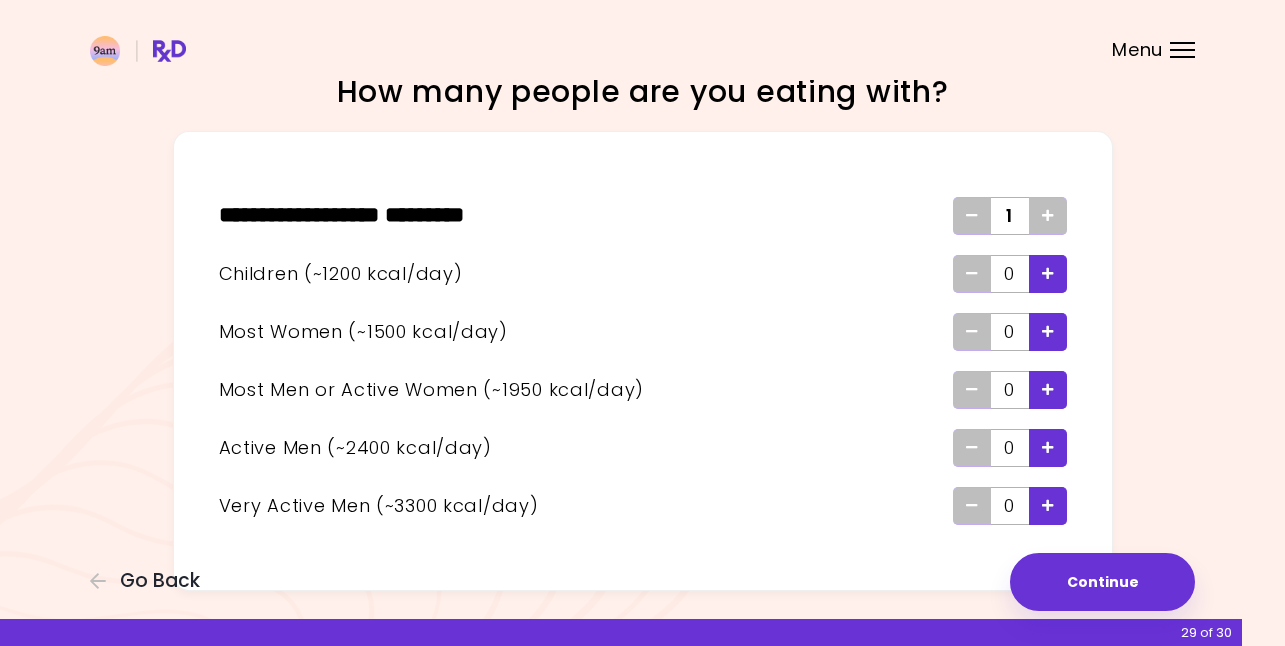 click at bounding box center [1048, 389] 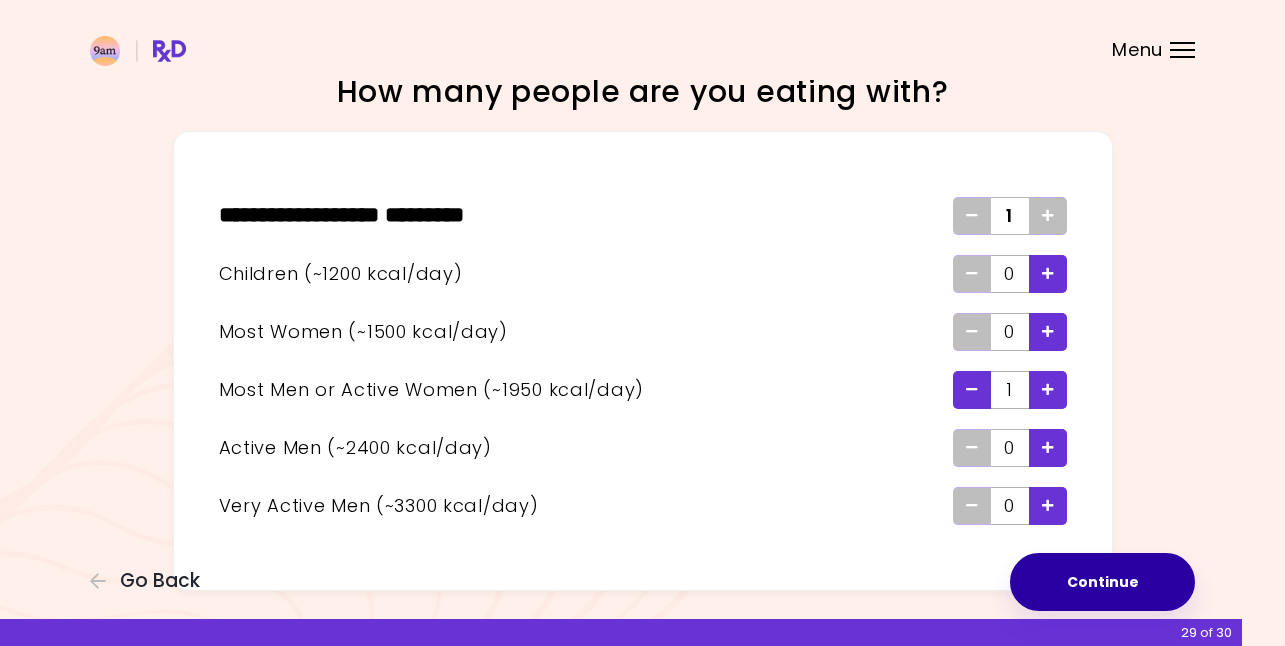 click on "Continue" at bounding box center [1102, 582] 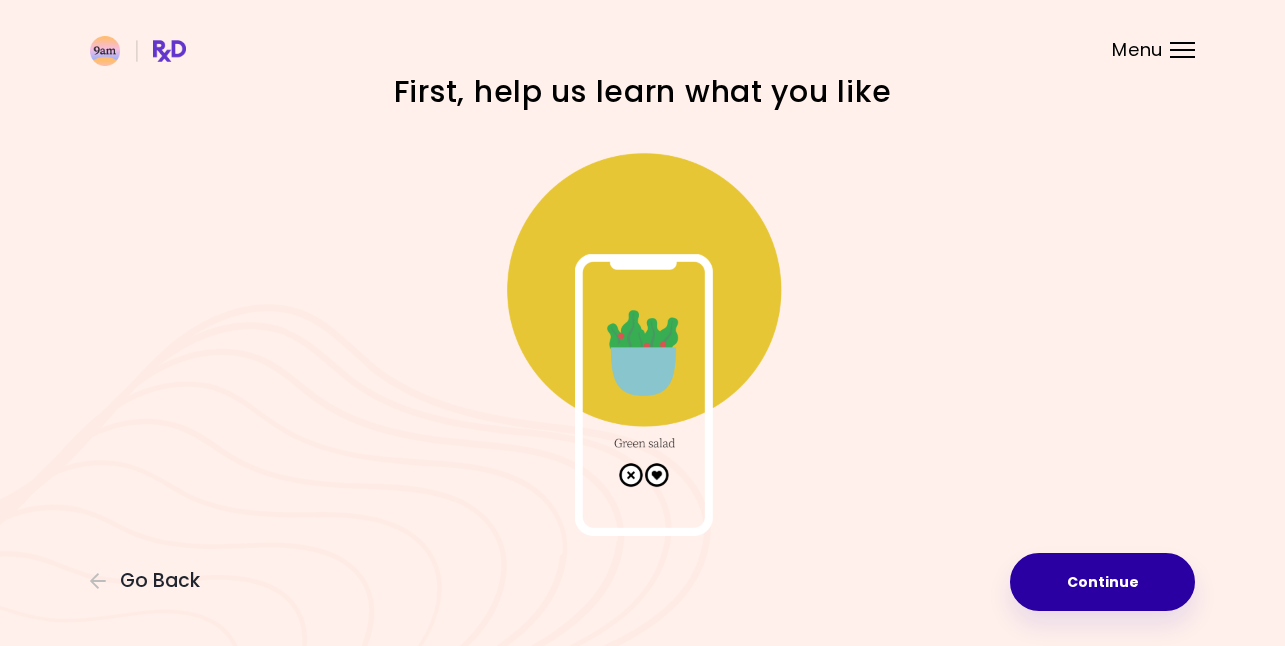 scroll, scrollTop: 0, scrollLeft: 0, axis: both 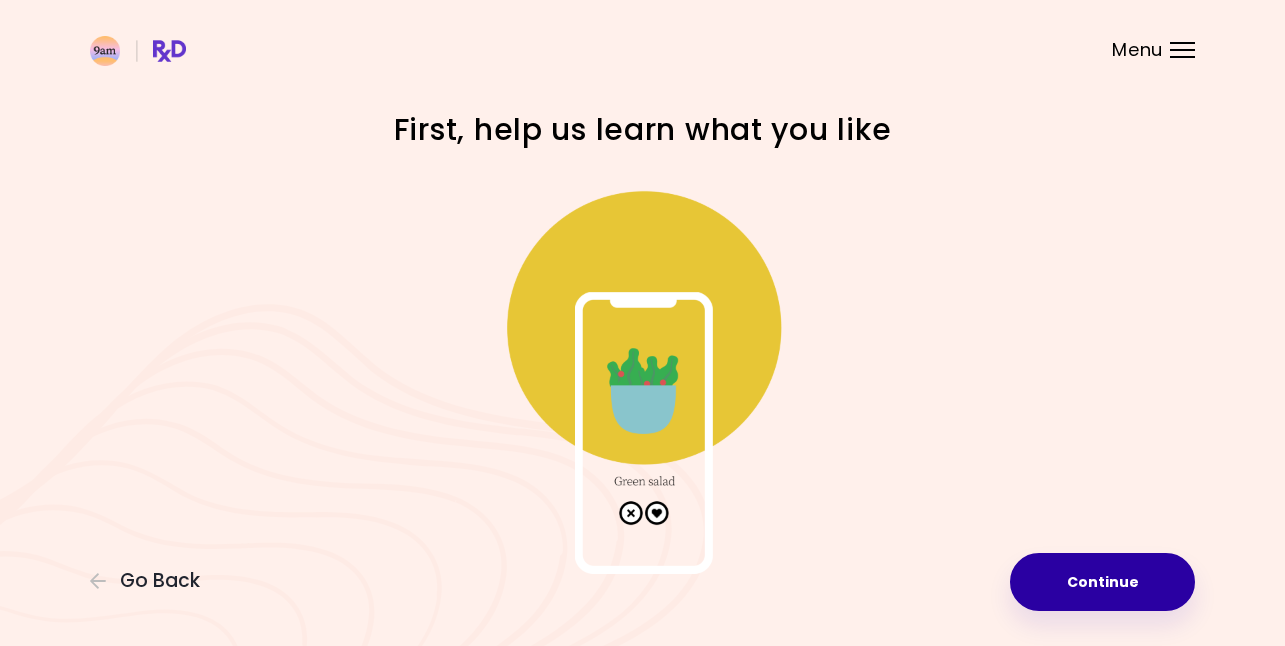 click on "Continue" at bounding box center (1102, 582) 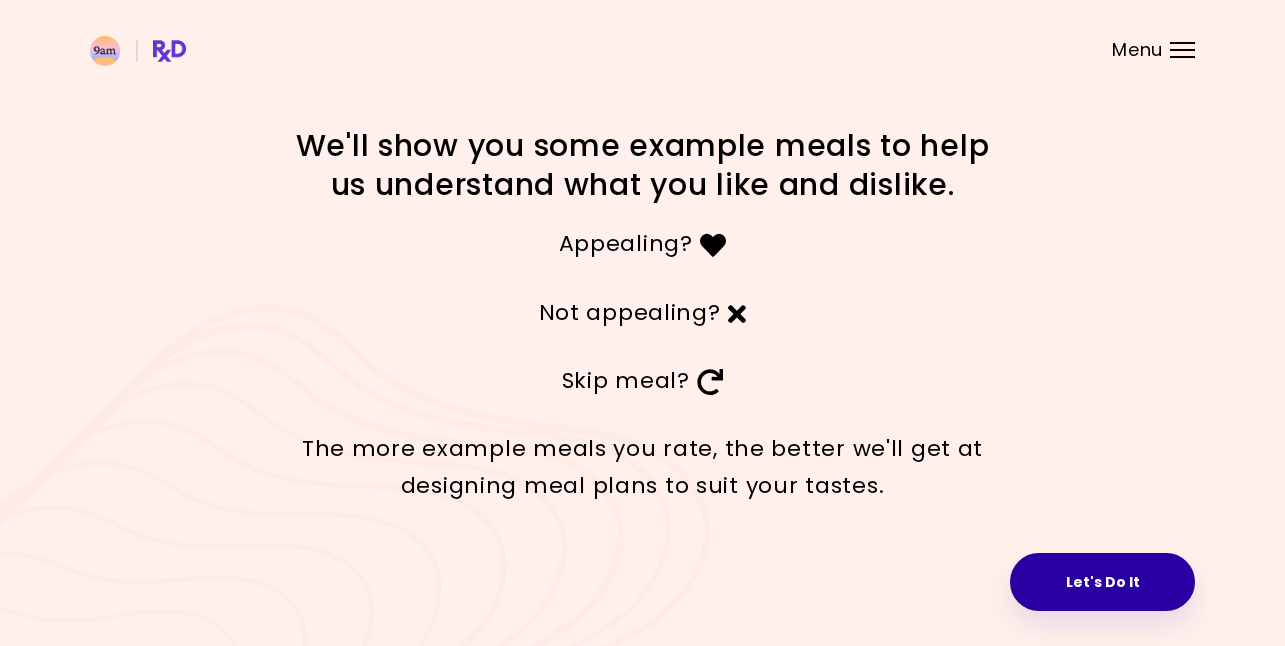 click on "Let's Do It" at bounding box center [1102, 582] 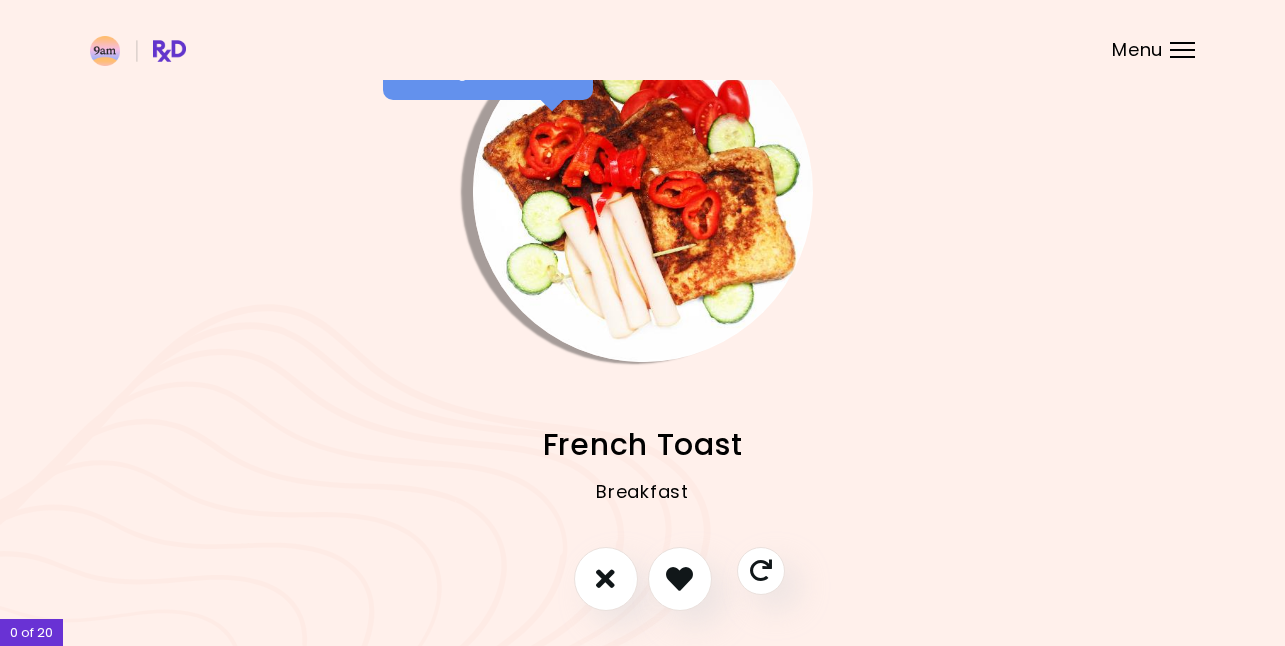 scroll, scrollTop: 62, scrollLeft: 0, axis: vertical 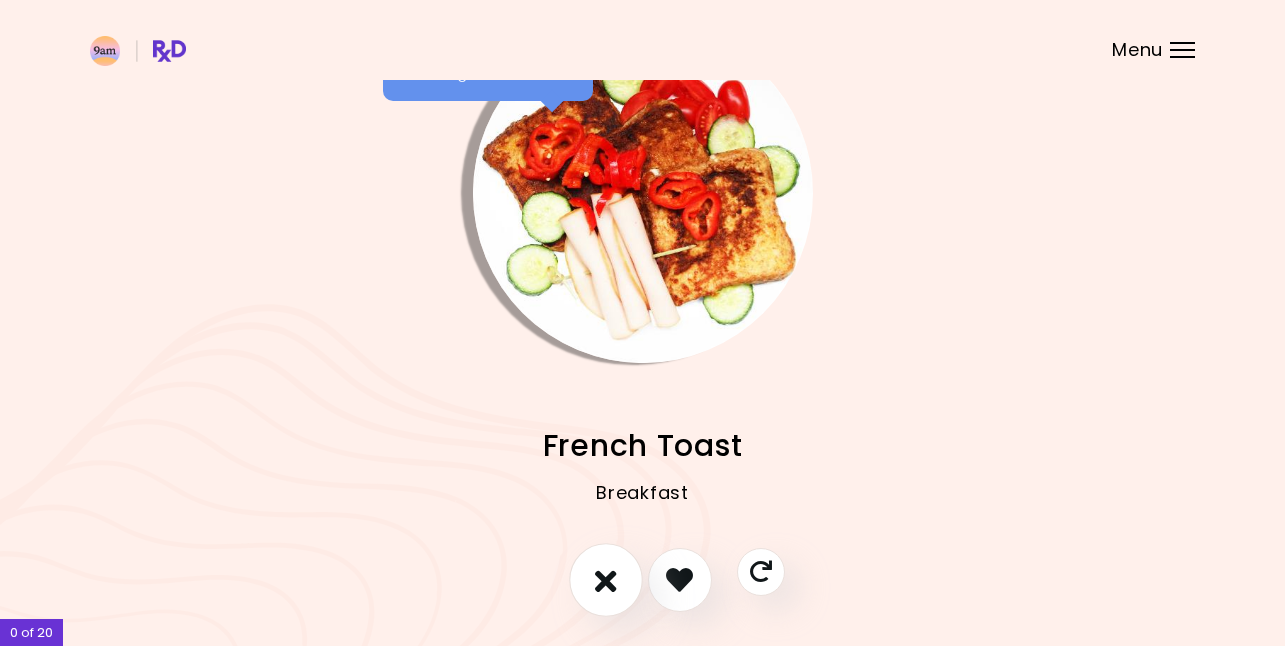 click at bounding box center [606, 579] 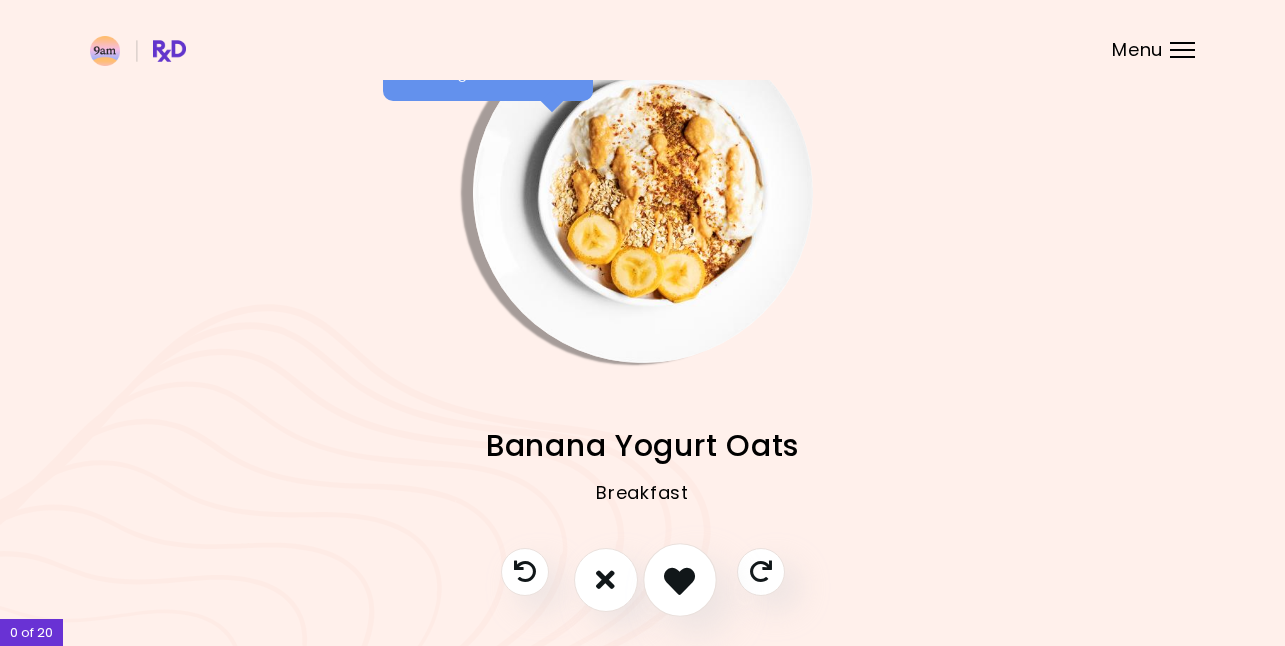 click at bounding box center [679, 579] 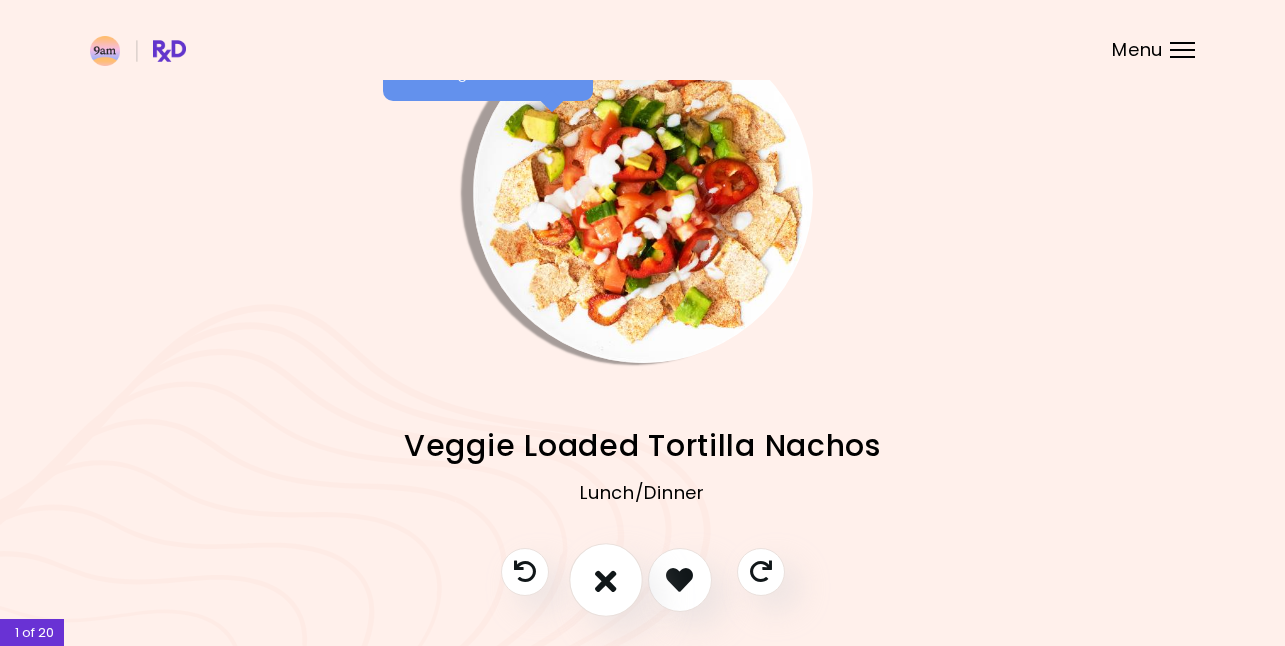 click at bounding box center (606, 579) 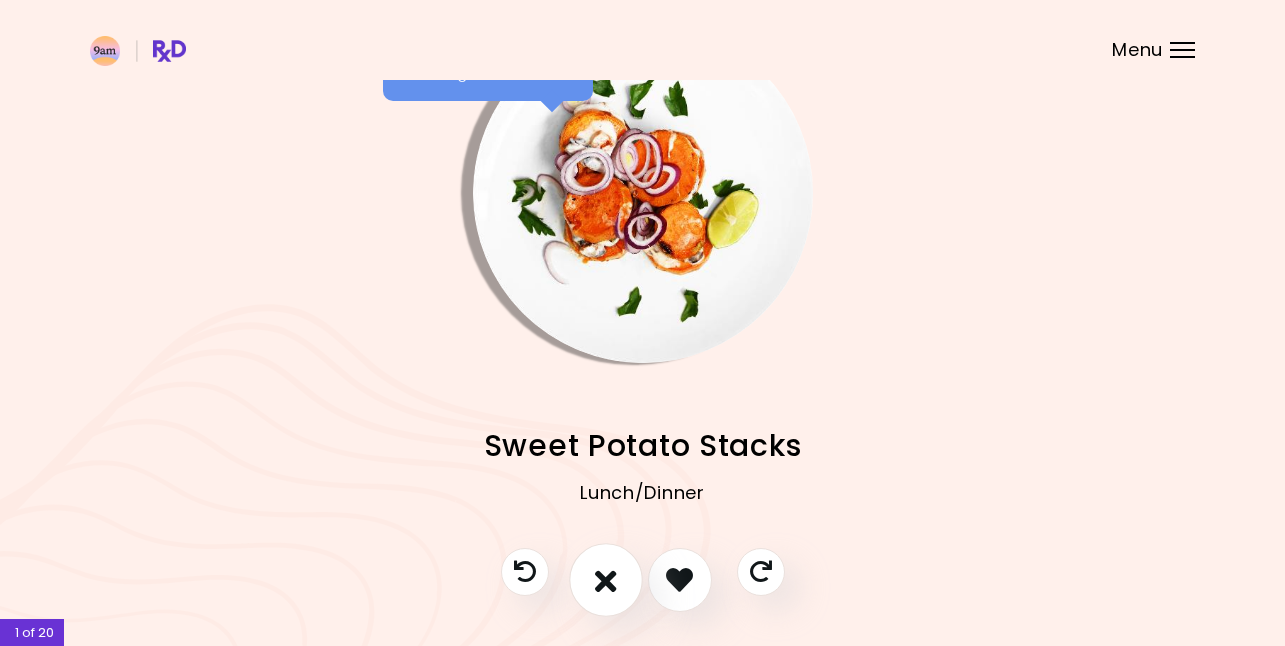 click at bounding box center [606, 579] 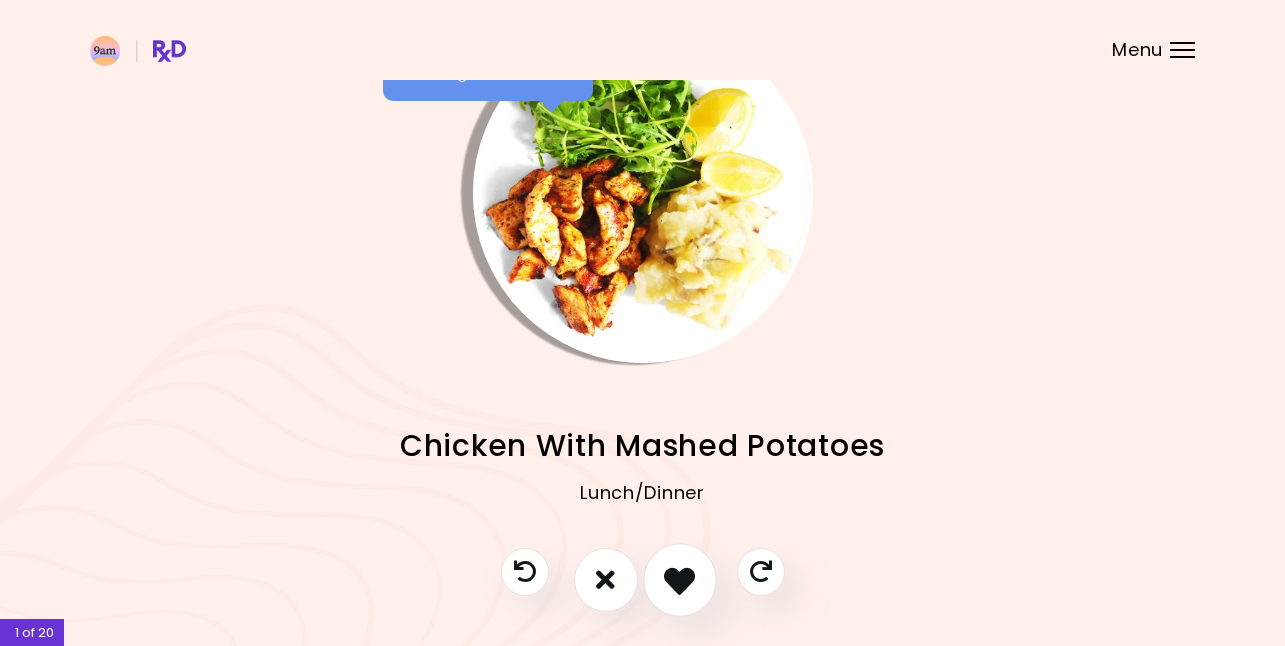 click at bounding box center (680, 580) 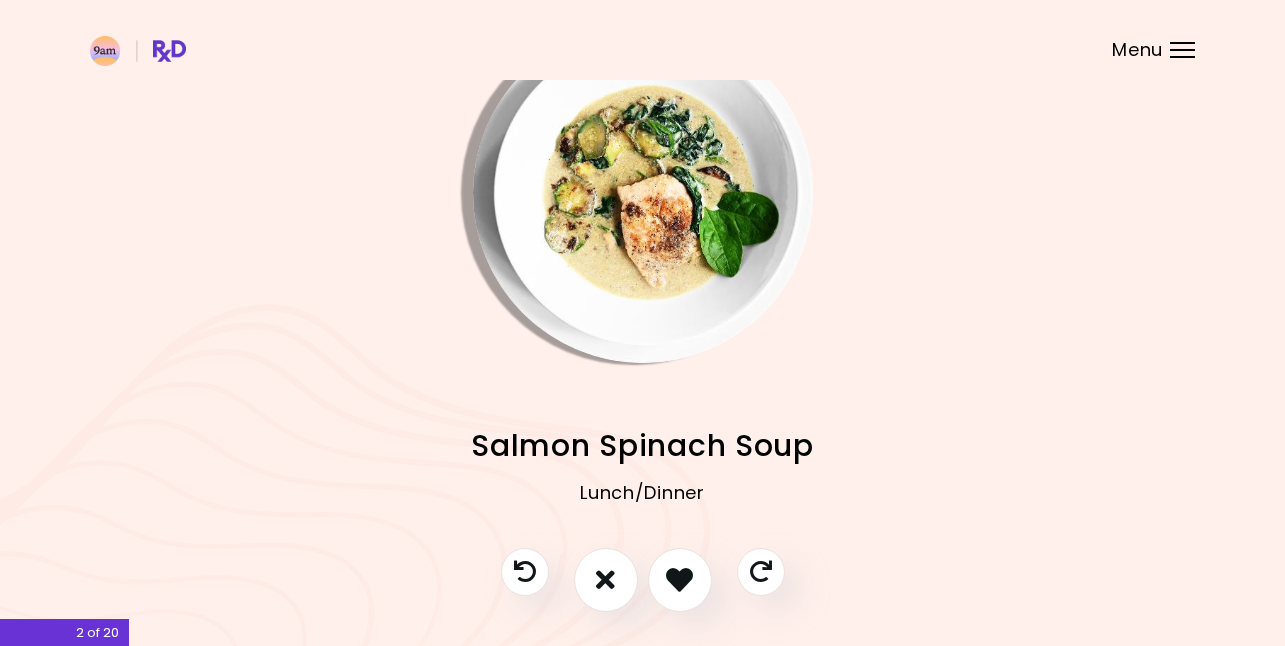 click at bounding box center [643, 590] 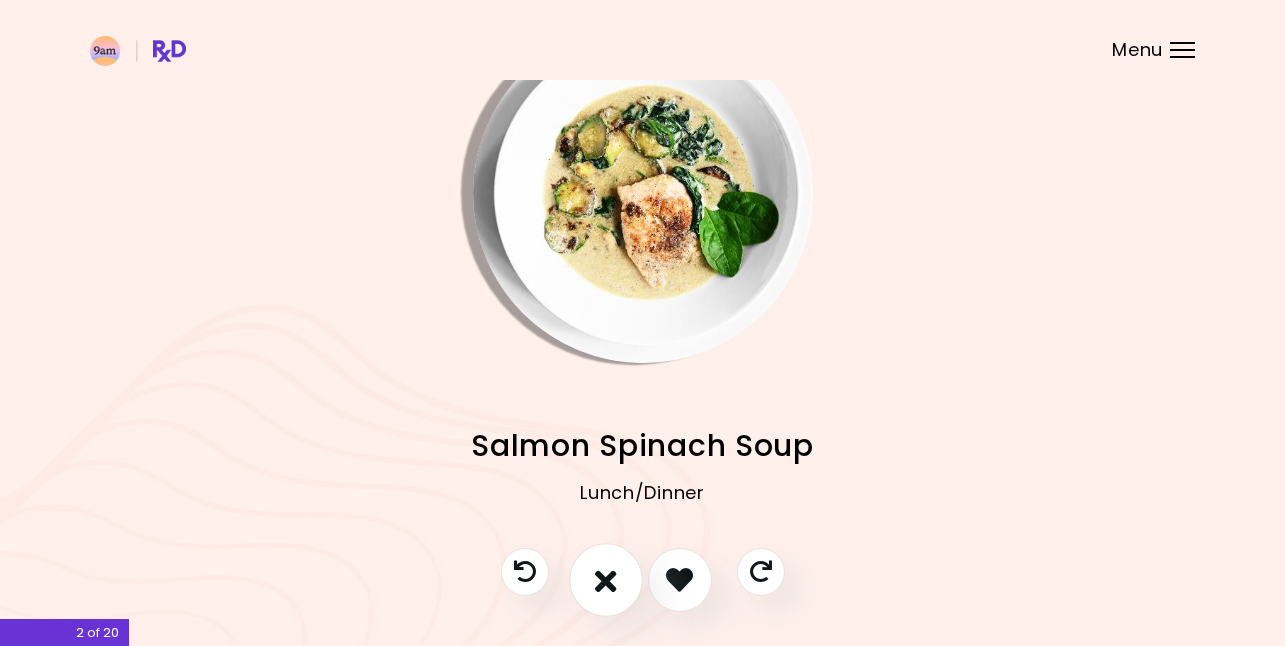 click at bounding box center [606, 580] 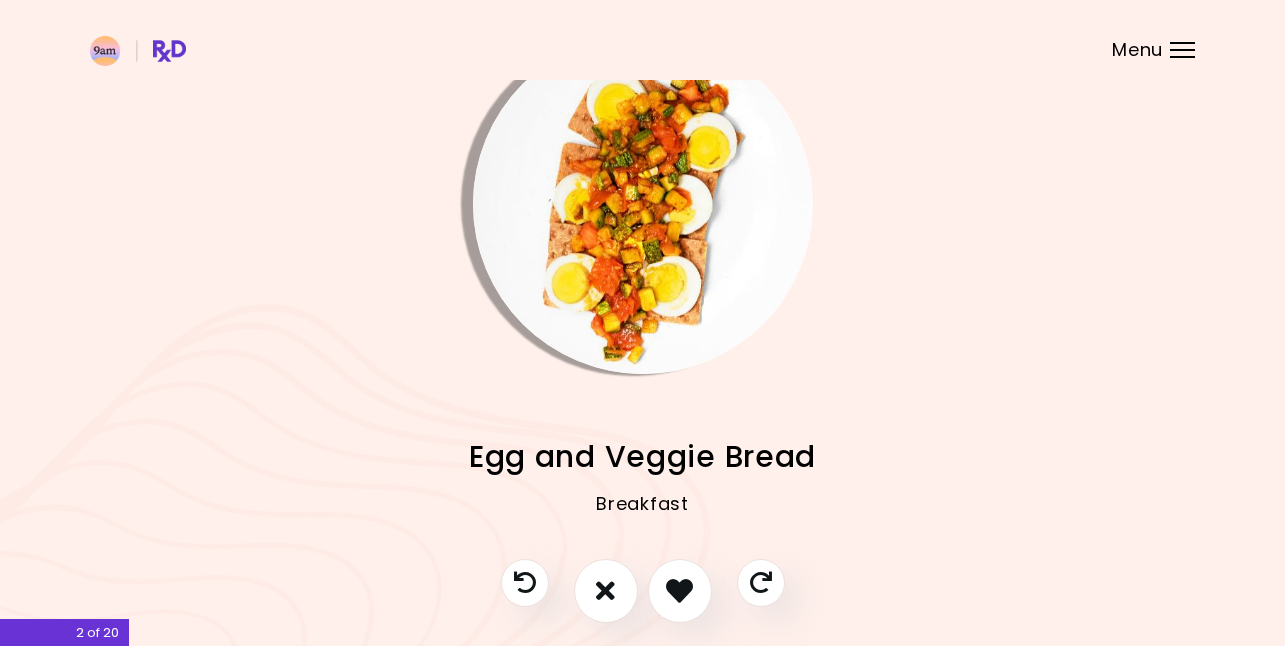scroll, scrollTop: 49, scrollLeft: 0, axis: vertical 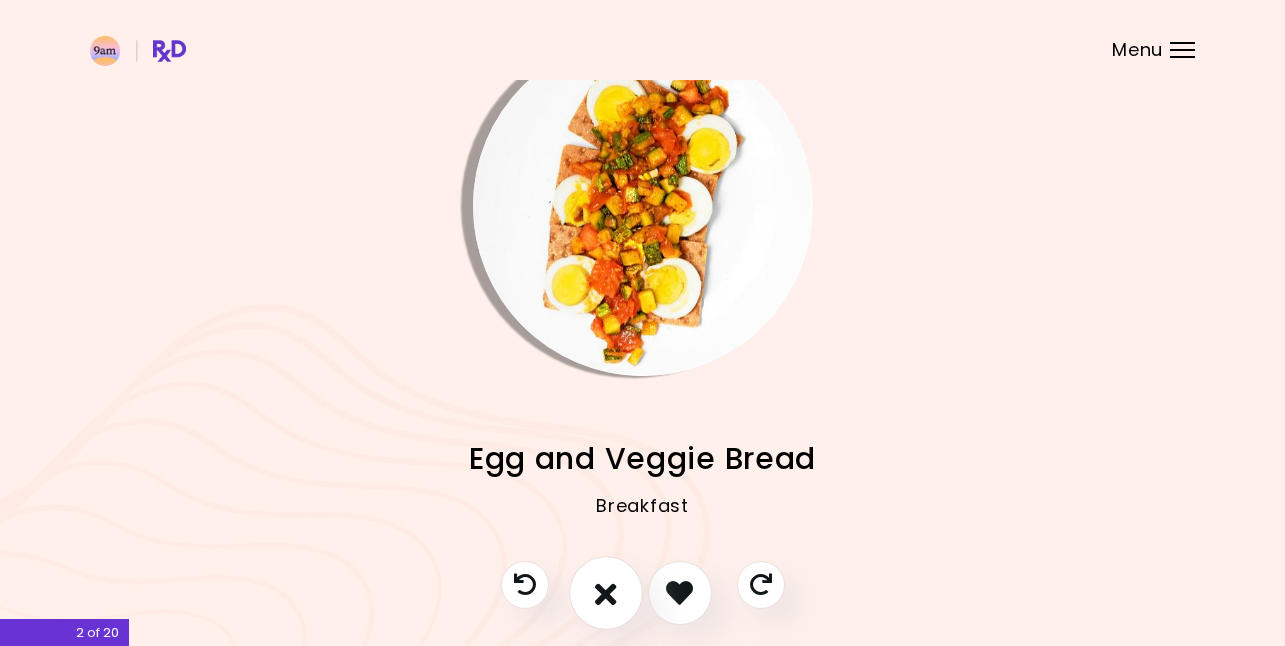 click at bounding box center (606, 592) 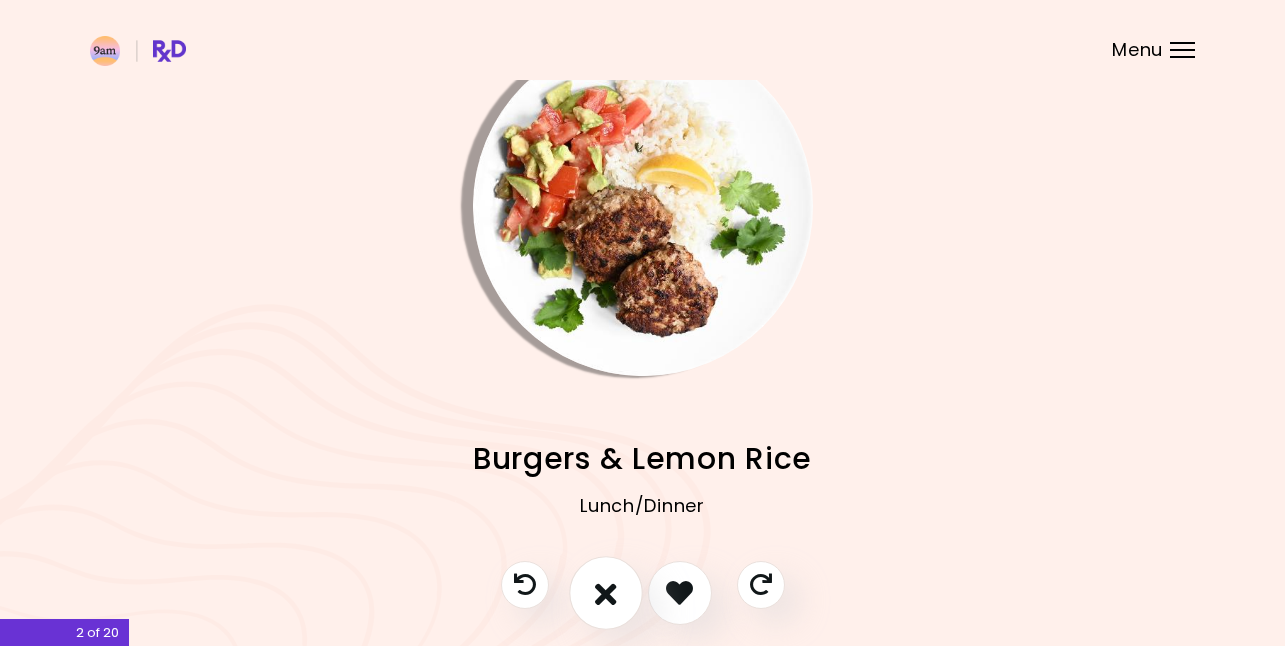 click at bounding box center [606, 592] 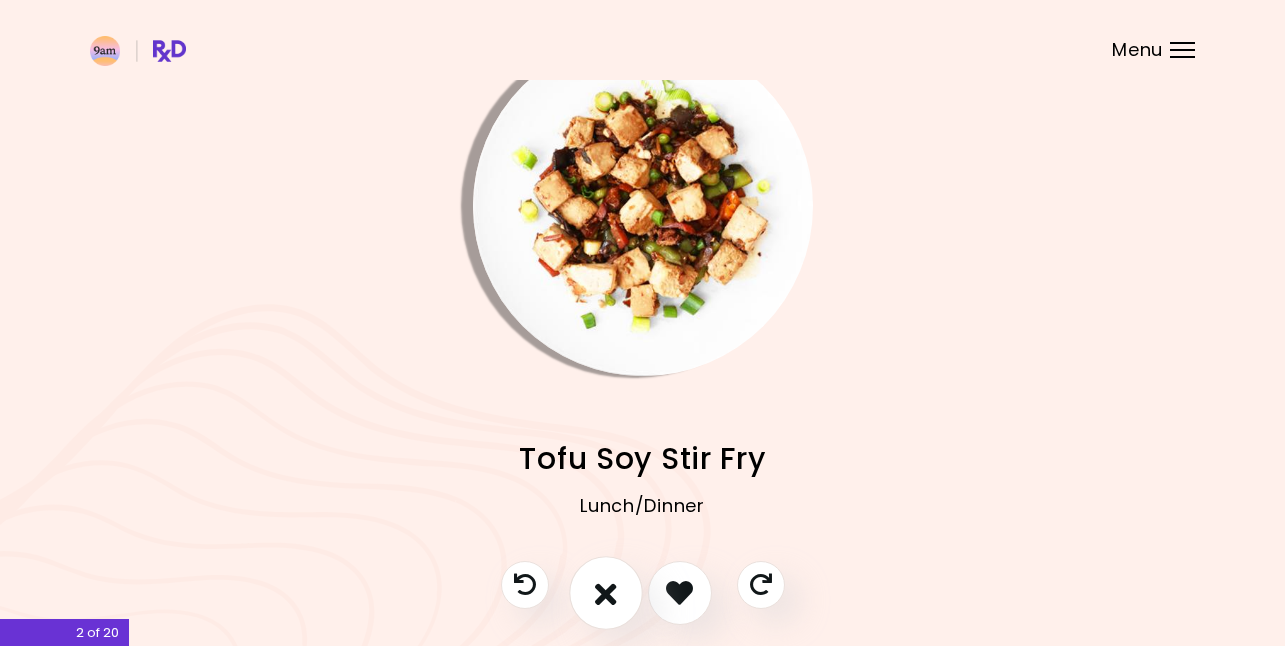 click at bounding box center (606, 592) 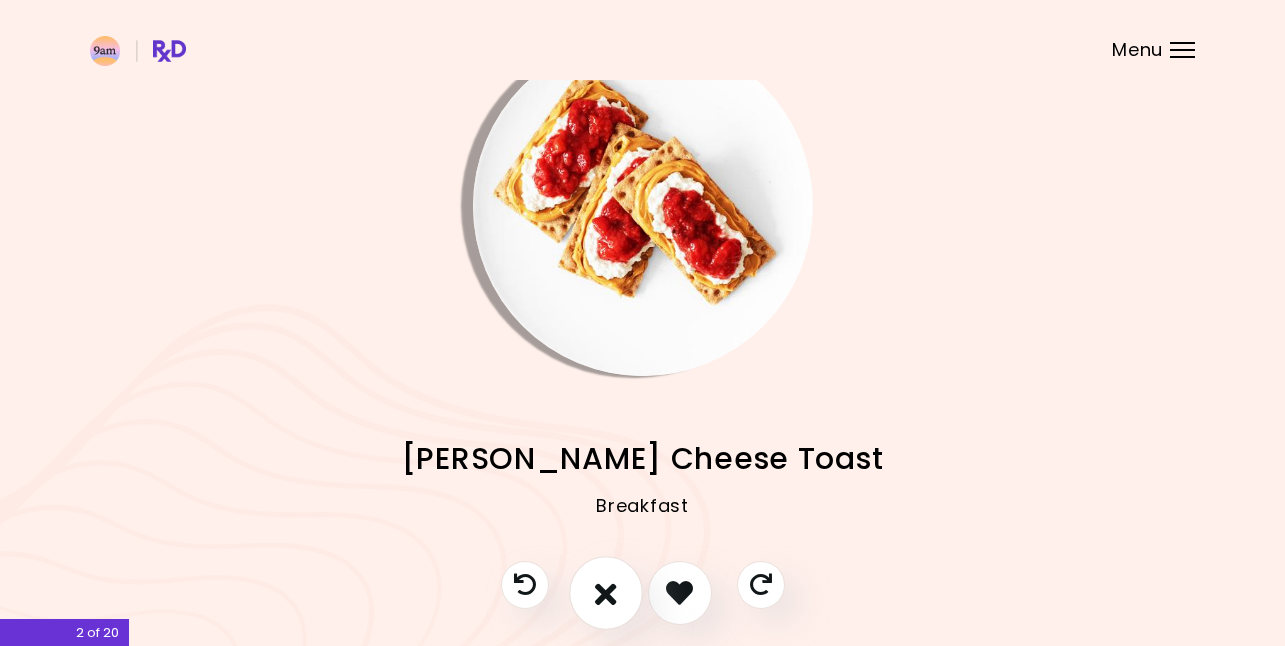 drag, startPoint x: 517, startPoint y: 574, endPoint x: 608, endPoint y: 574, distance: 91 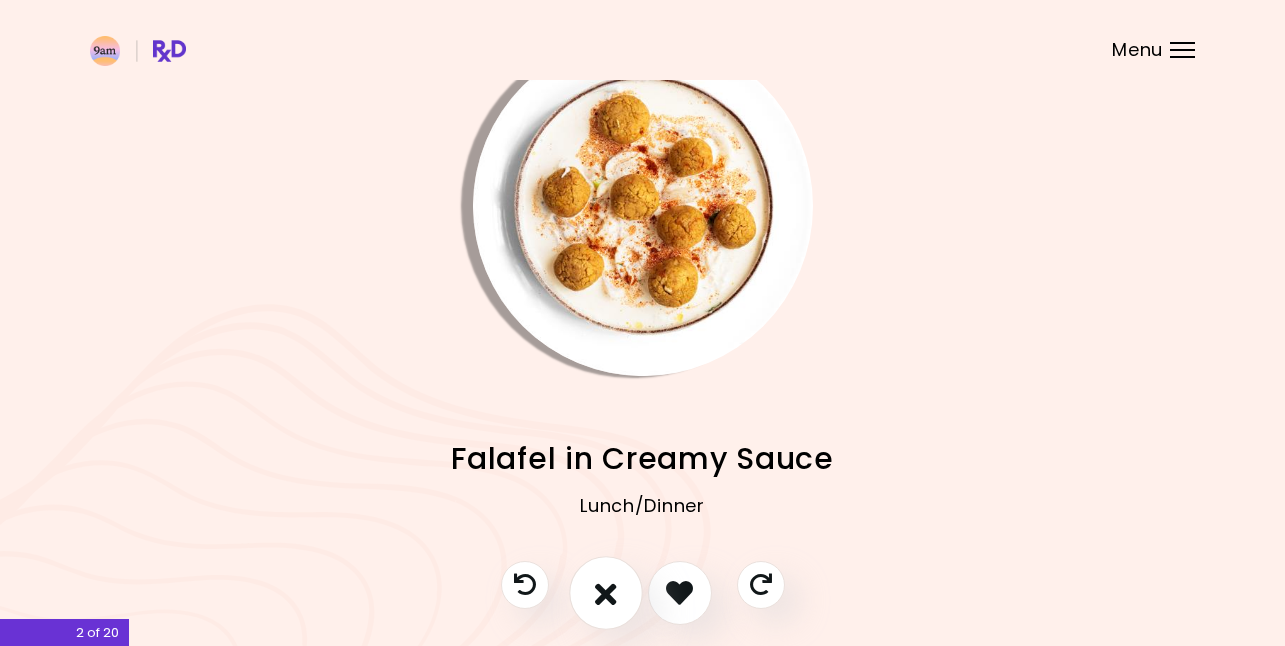 click at bounding box center [606, 592] 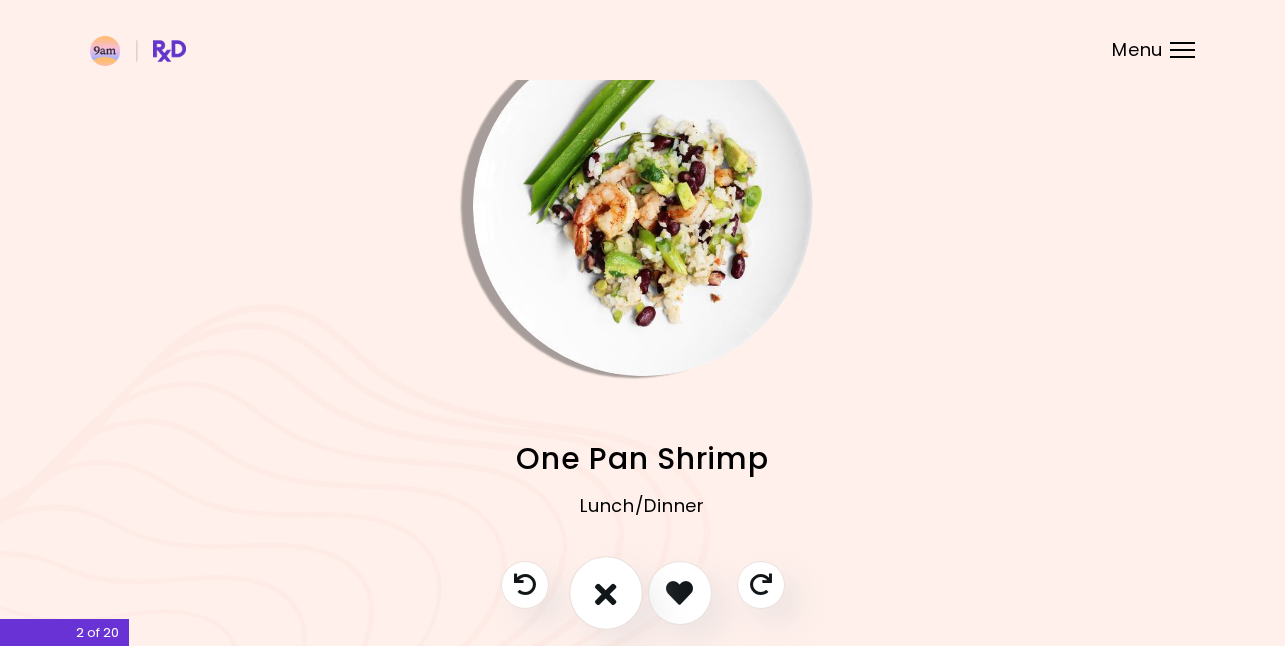 click at bounding box center (606, 592) 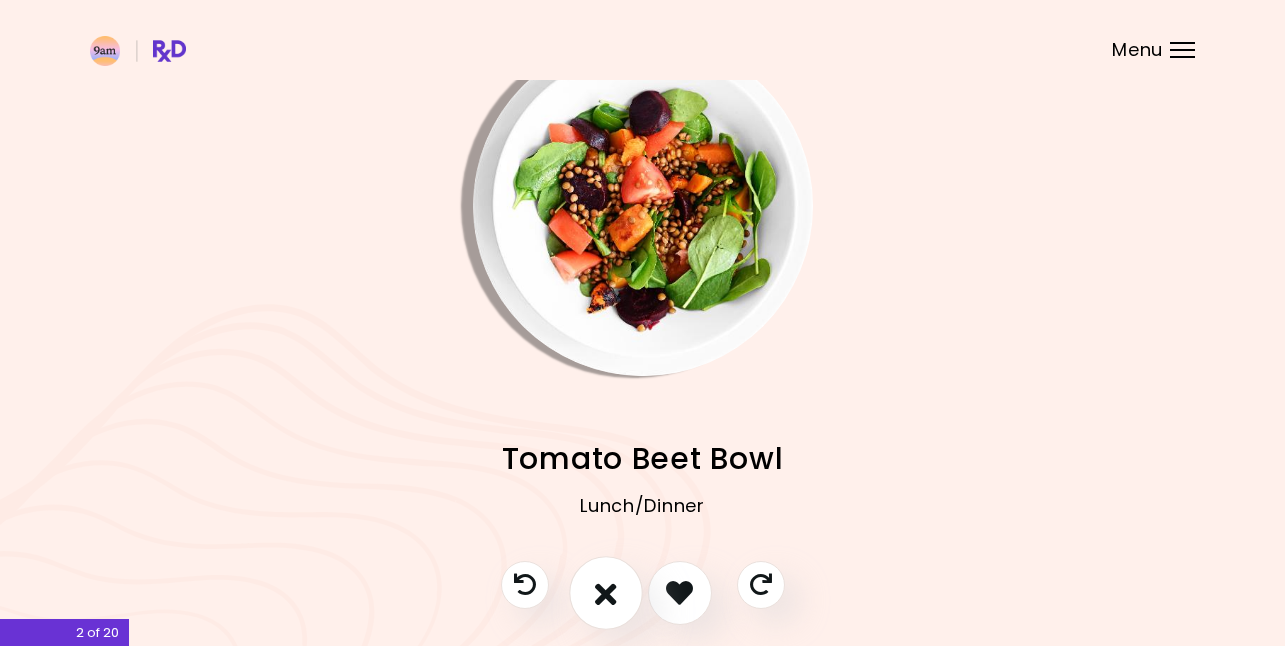 click at bounding box center [606, 592] 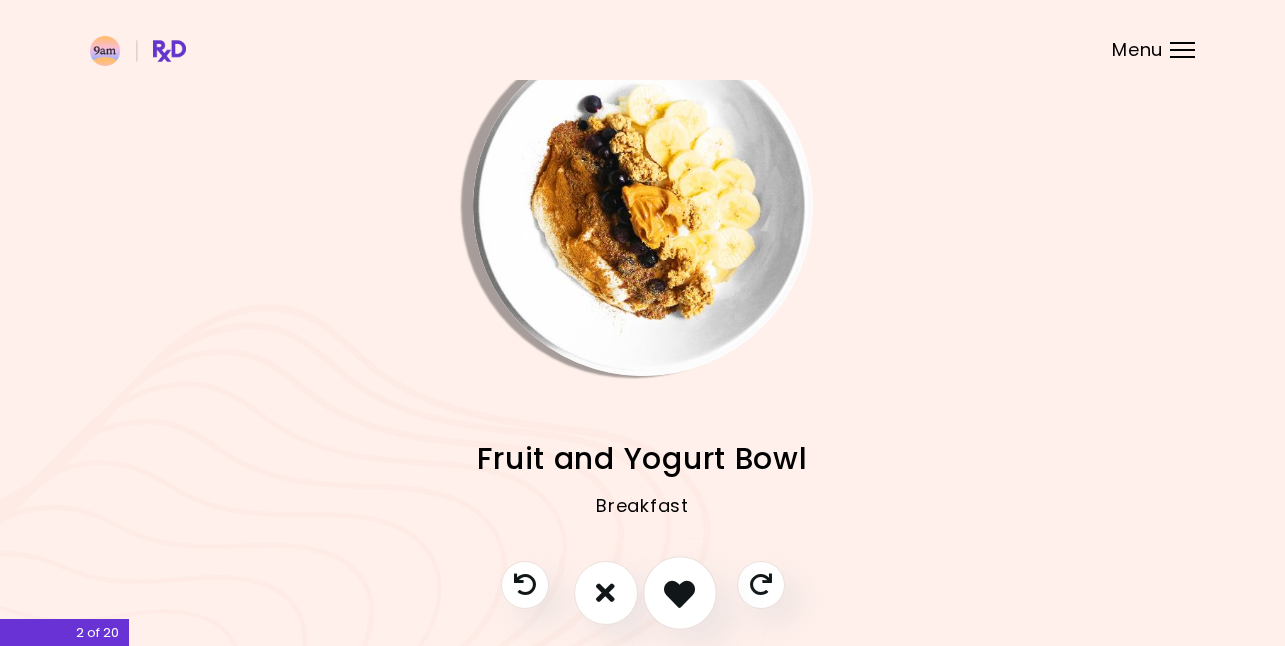 click at bounding box center (679, 592) 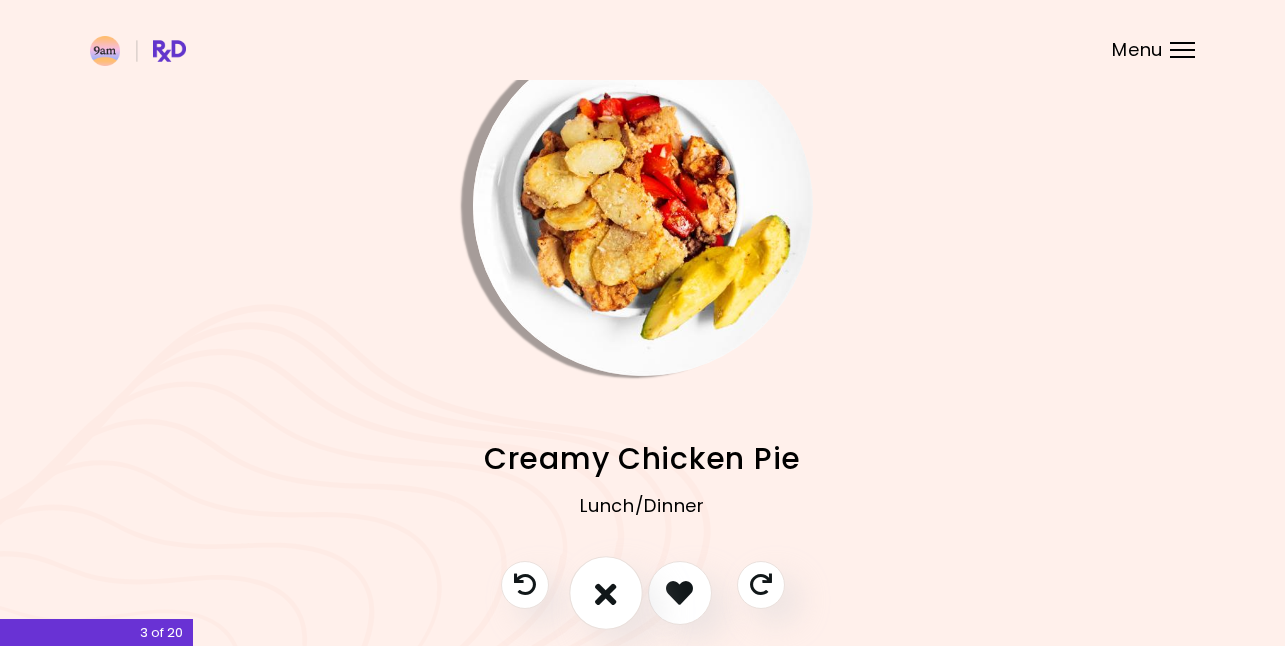 click at bounding box center [606, 593] 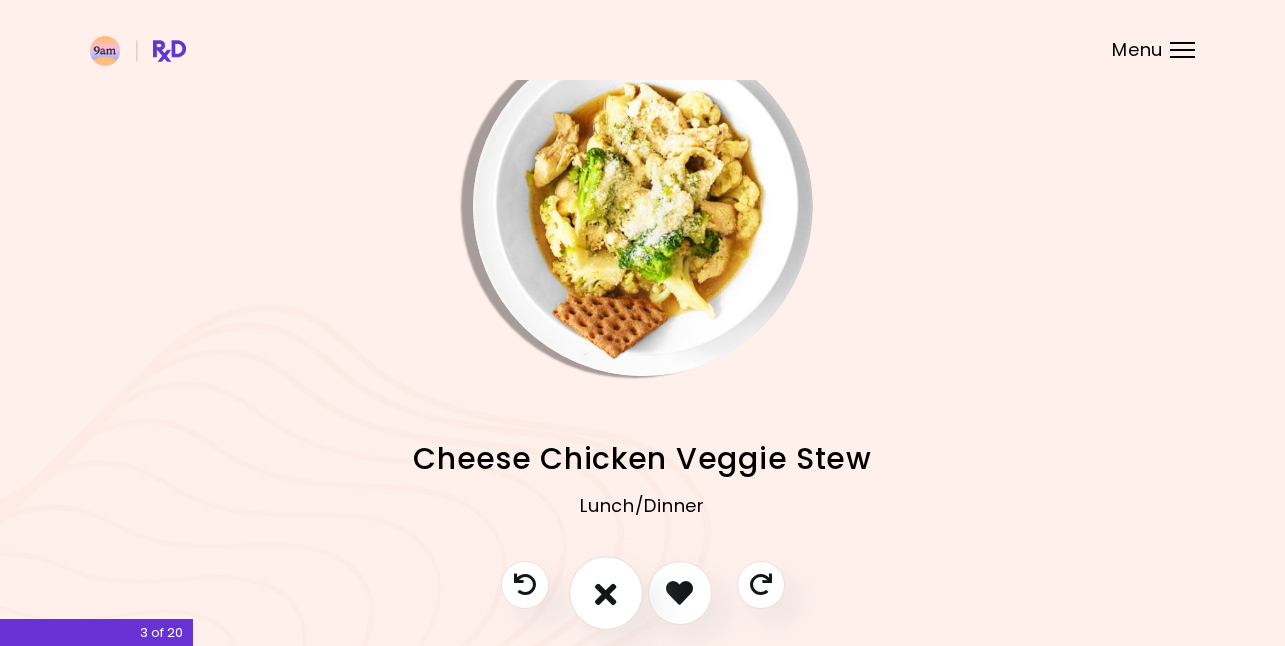 click at bounding box center (606, 593) 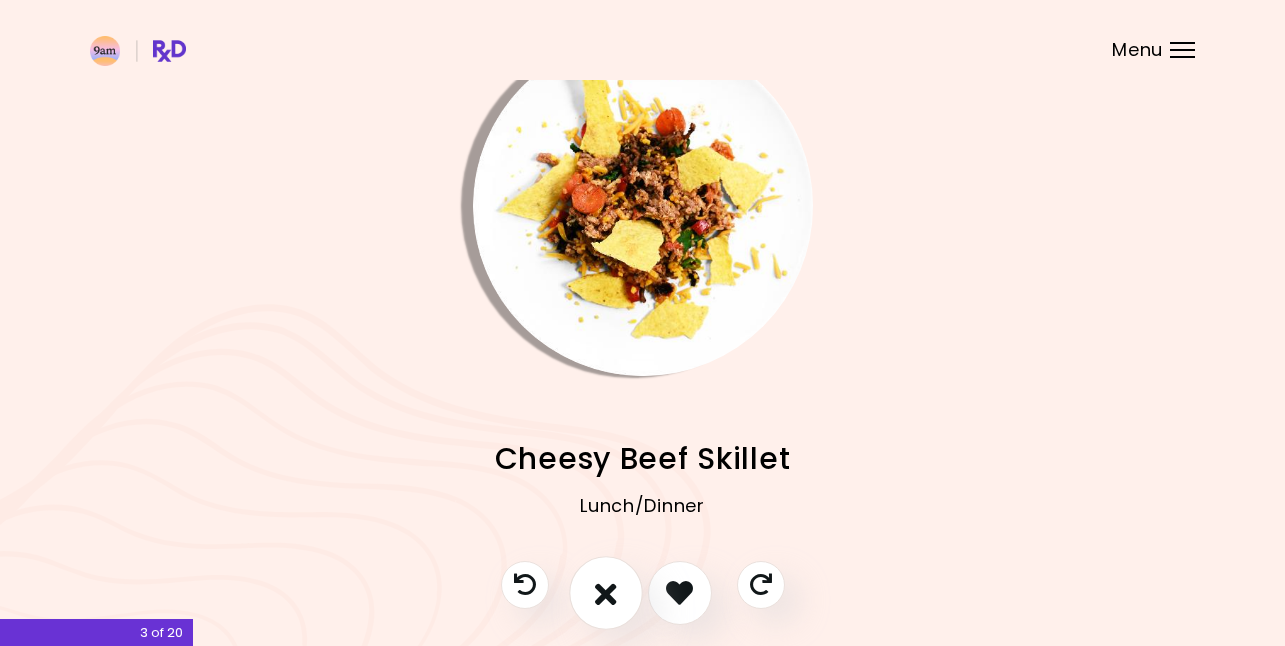 click at bounding box center [606, 592] 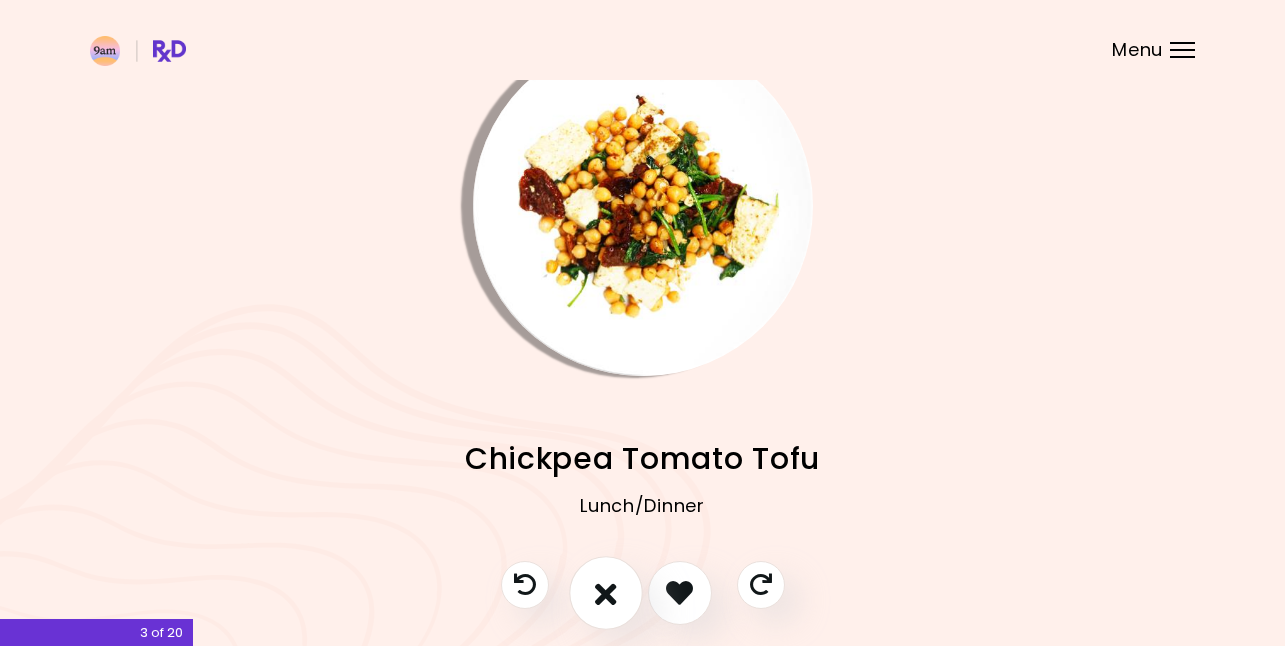 click at bounding box center (606, 592) 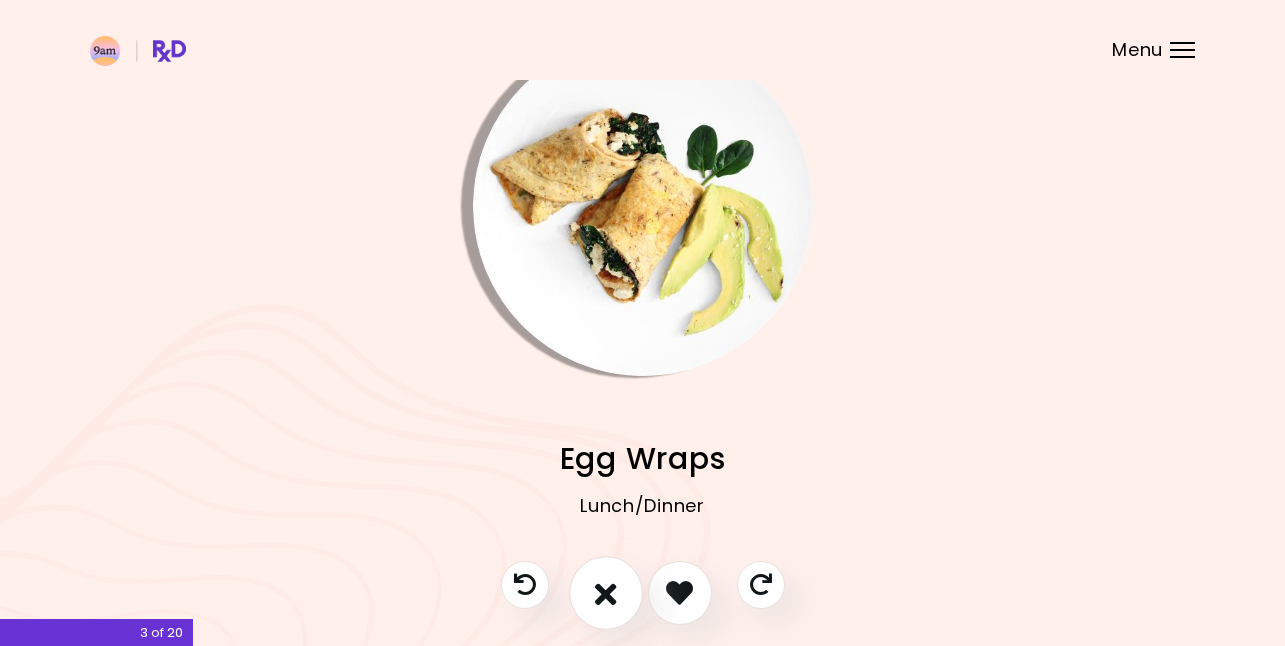 click at bounding box center [606, 592] 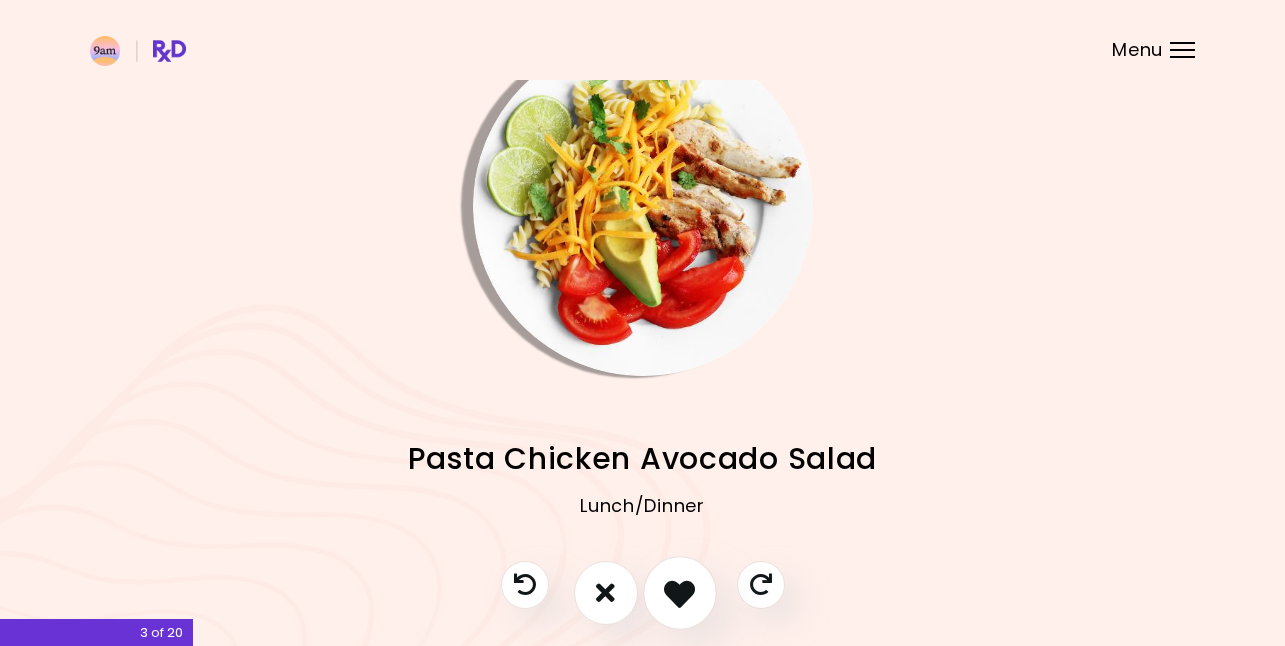 click at bounding box center (679, 592) 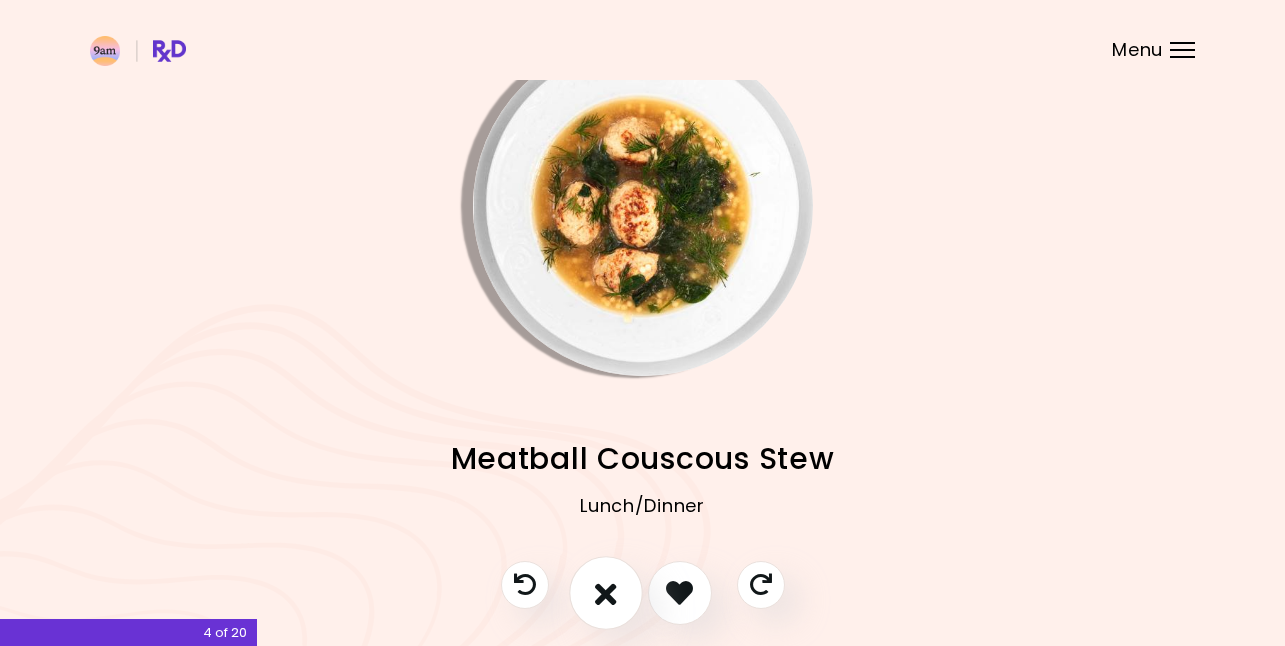 click at bounding box center (606, 592) 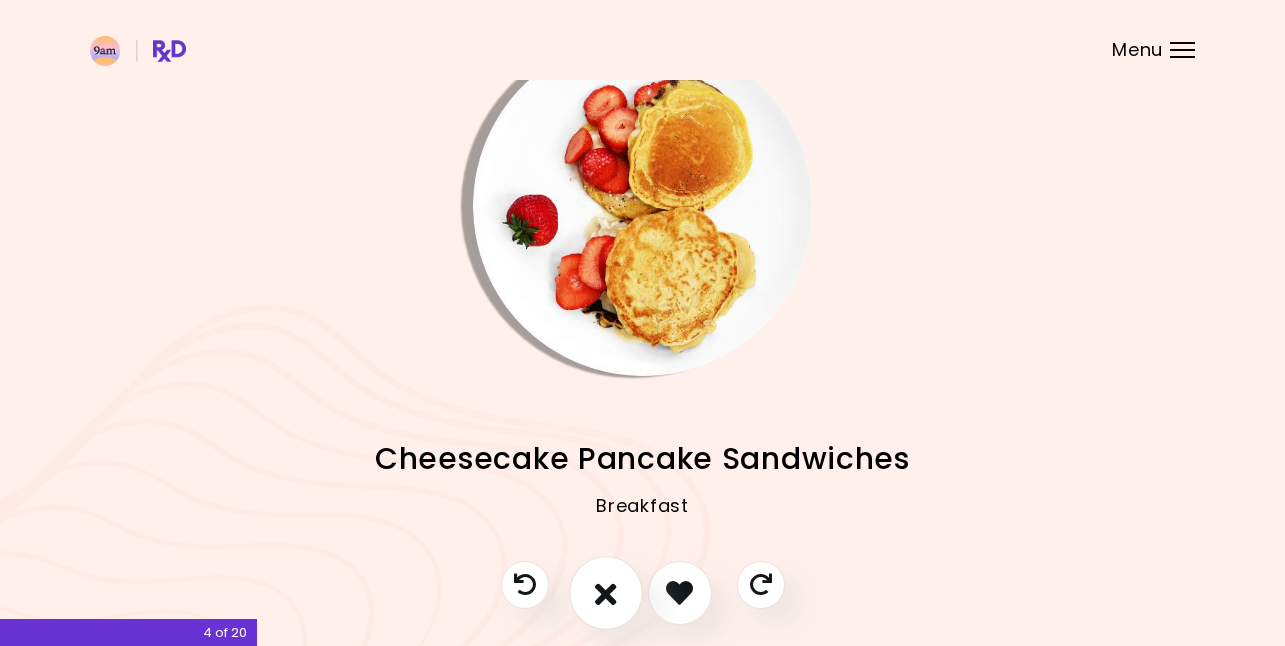 click at bounding box center (606, 592) 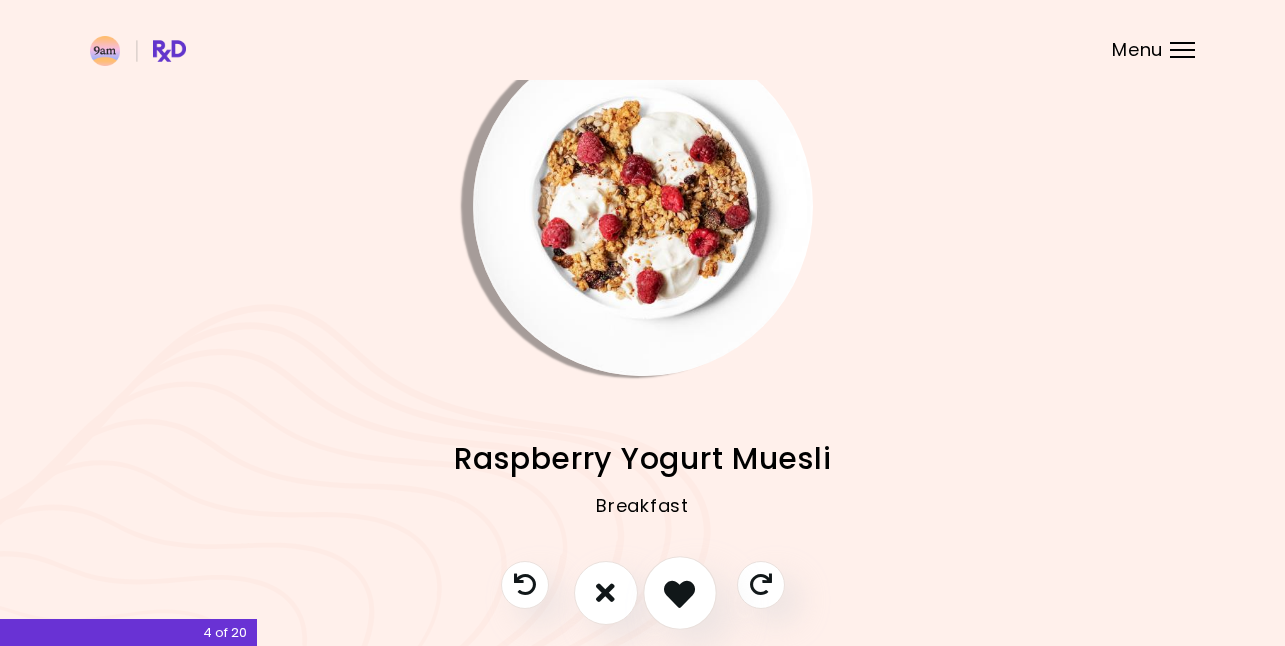 click at bounding box center (679, 592) 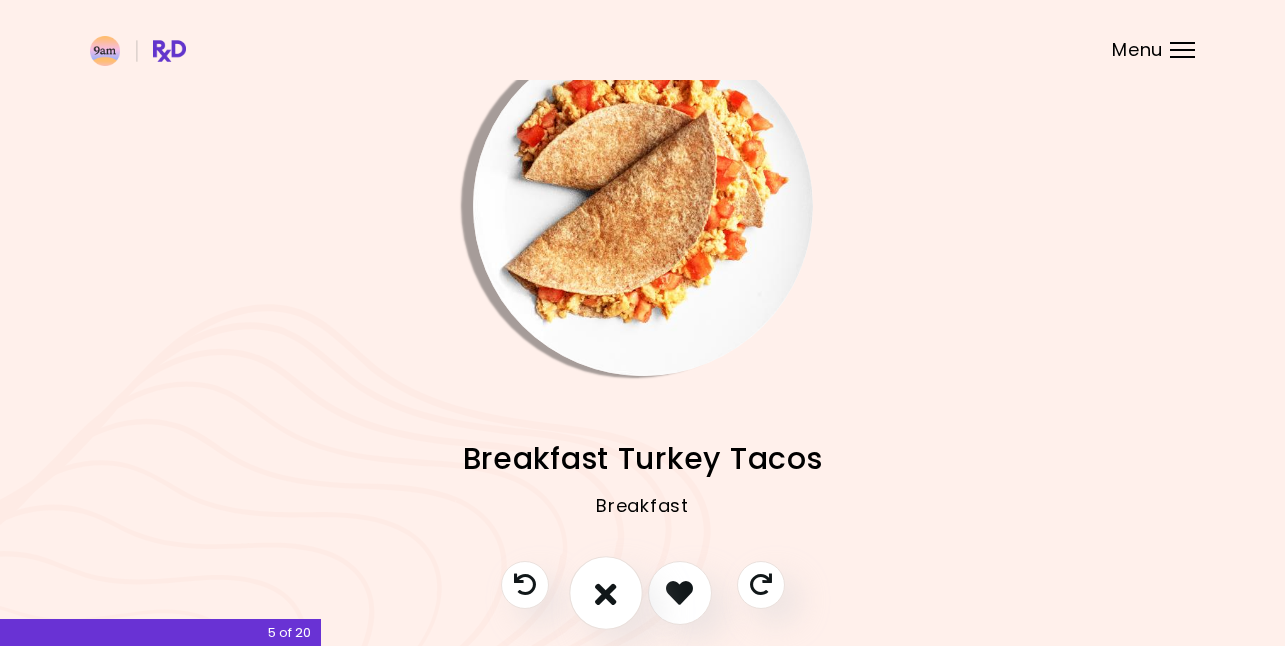 click at bounding box center [606, 593] 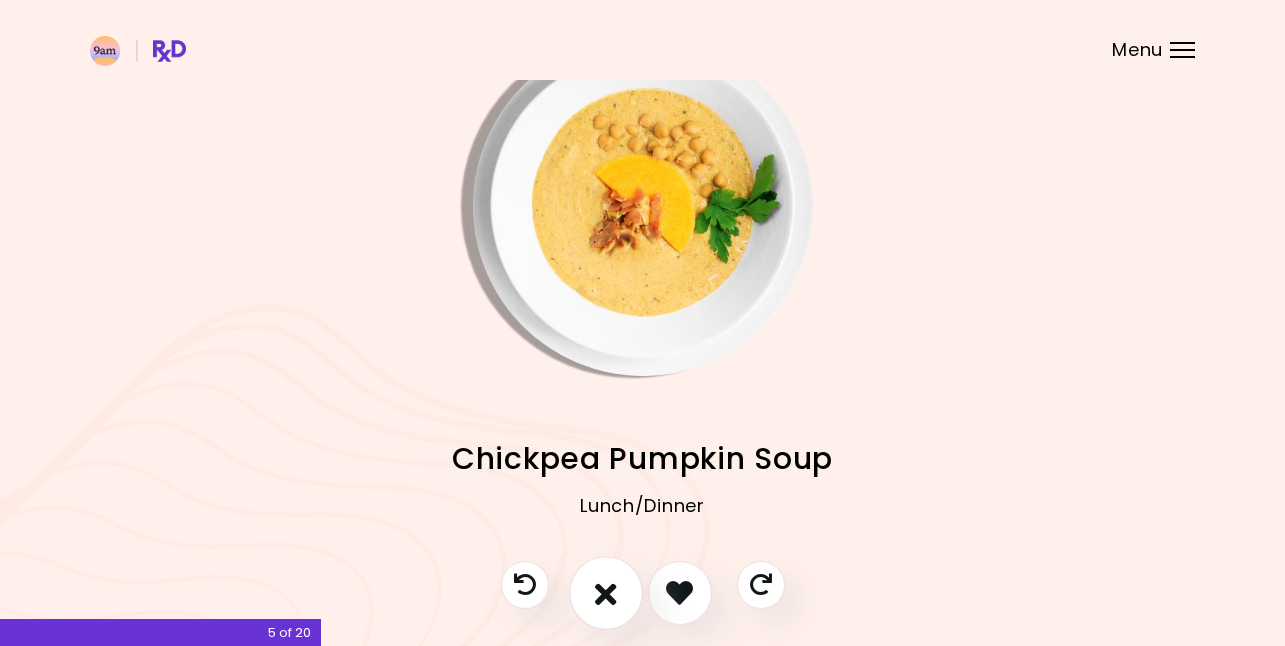 click at bounding box center (606, 593) 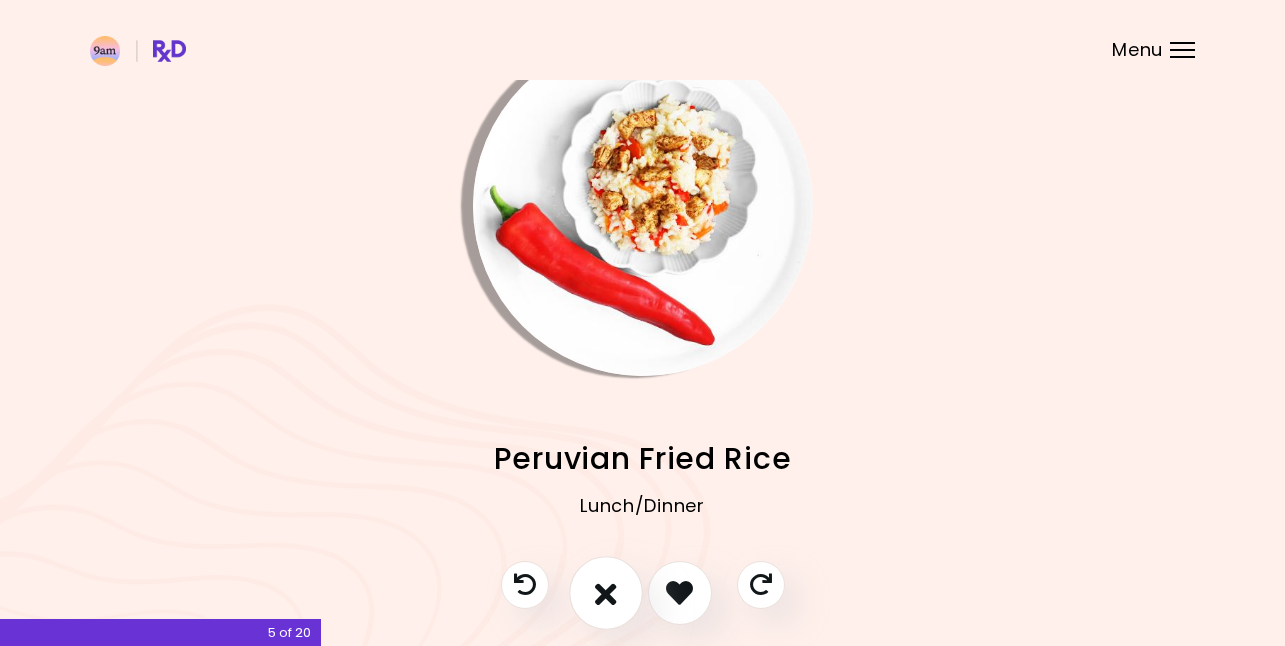 click at bounding box center [606, 593] 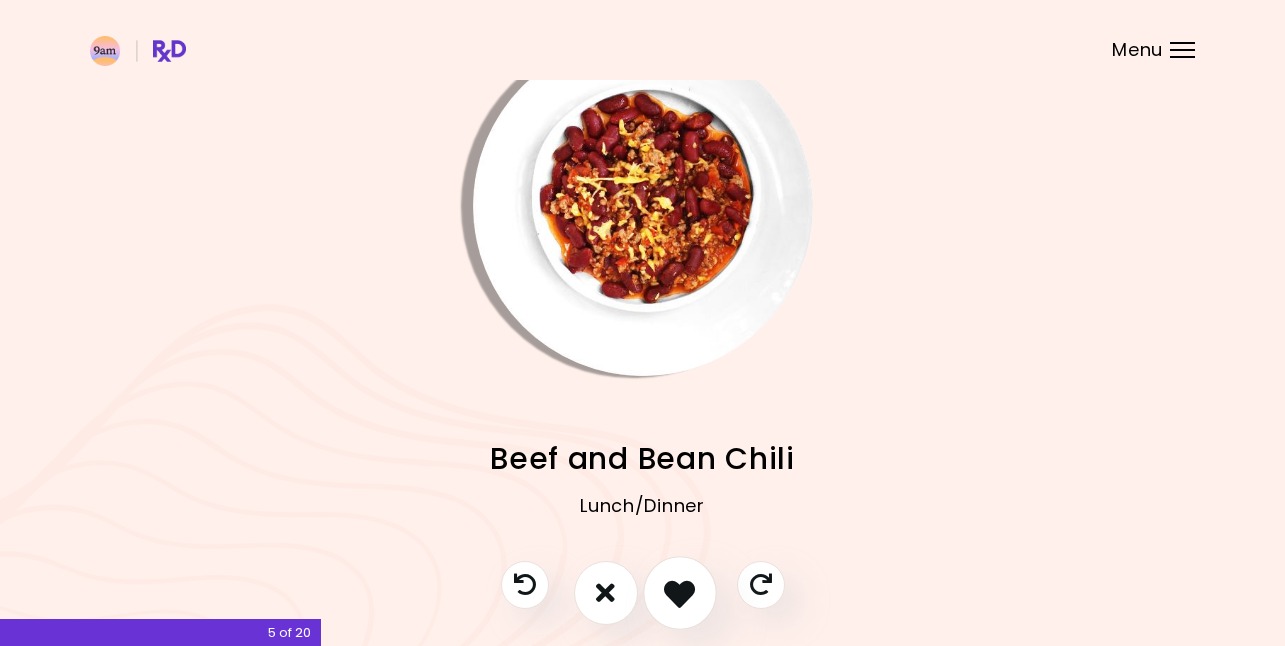 click at bounding box center [679, 592] 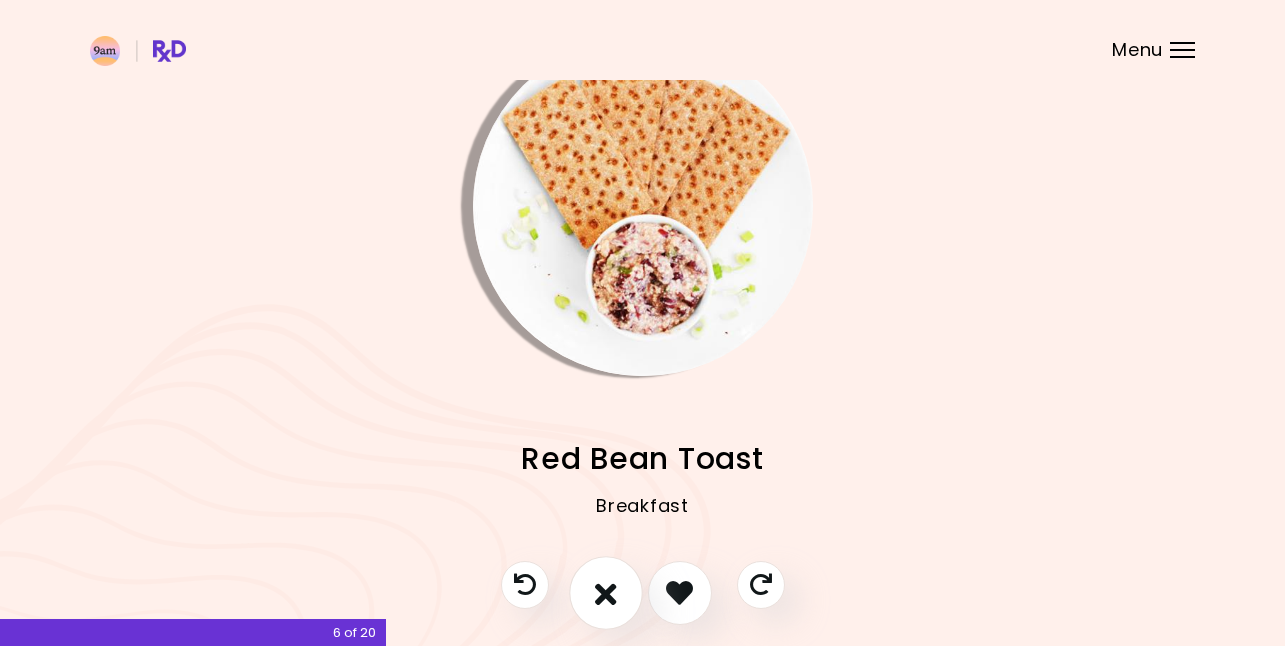 click at bounding box center (606, 592) 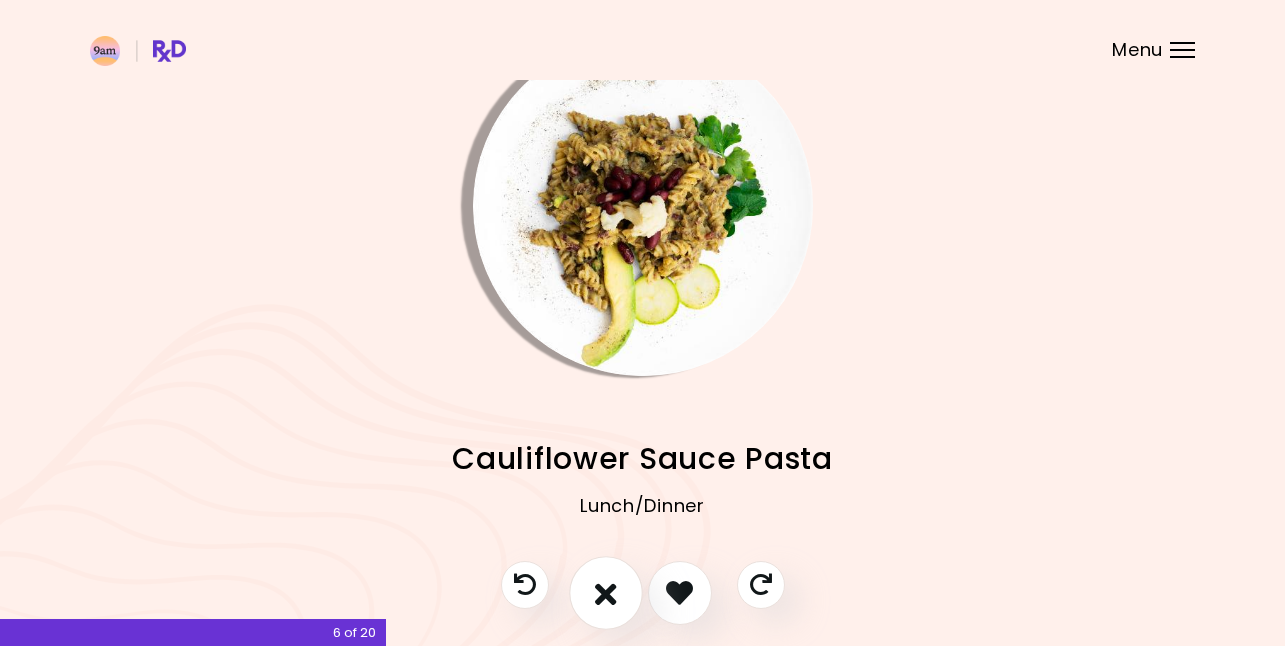 click at bounding box center (606, 592) 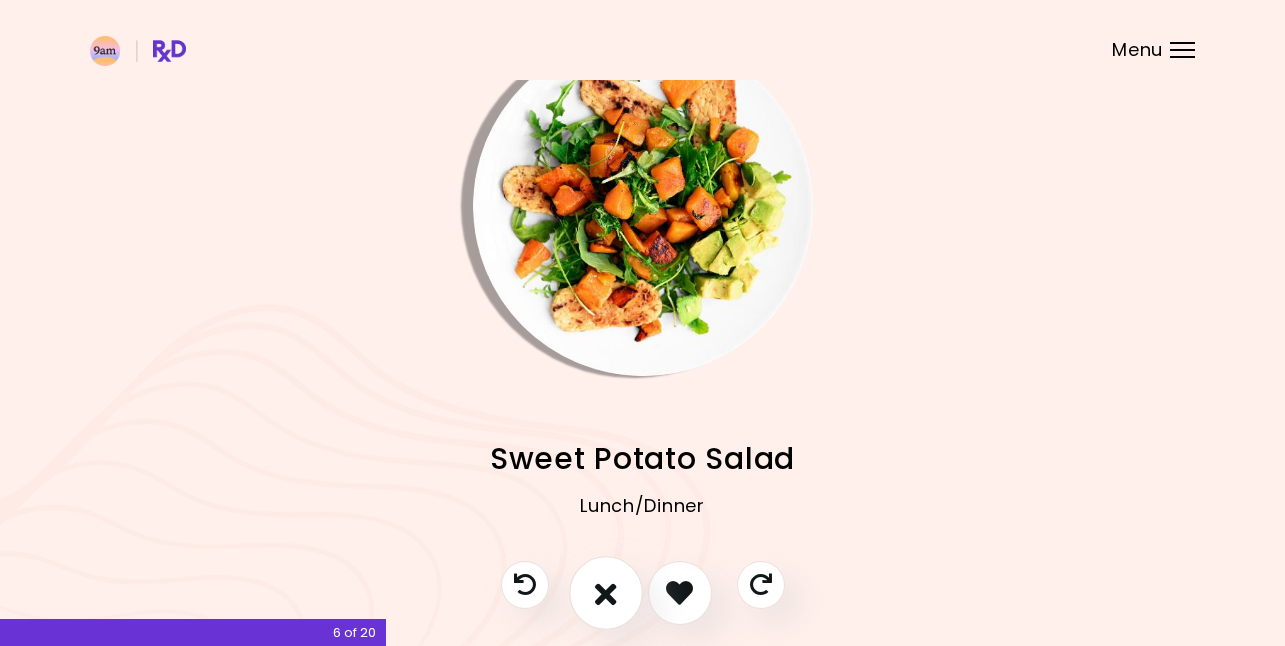 click at bounding box center (606, 592) 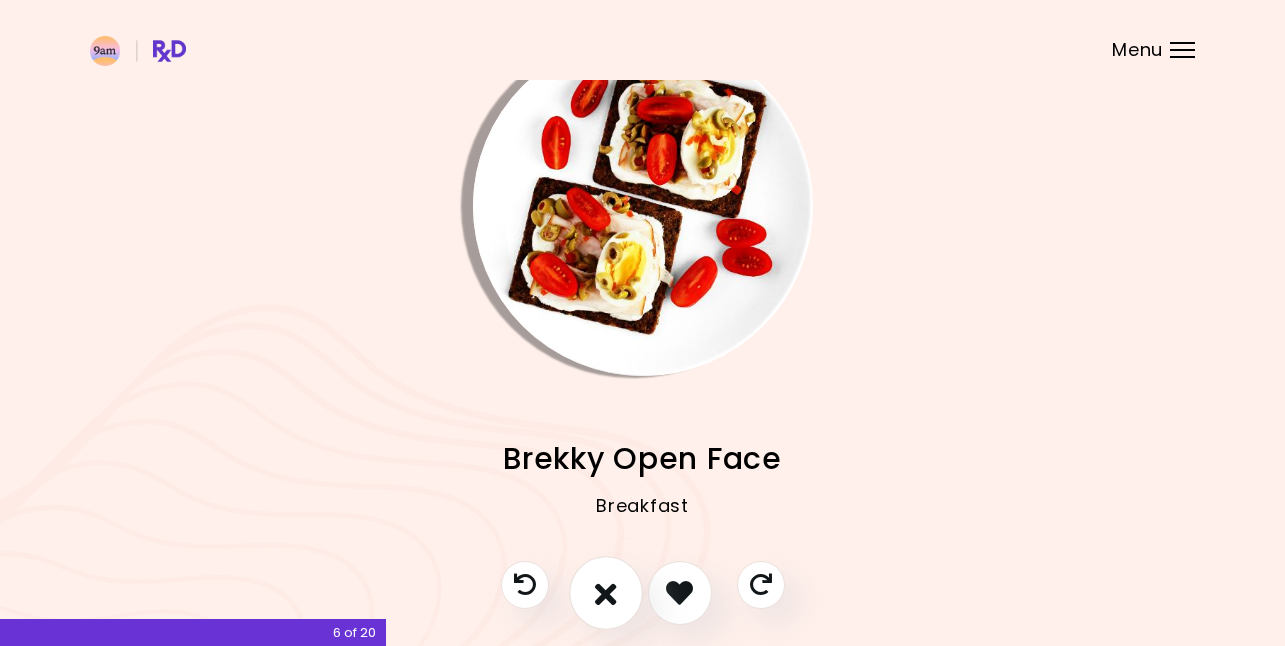 click at bounding box center [606, 592] 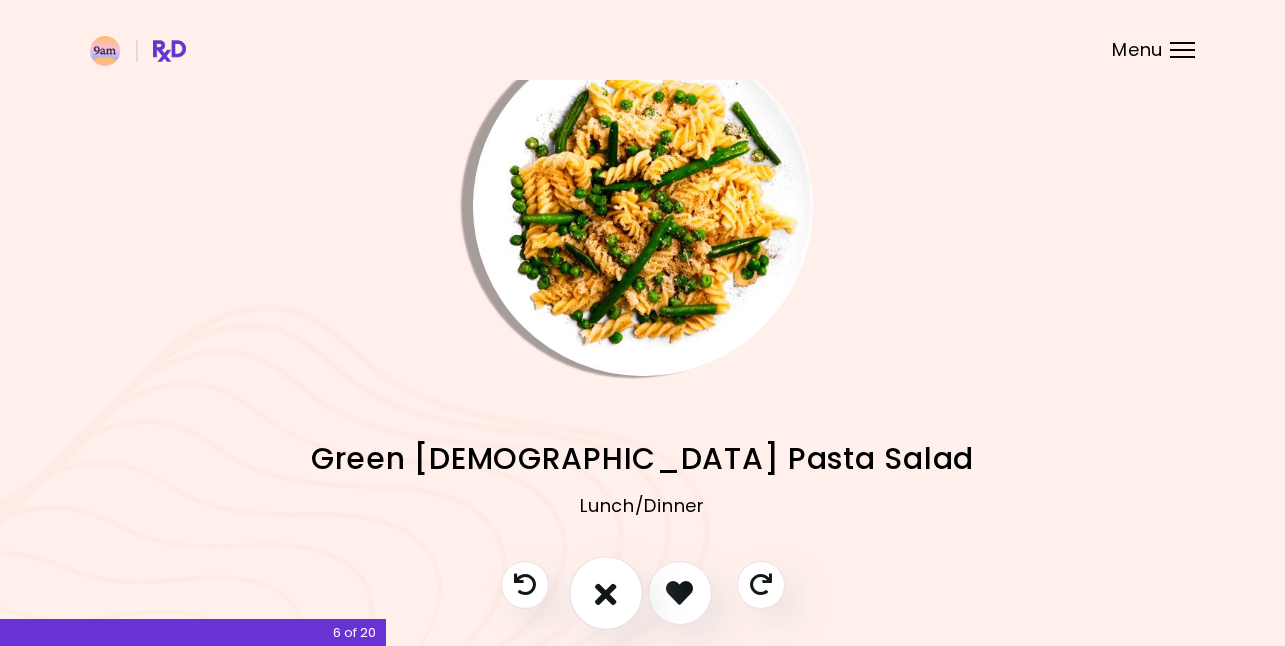 click at bounding box center (606, 592) 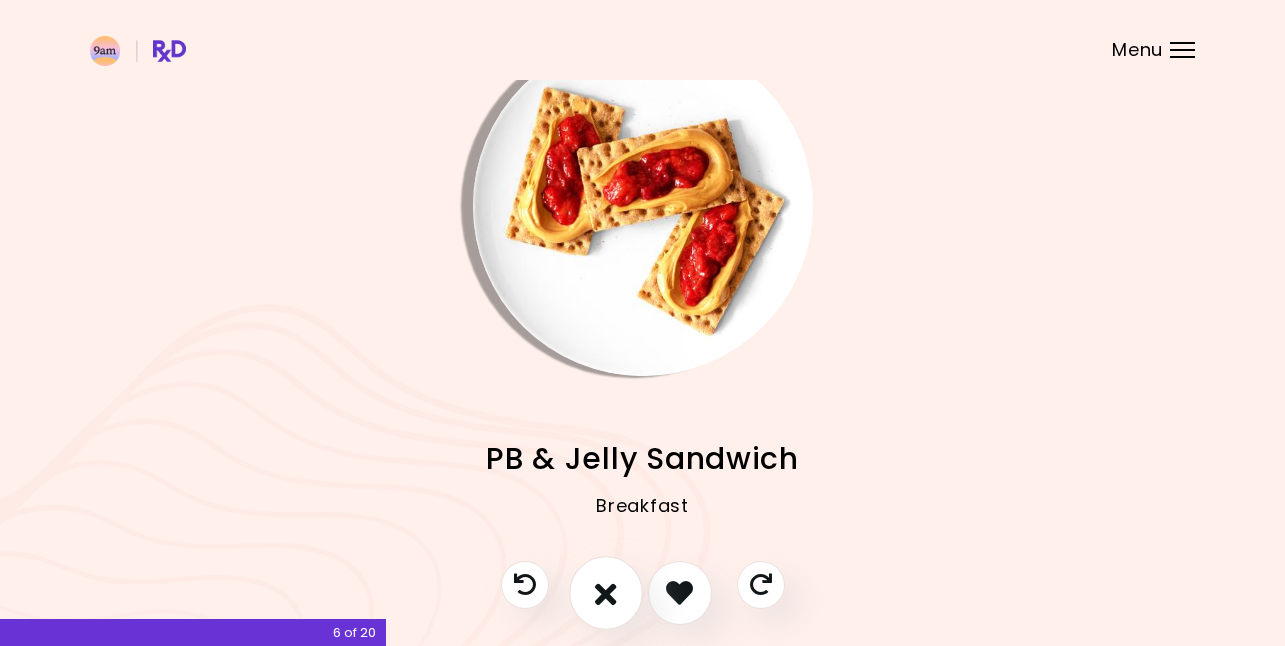 click at bounding box center (606, 592) 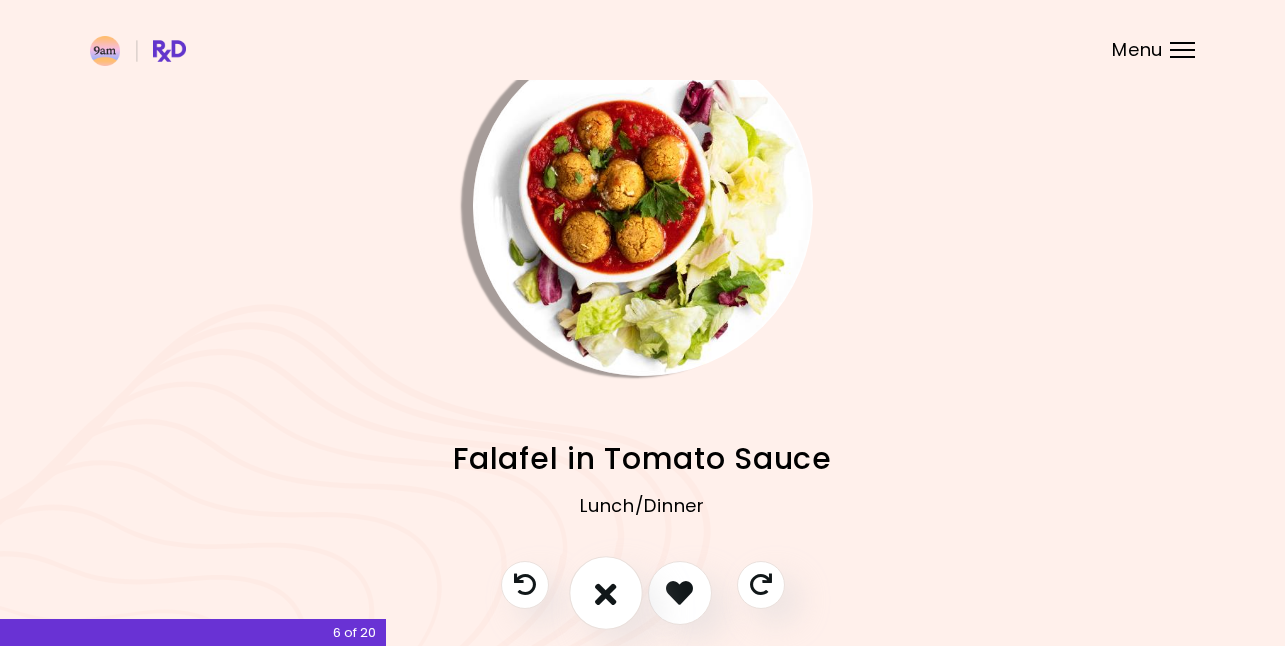 click at bounding box center [606, 592] 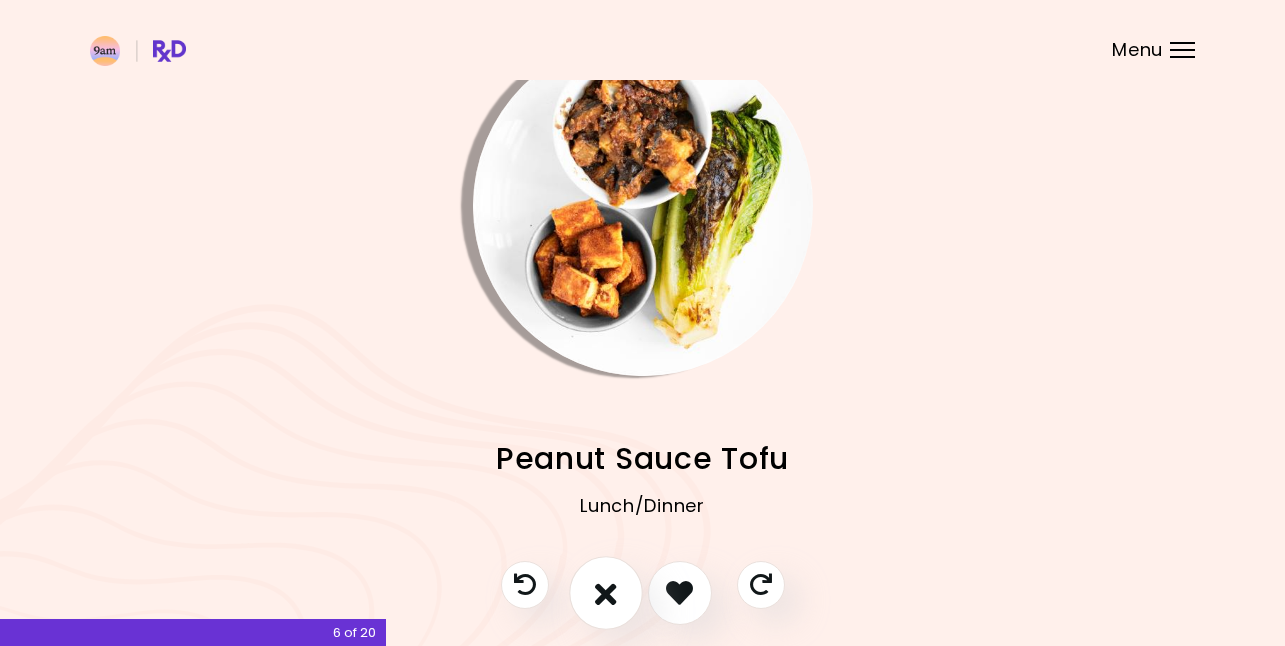 click at bounding box center (606, 592) 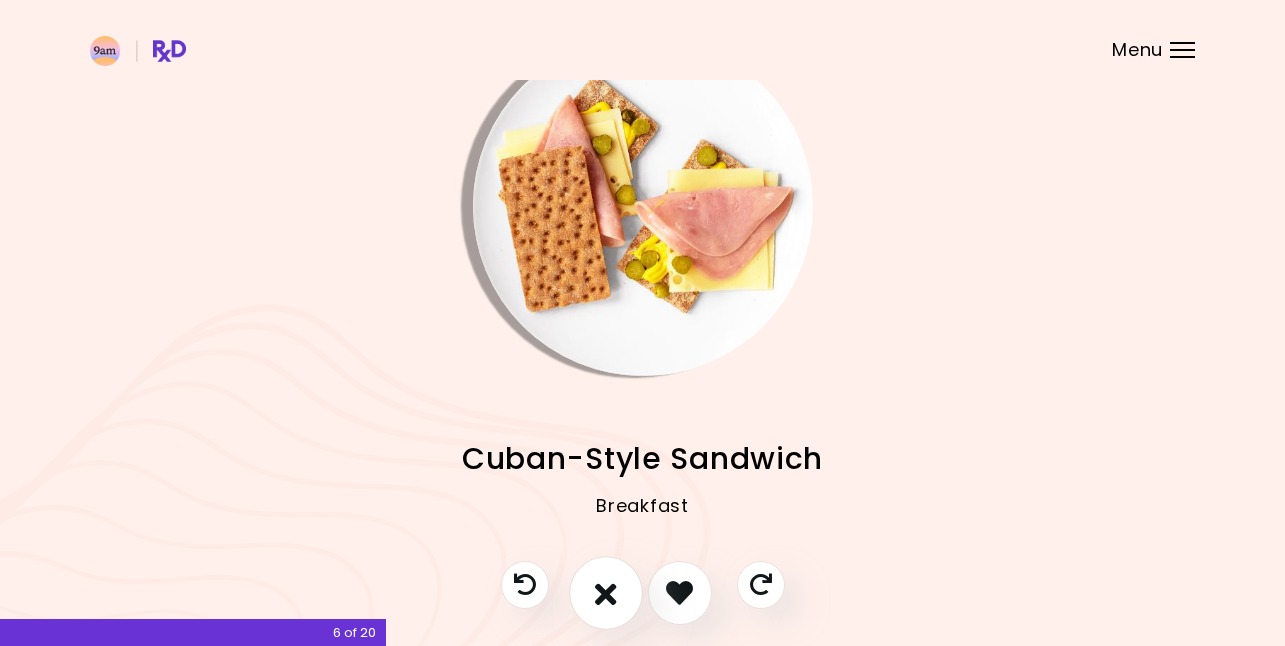 click at bounding box center [606, 592] 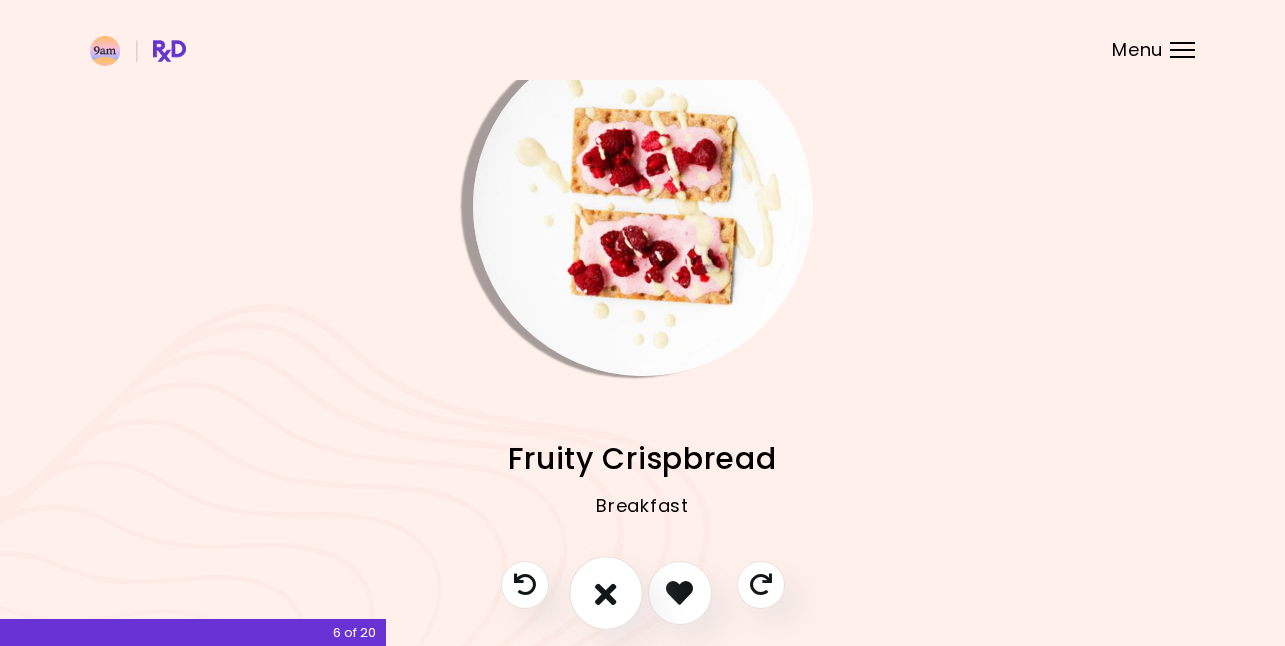 click at bounding box center (606, 592) 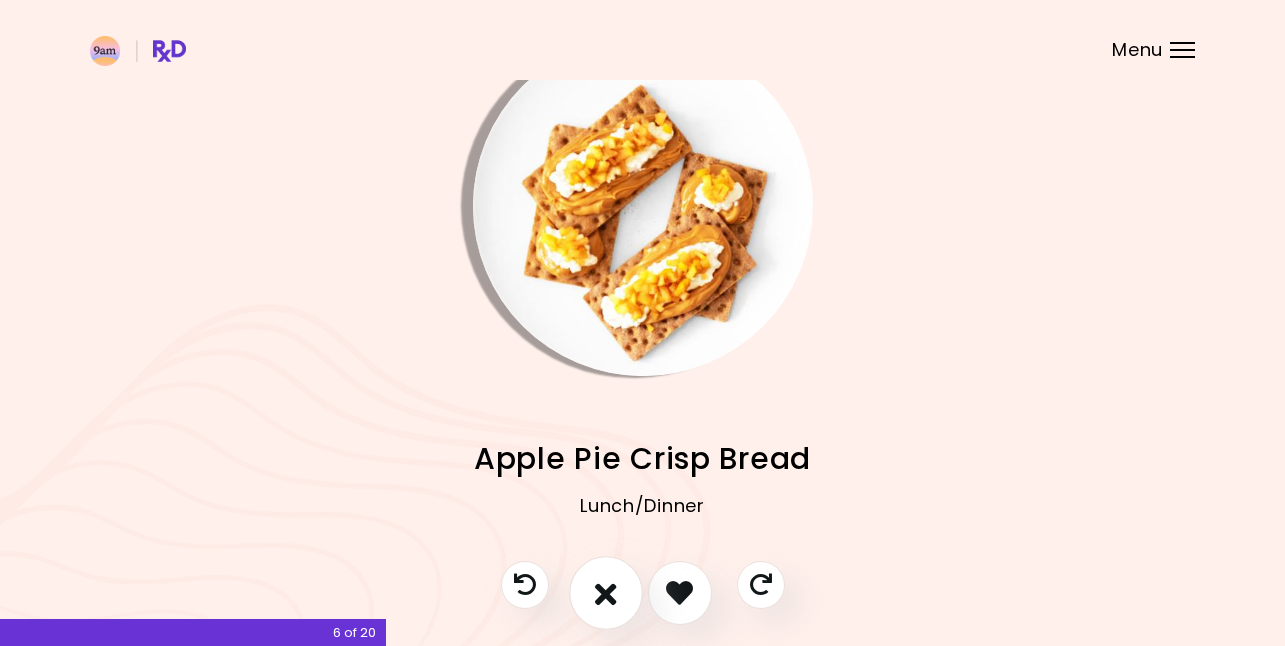 click at bounding box center (606, 592) 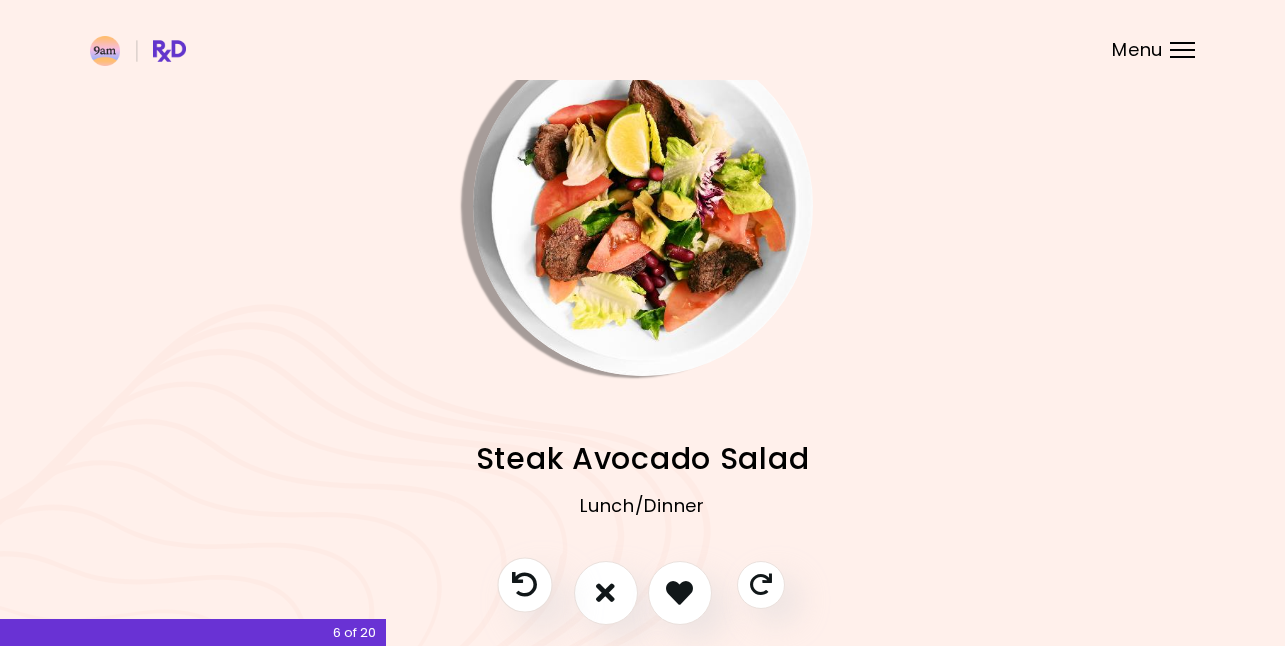 click at bounding box center (524, 584) 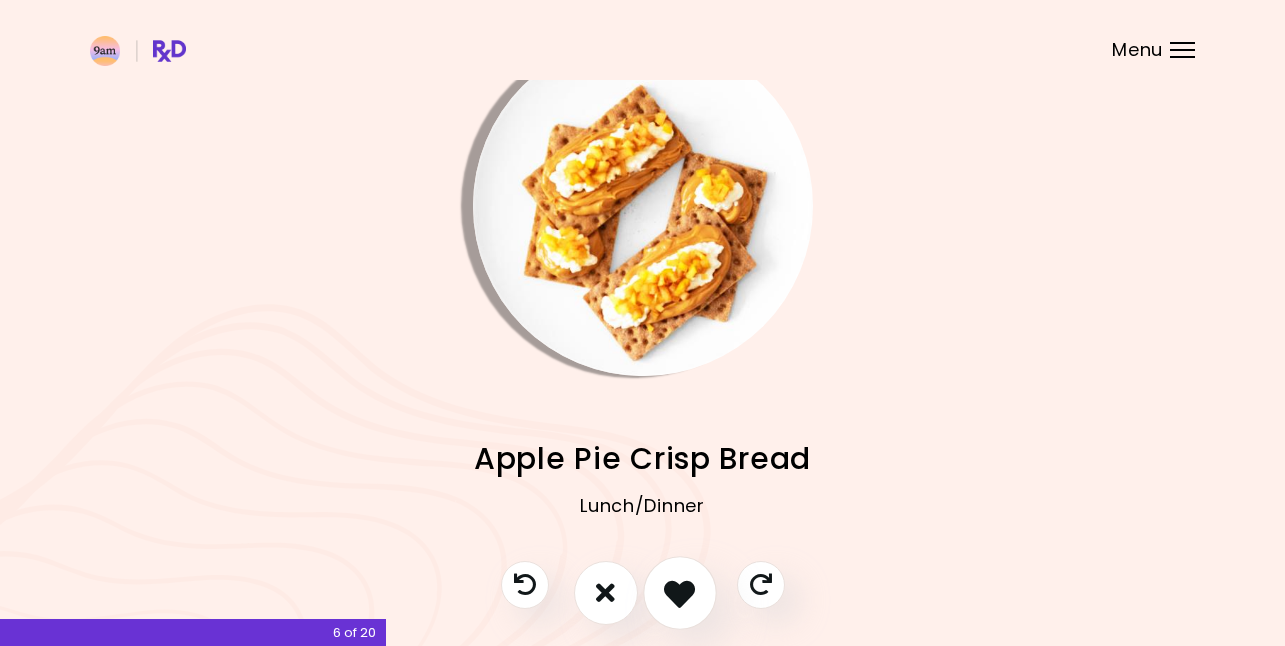click at bounding box center [680, 593] 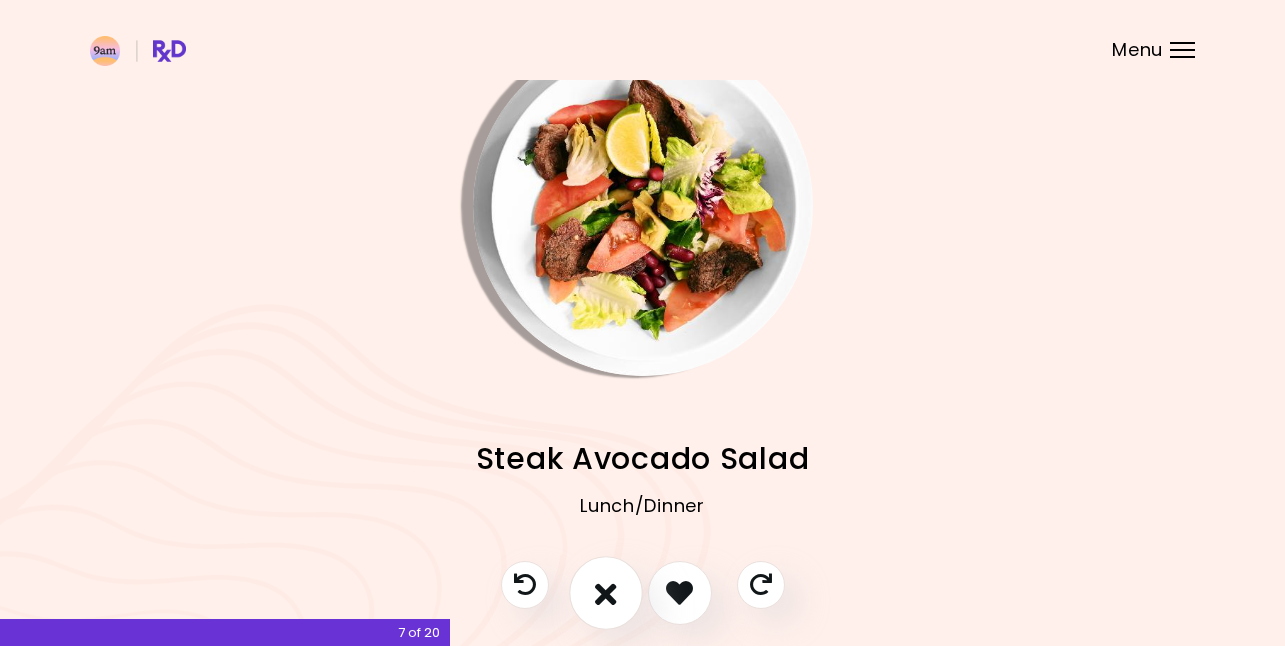 click at bounding box center (606, 592) 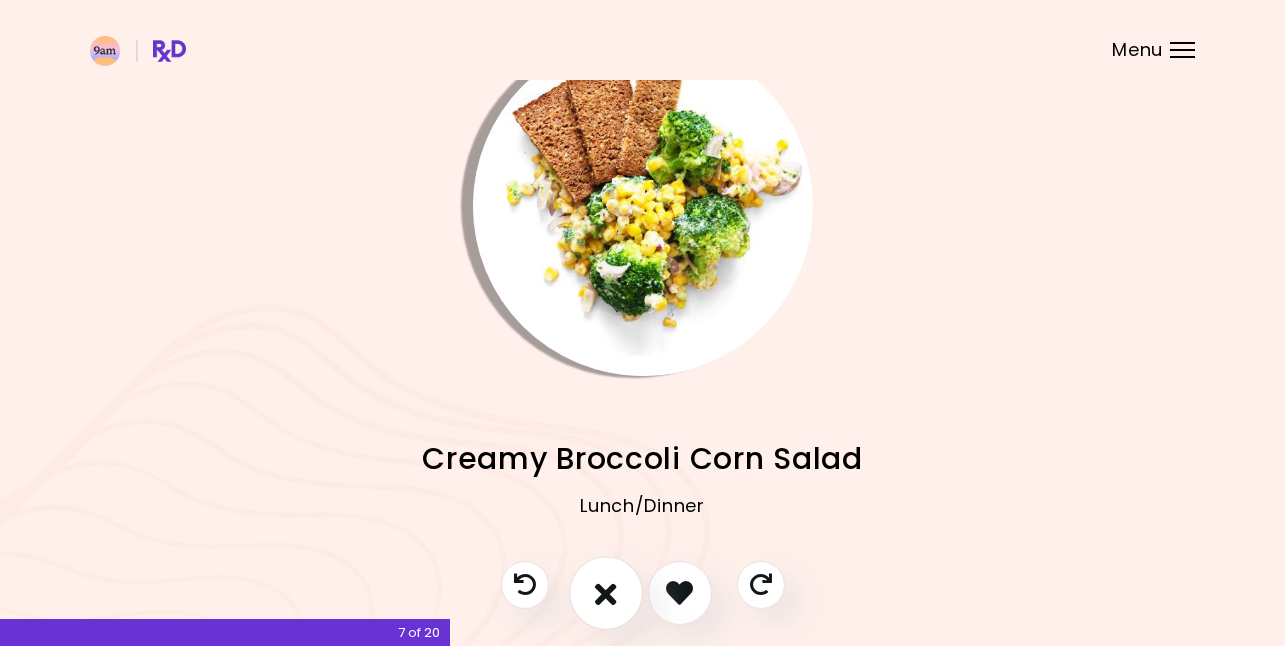 click at bounding box center (606, 592) 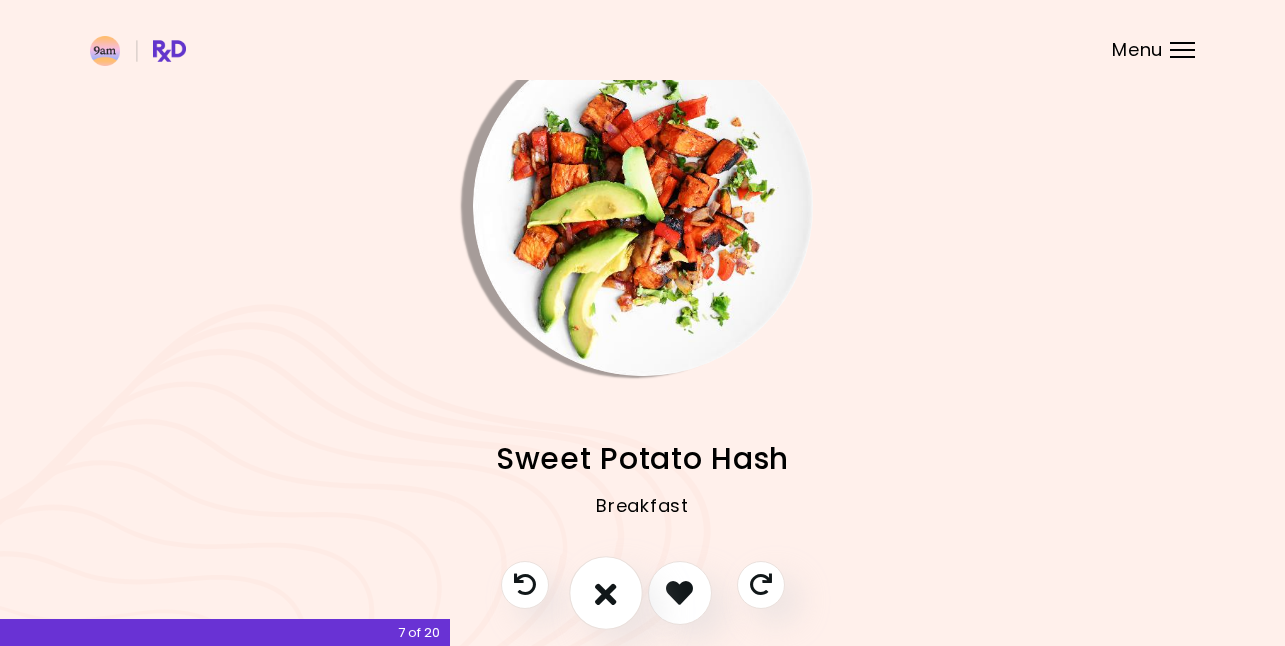 click at bounding box center [606, 592] 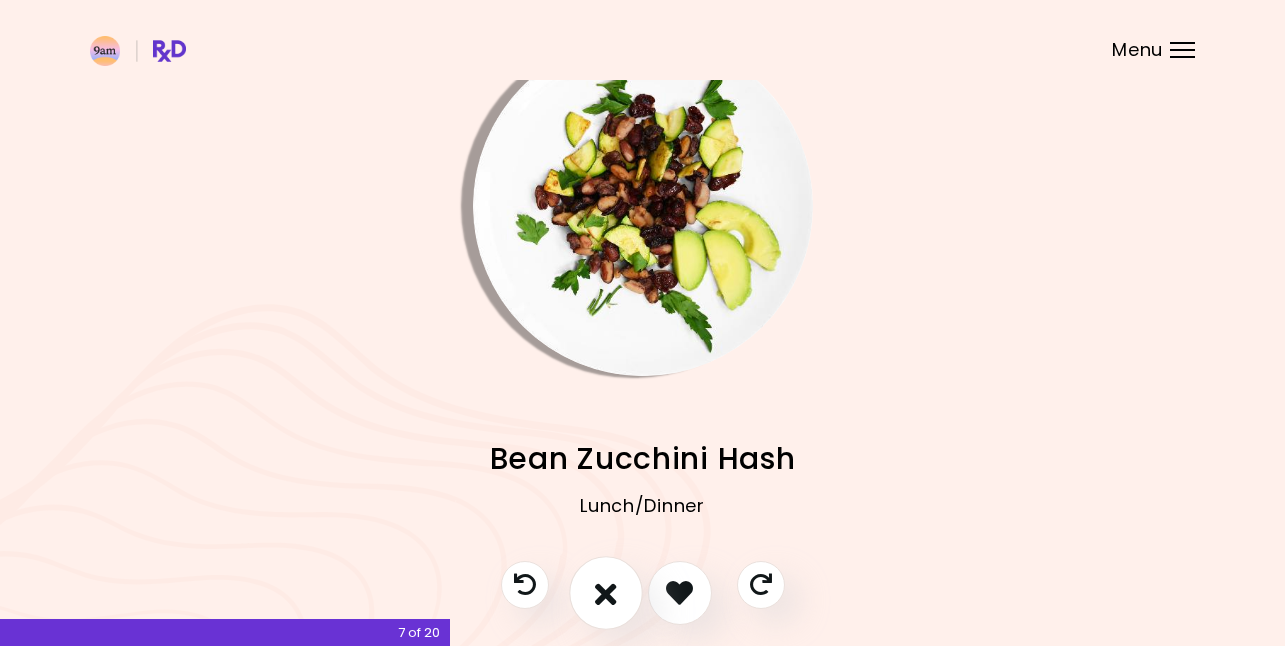 click at bounding box center (606, 592) 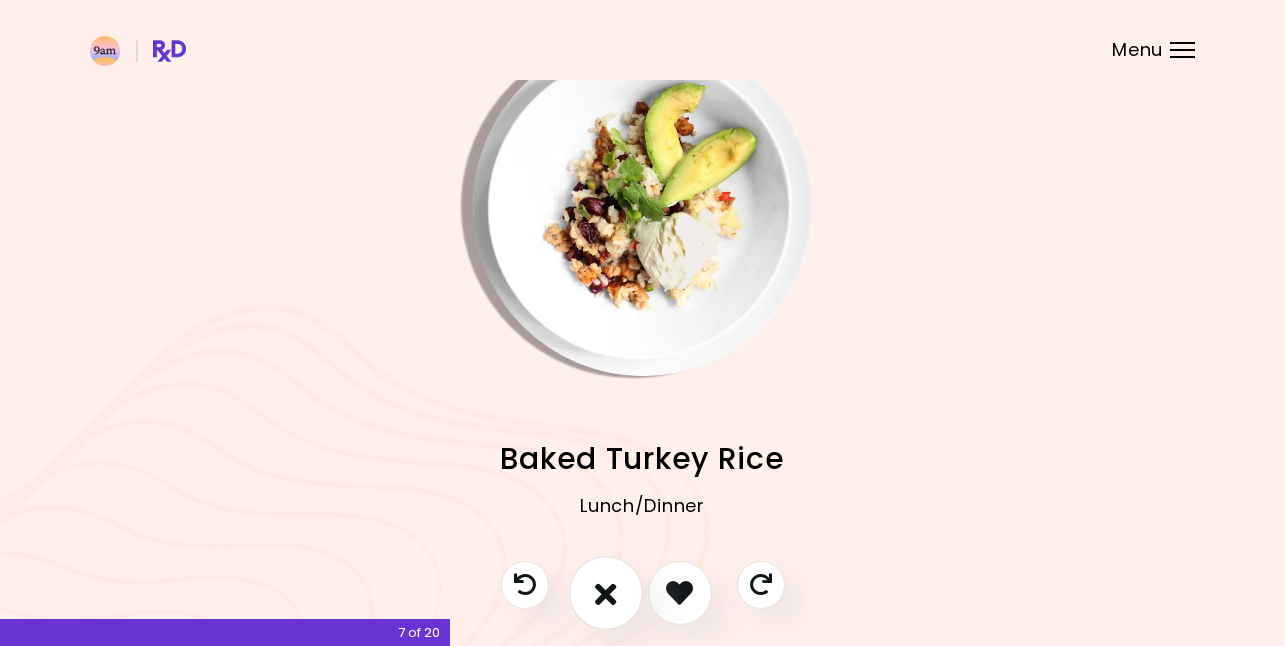 click at bounding box center (606, 592) 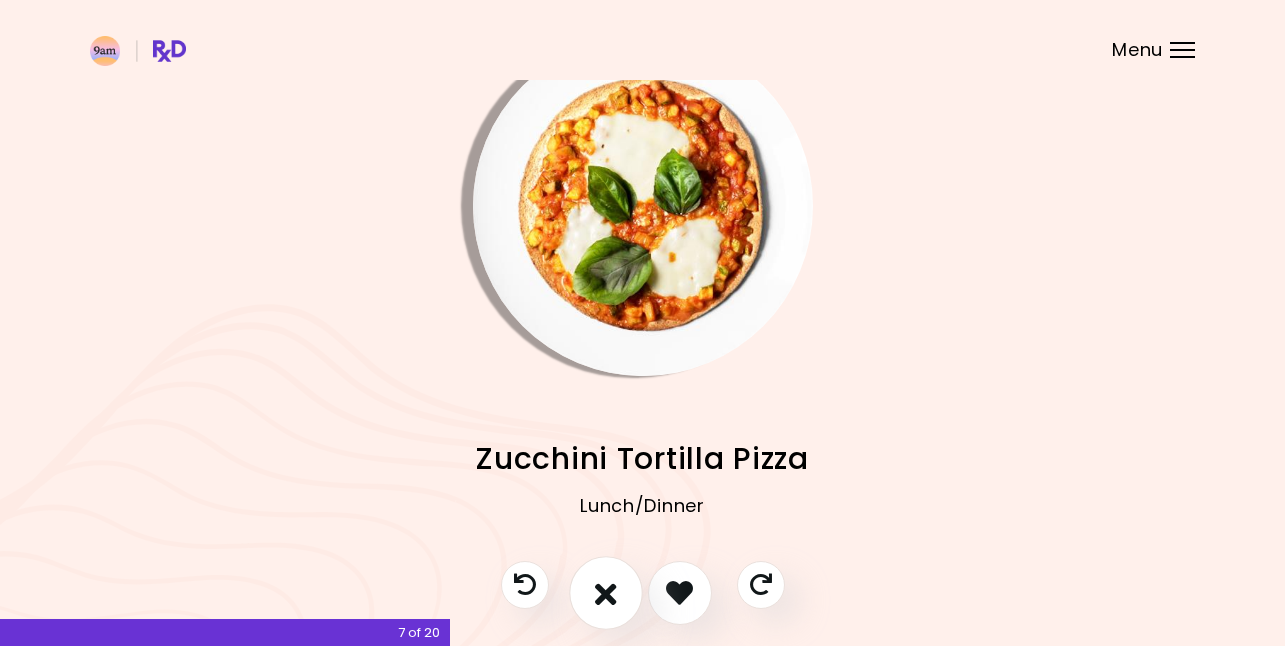 click at bounding box center (606, 592) 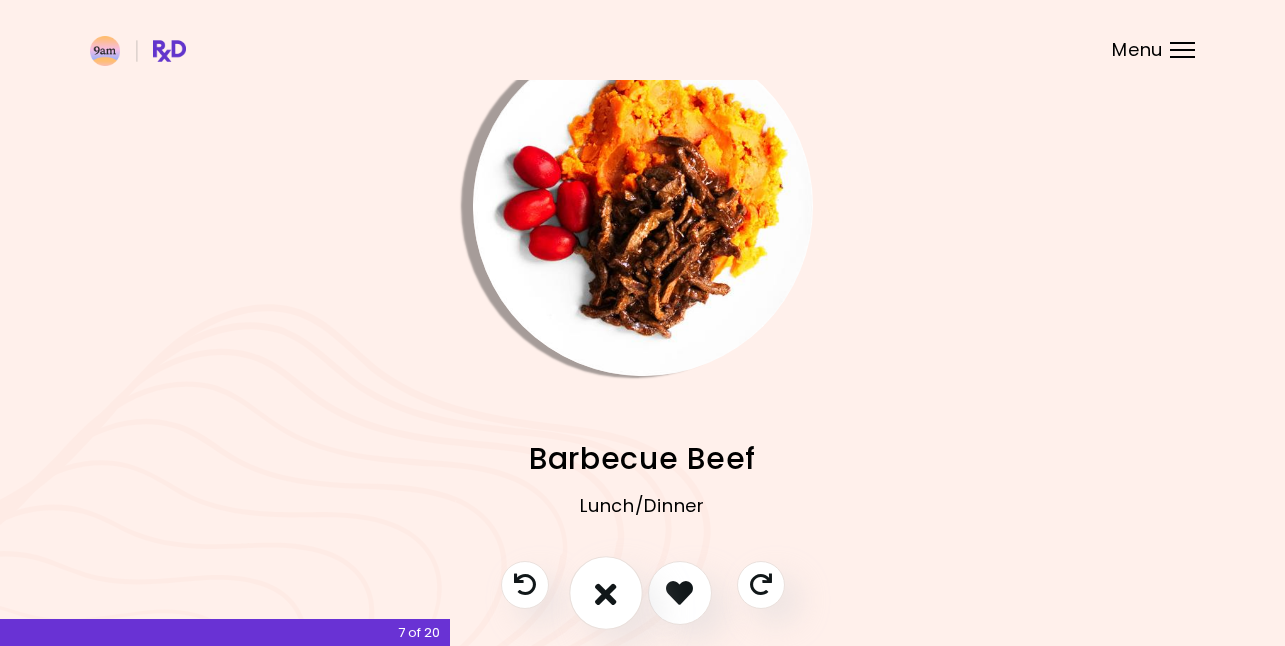 click at bounding box center (606, 592) 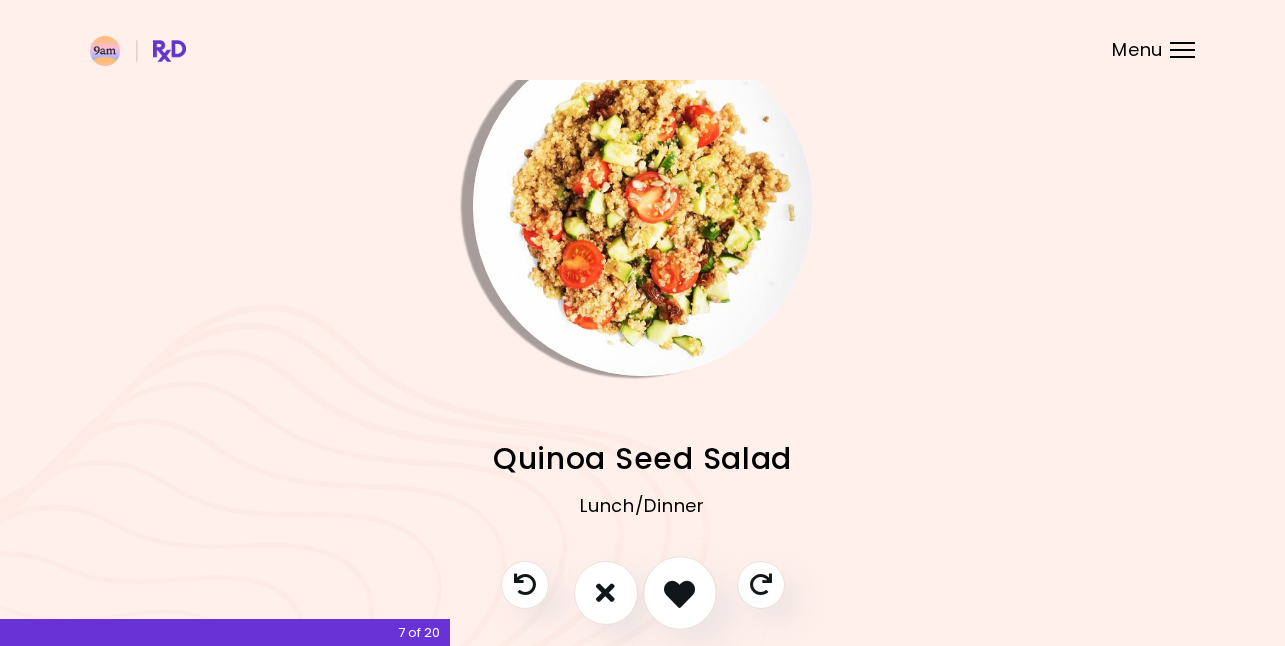 click at bounding box center [679, 592] 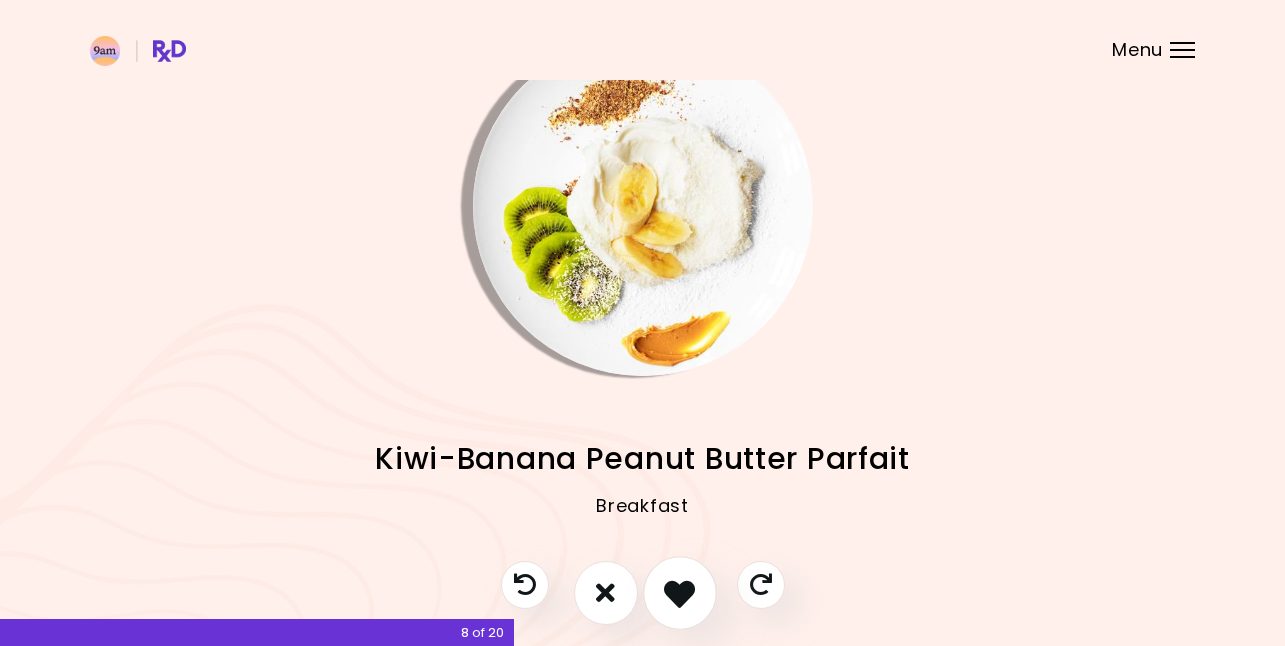 click at bounding box center [679, 592] 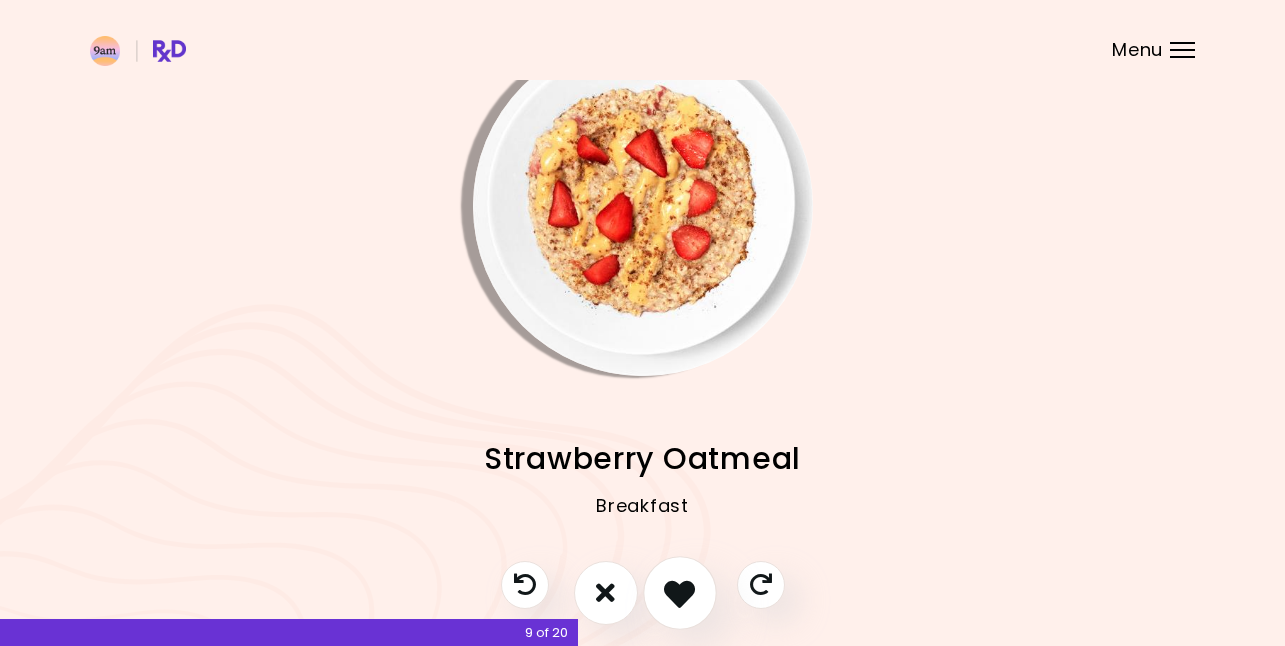 click at bounding box center (679, 592) 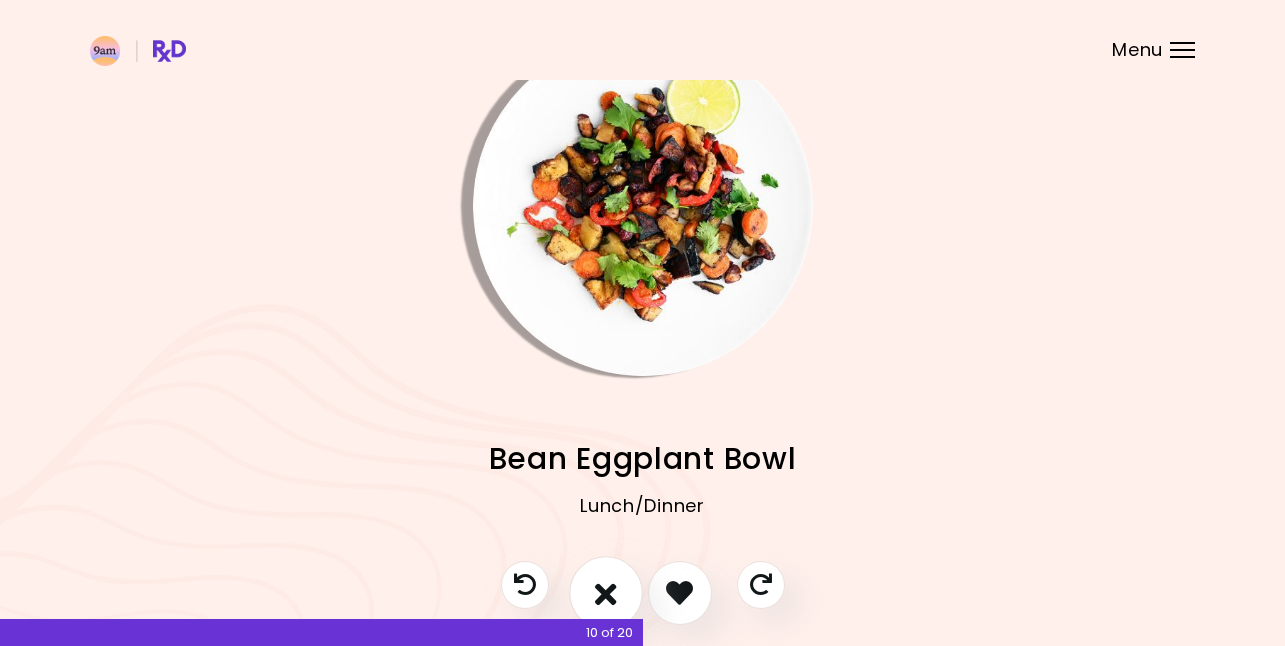 click at bounding box center [606, 593] 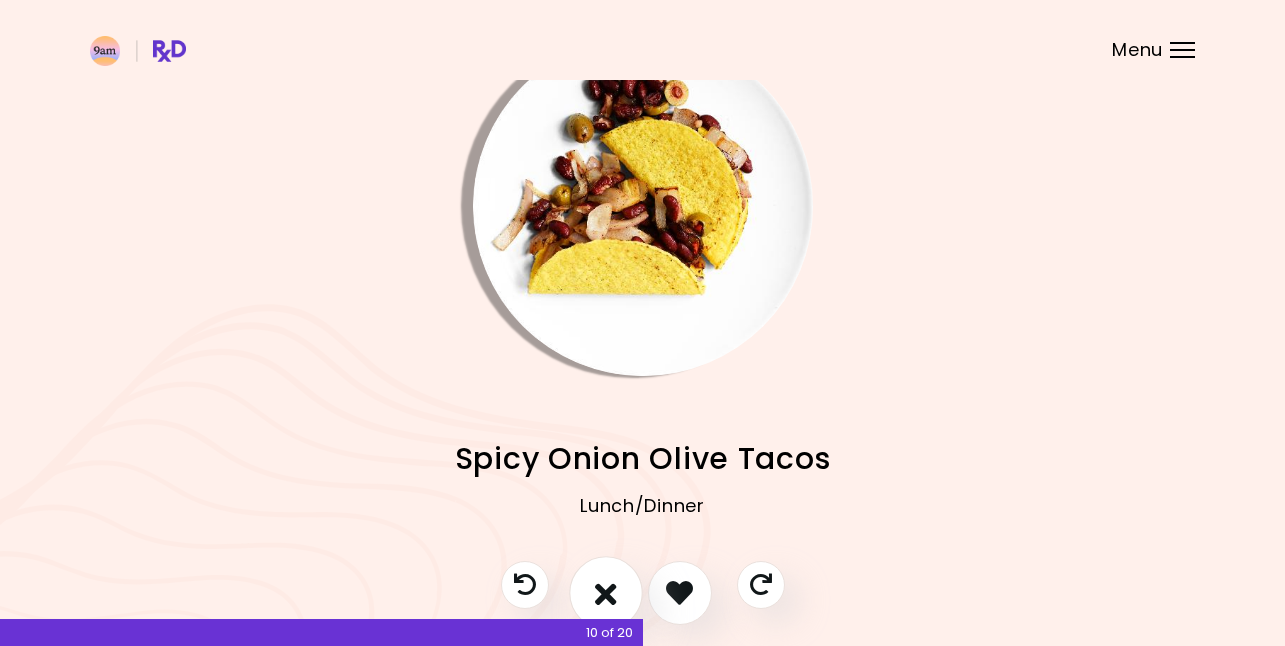click at bounding box center [606, 592] 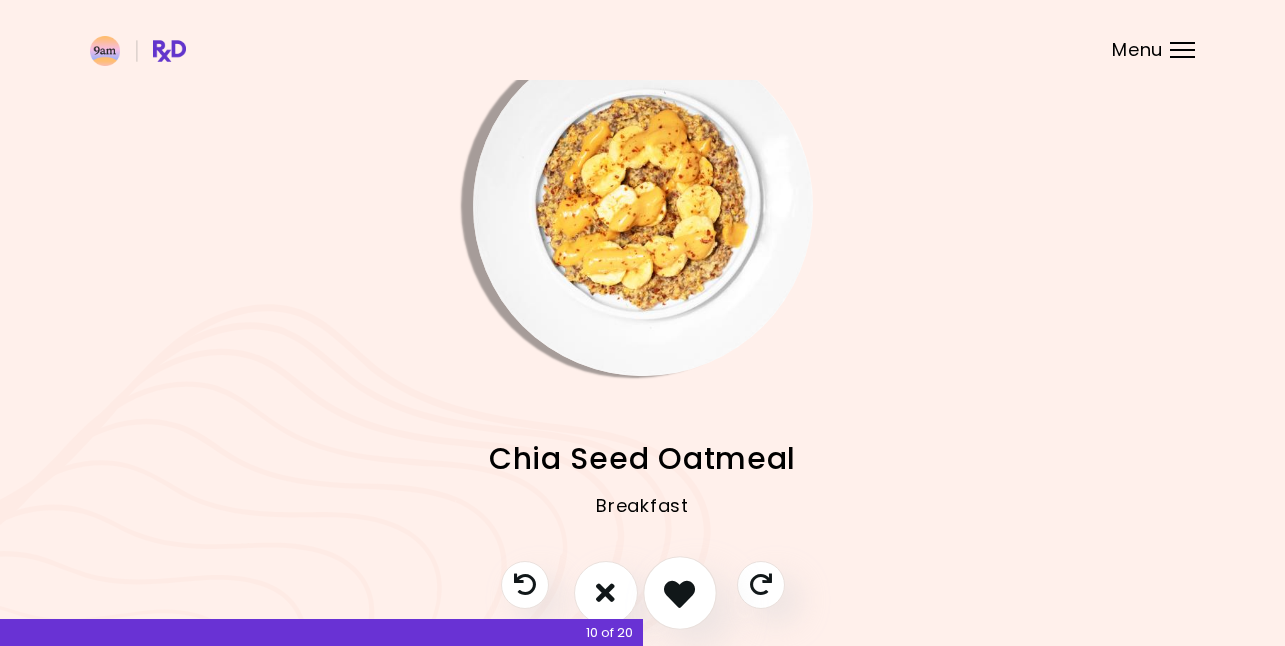 click at bounding box center [679, 592] 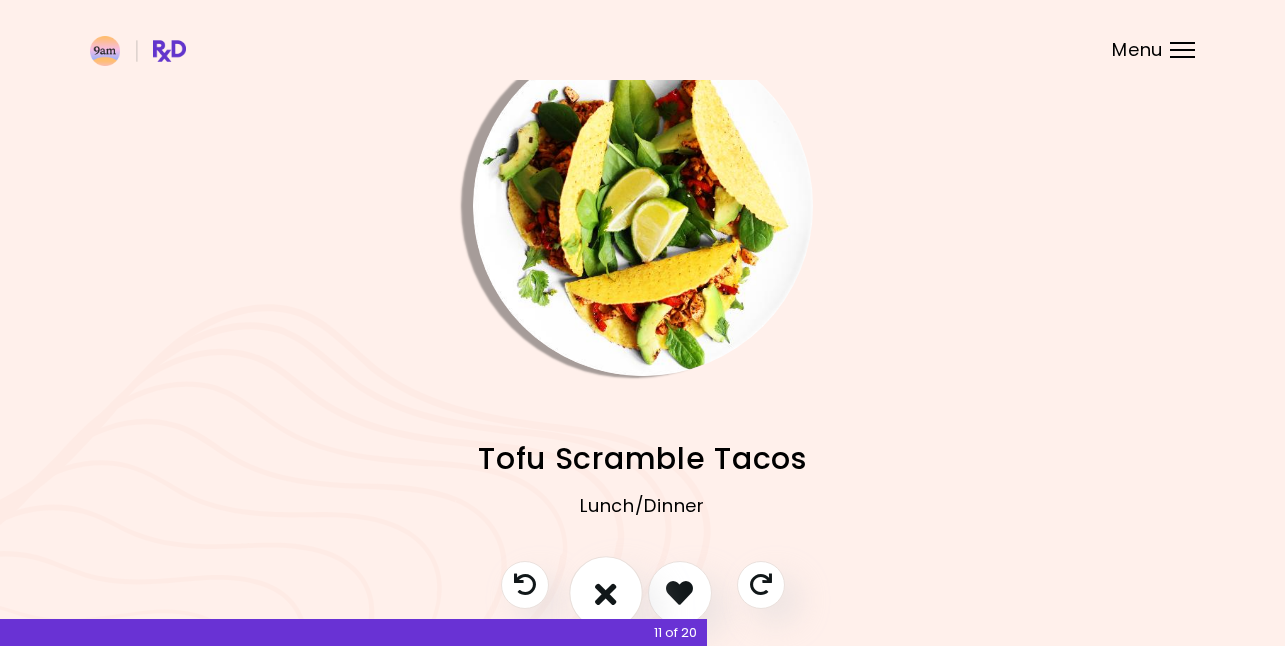 click at bounding box center [606, 592] 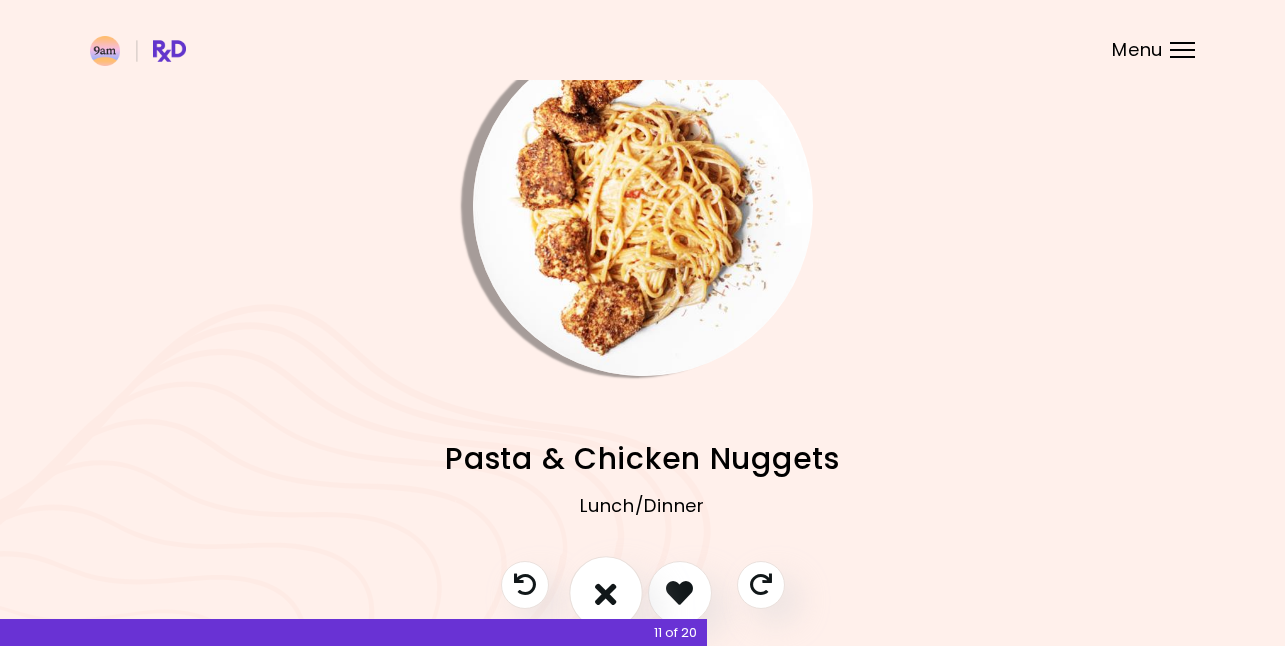 click at bounding box center [606, 592] 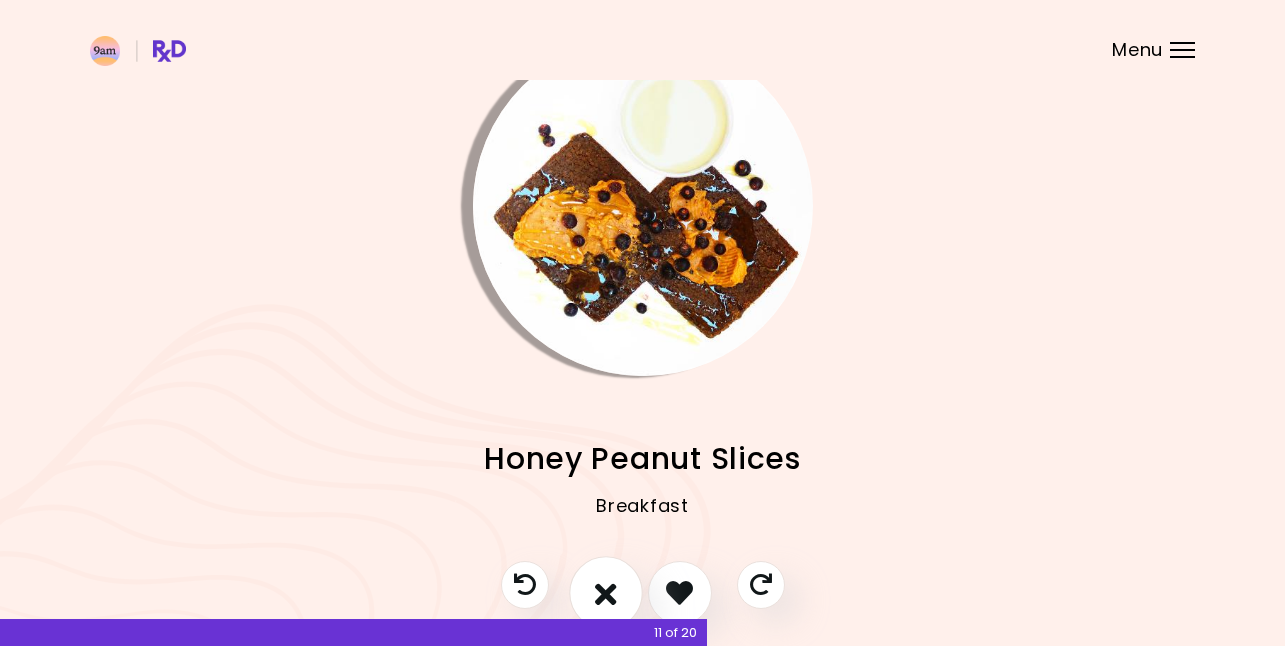 click at bounding box center (606, 592) 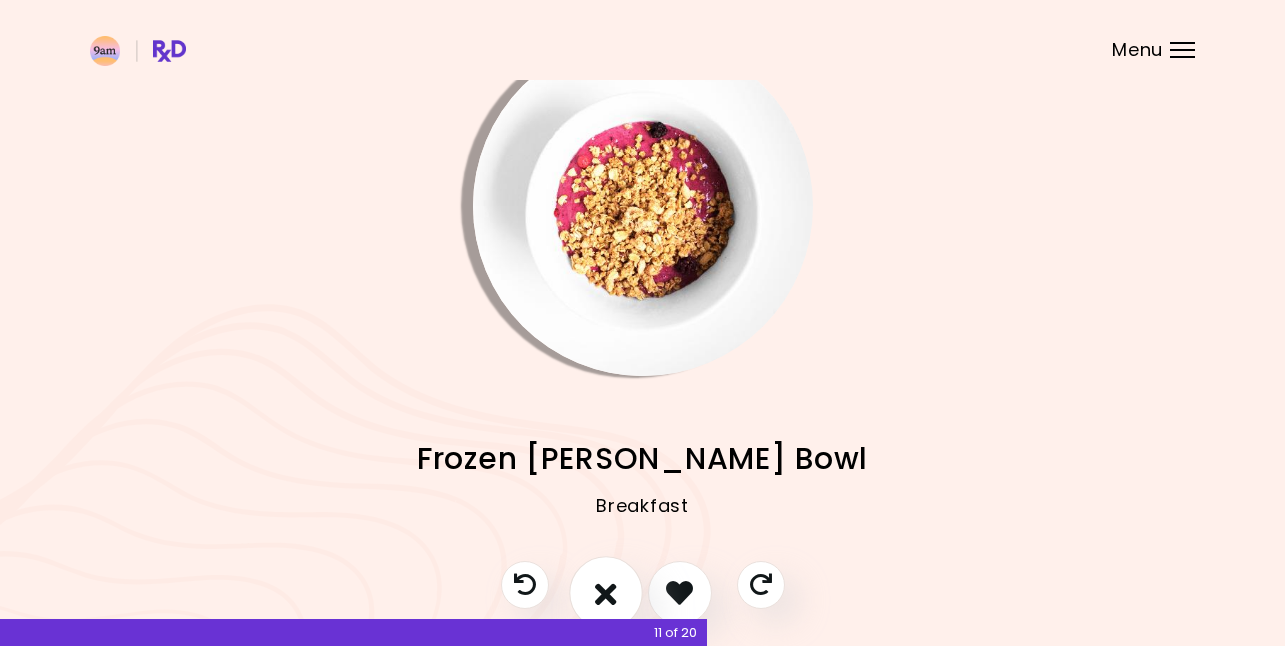 click at bounding box center [606, 592] 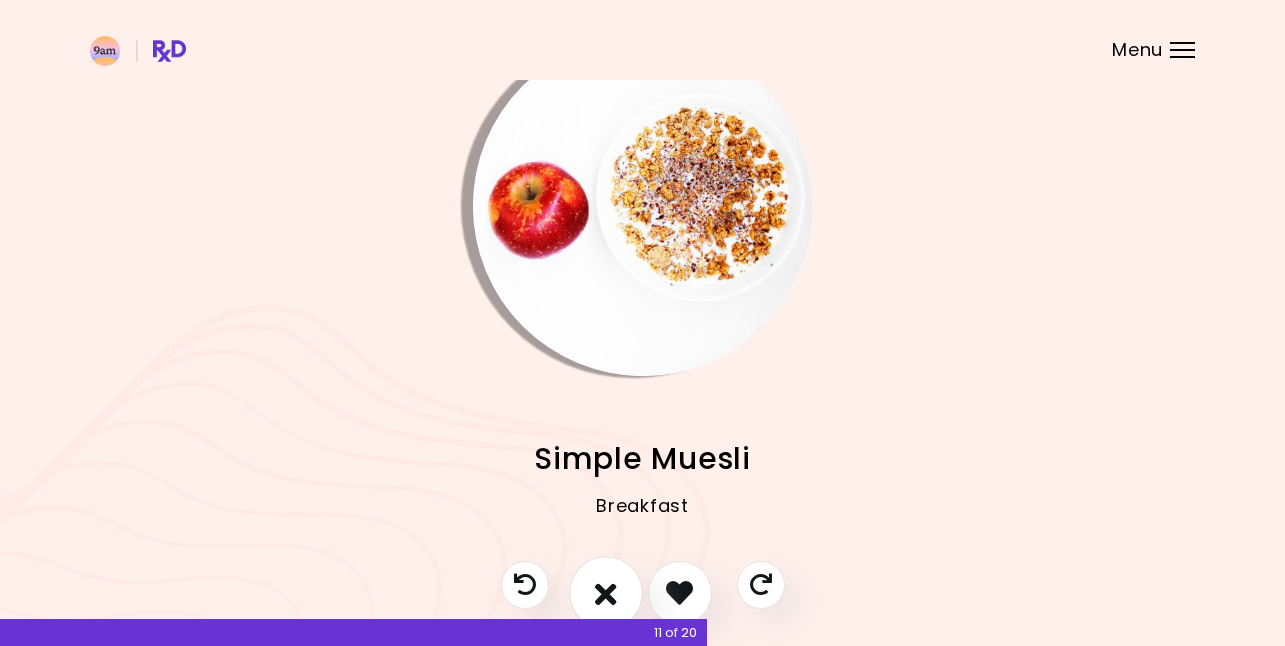 click at bounding box center [606, 592] 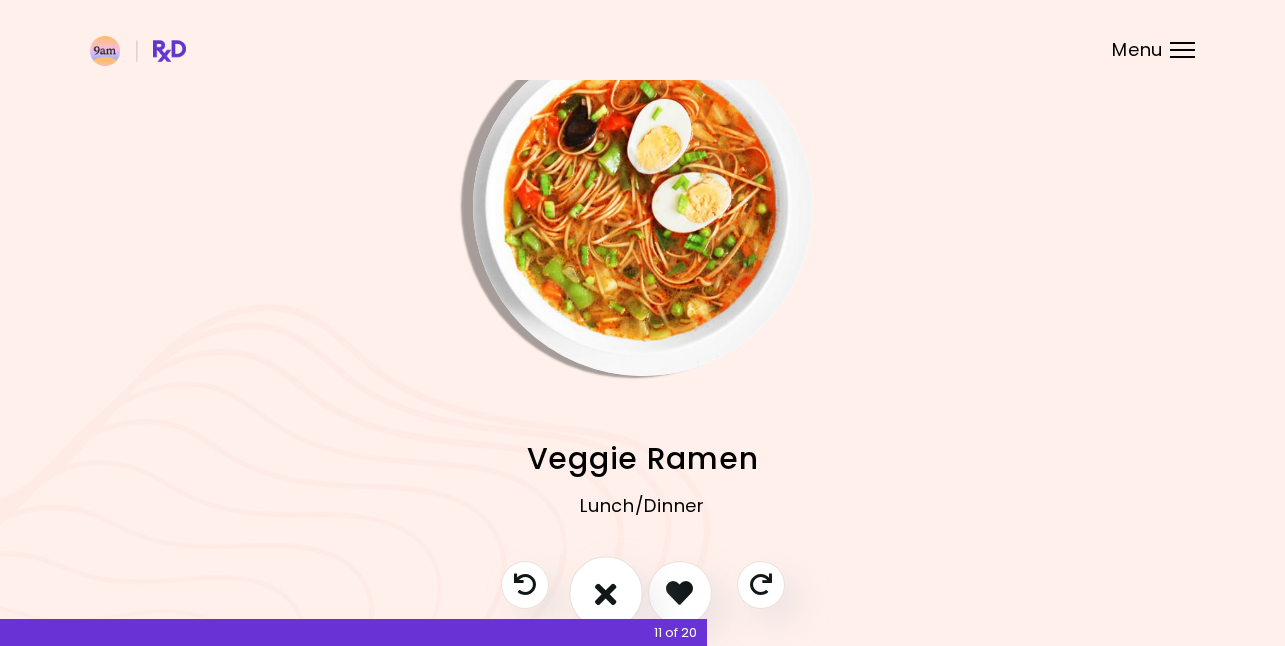 click at bounding box center [606, 592] 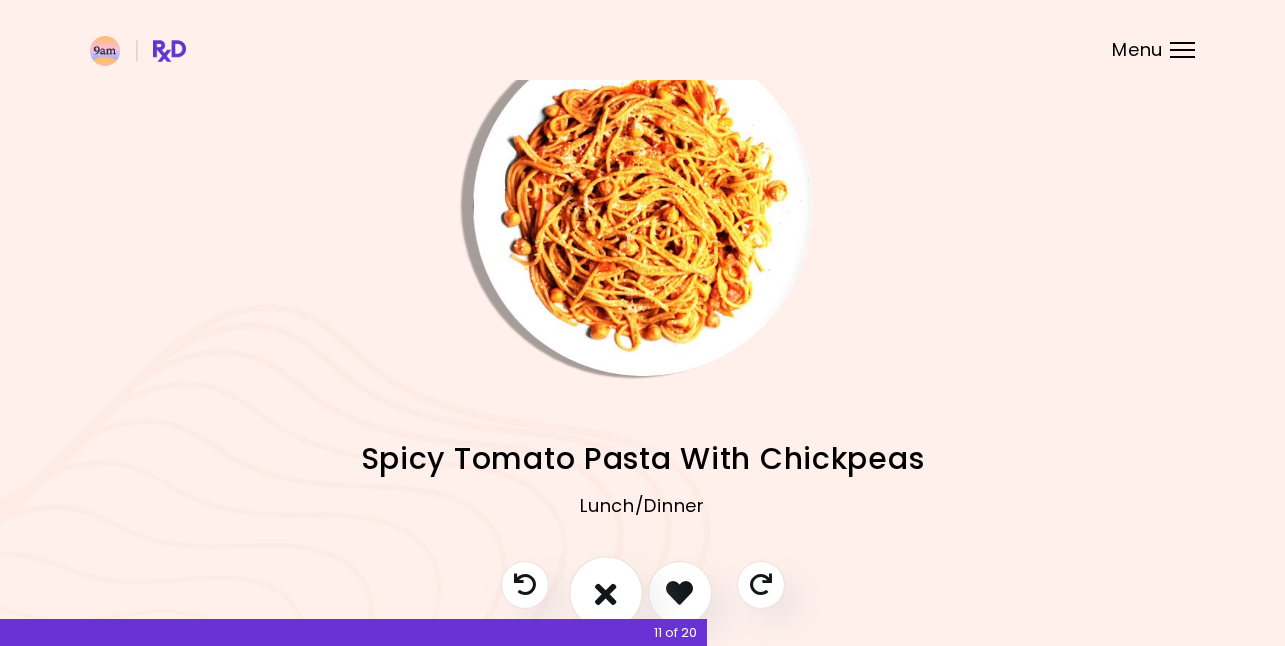 click at bounding box center (606, 592) 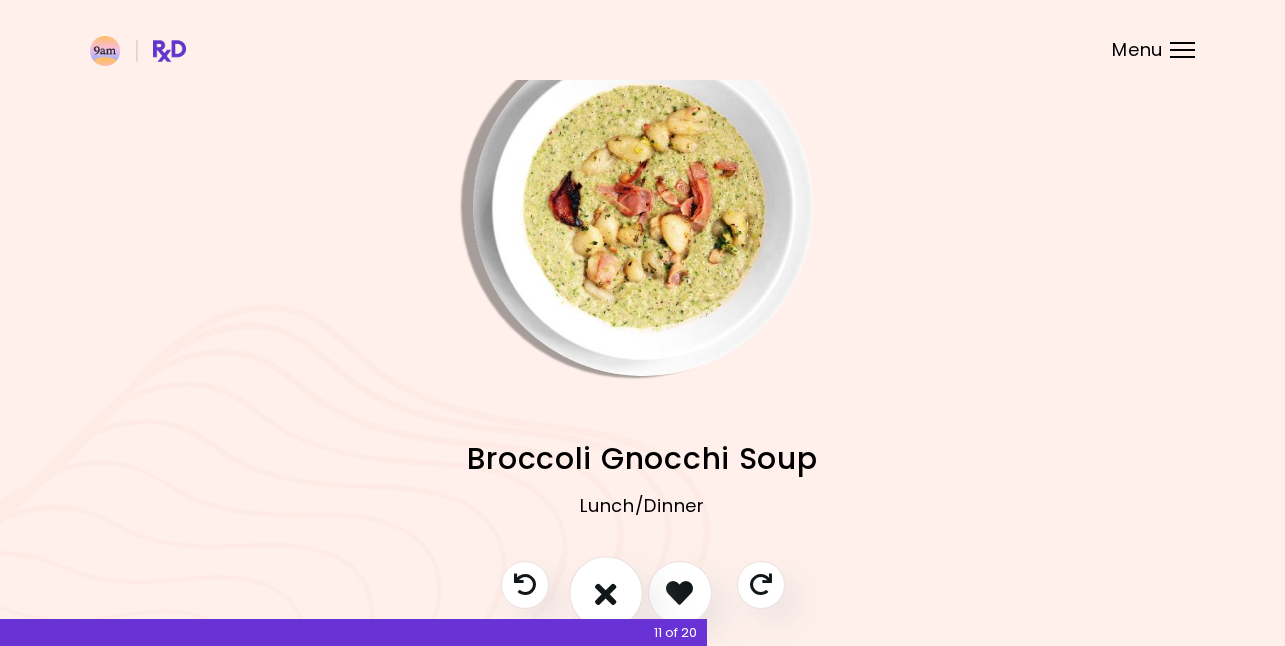 click at bounding box center (606, 592) 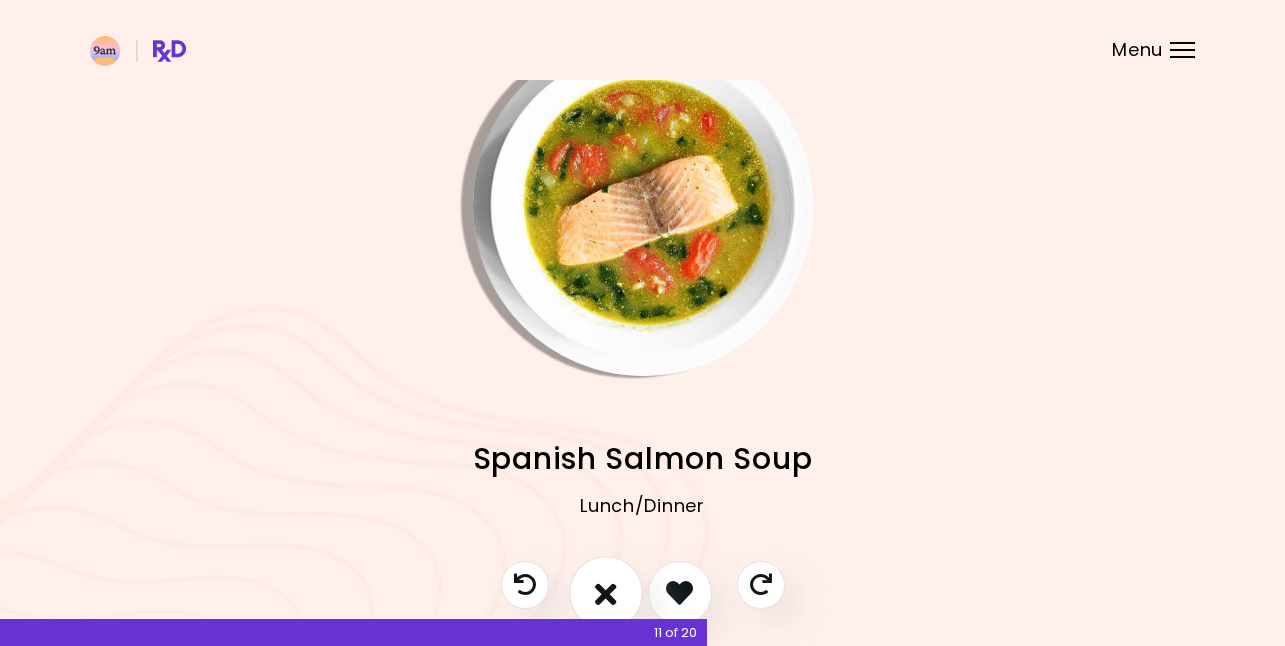 click at bounding box center [606, 592] 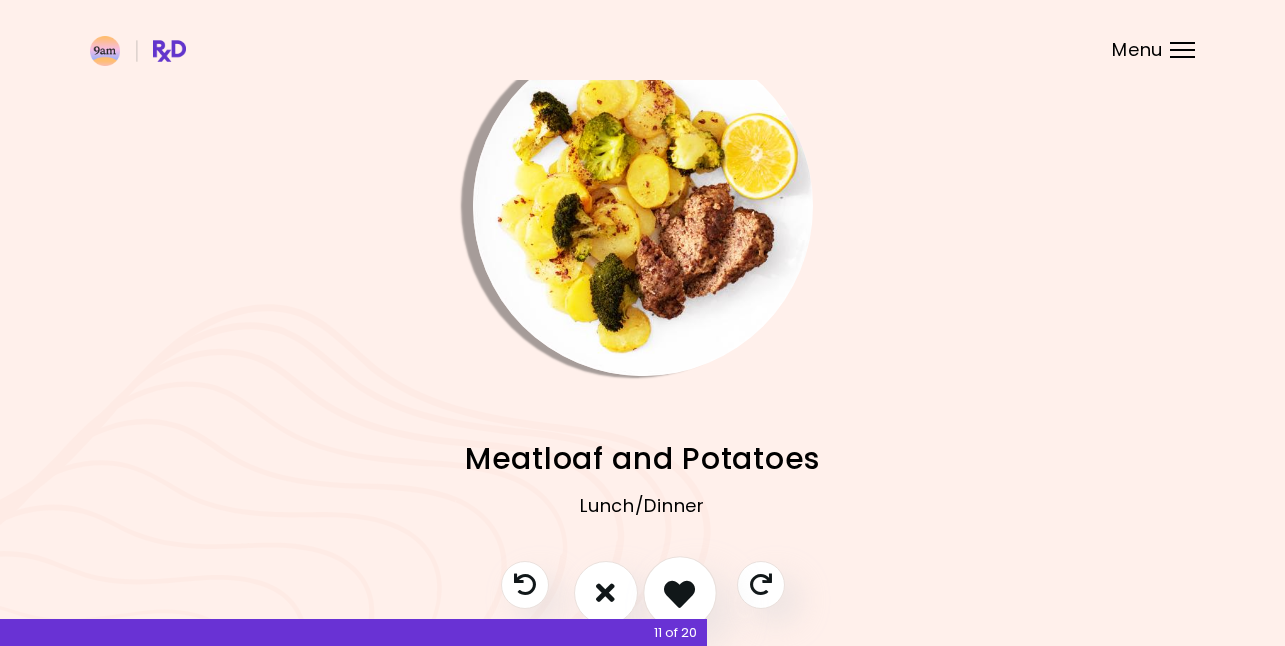 click at bounding box center [679, 592] 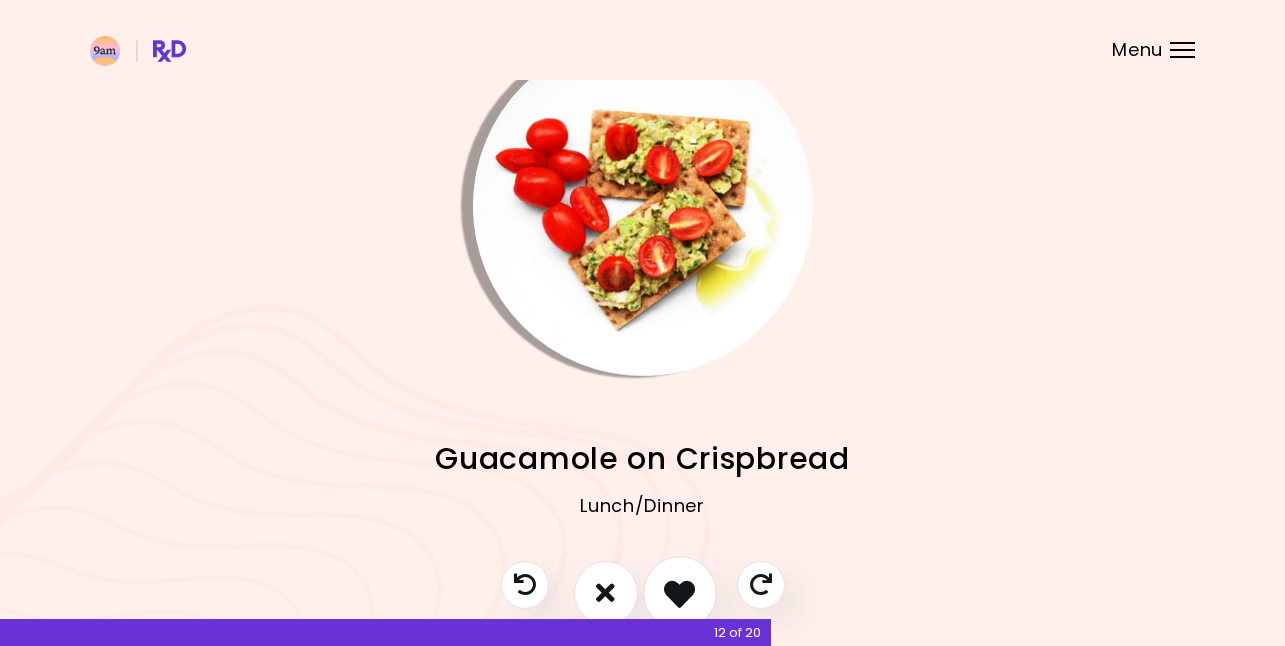 click at bounding box center [679, 592] 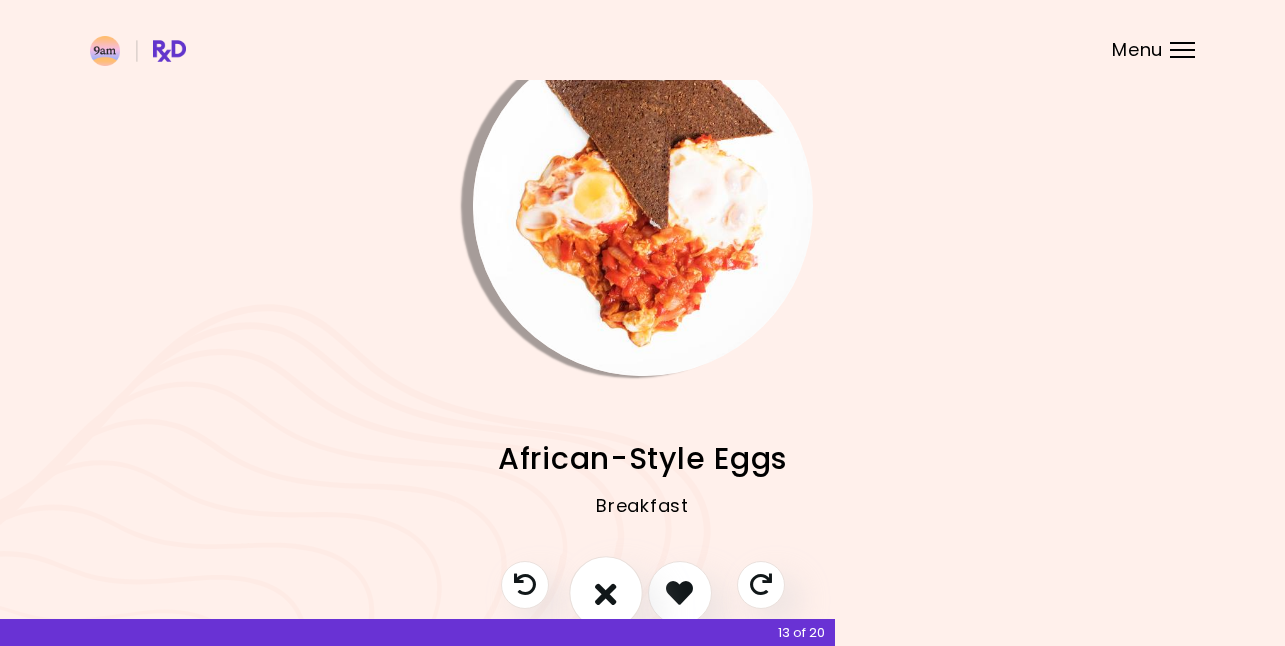 click at bounding box center [606, 592] 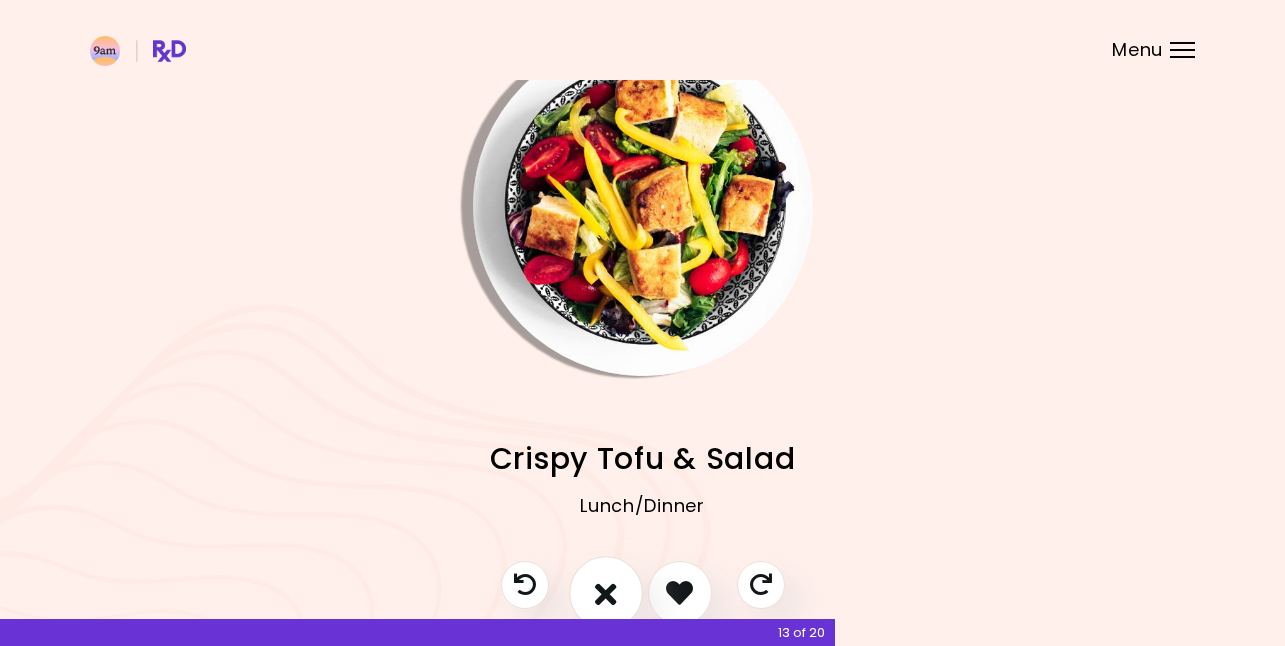 click at bounding box center (606, 592) 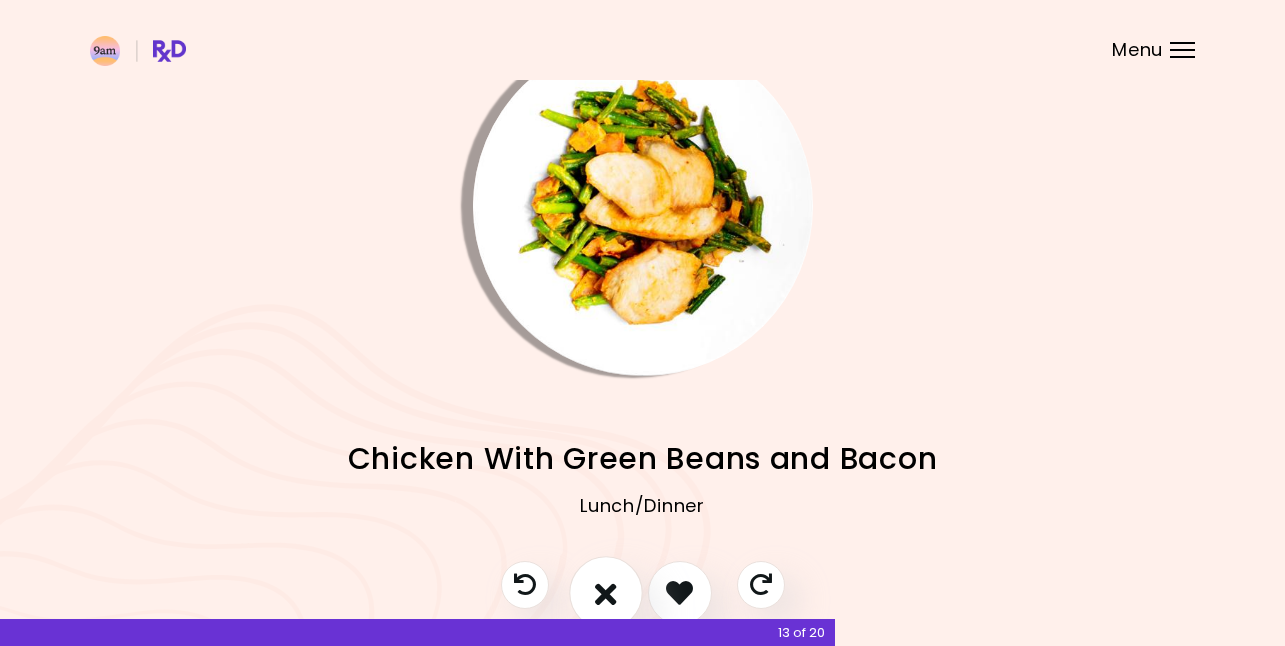 click at bounding box center [606, 592] 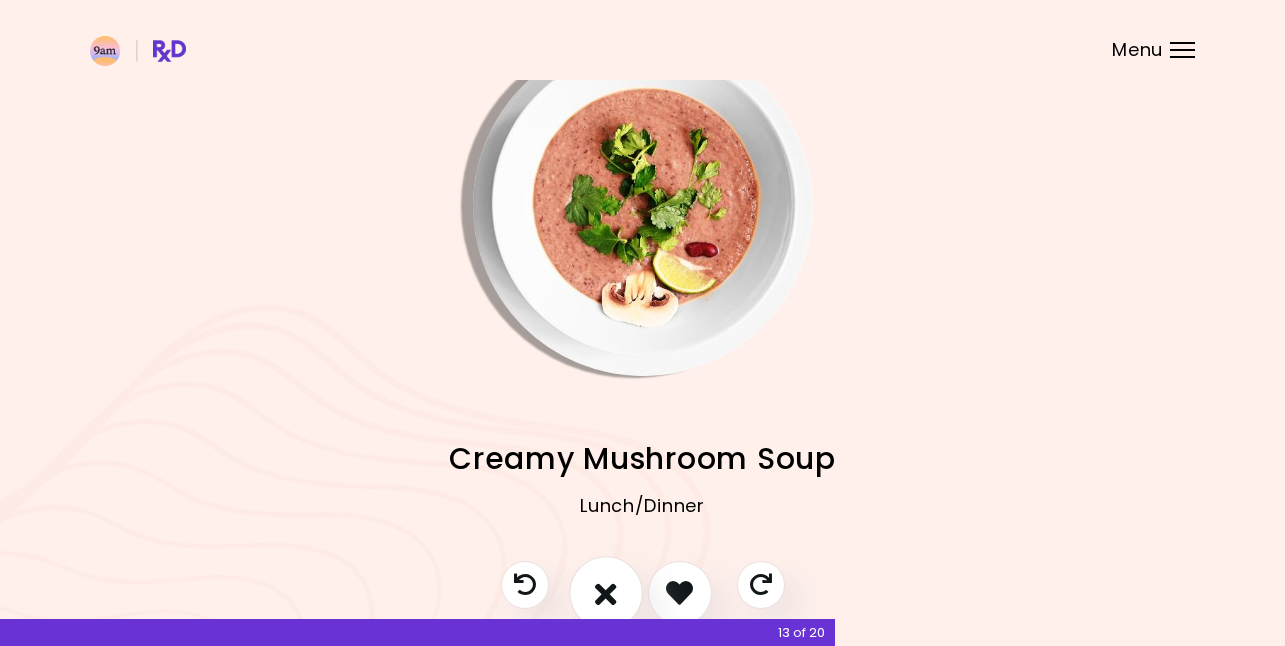 click at bounding box center [606, 592] 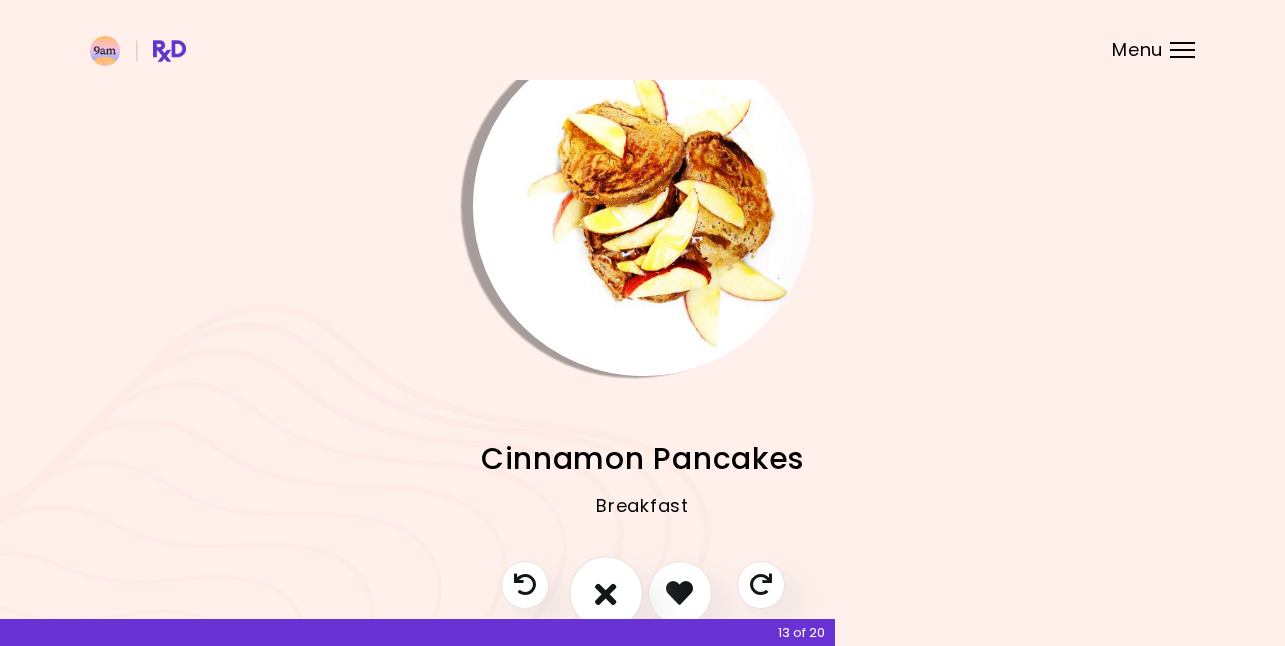 click at bounding box center (606, 592) 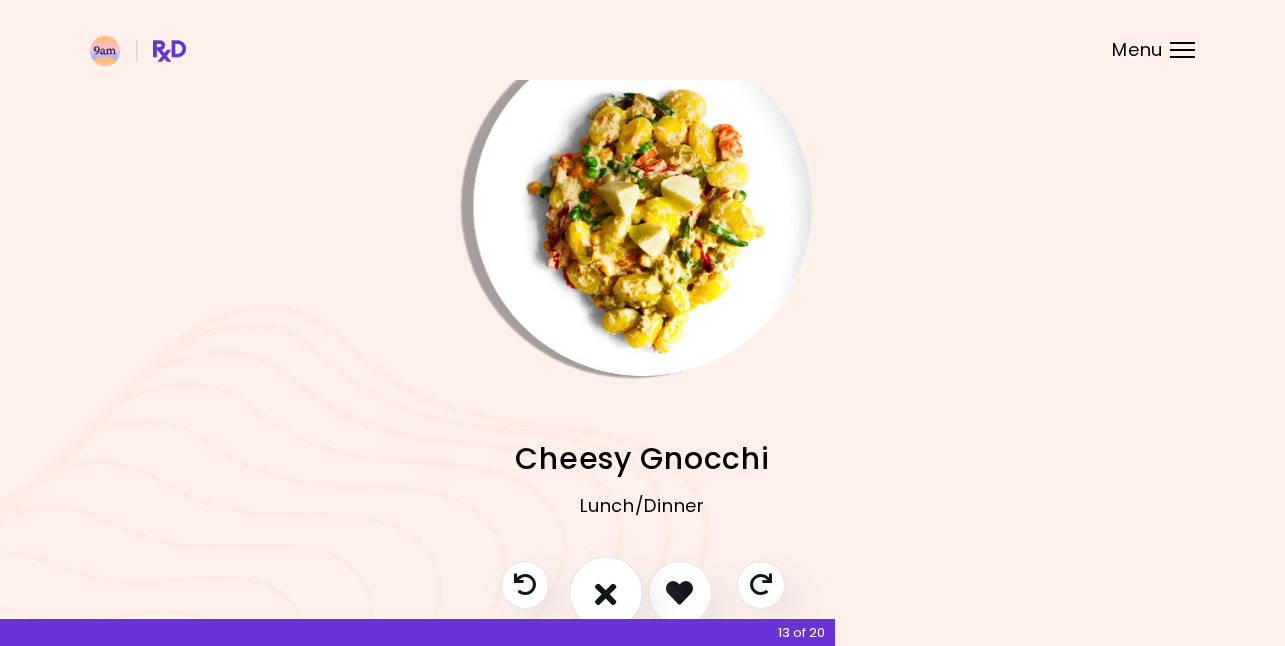 click at bounding box center [606, 592] 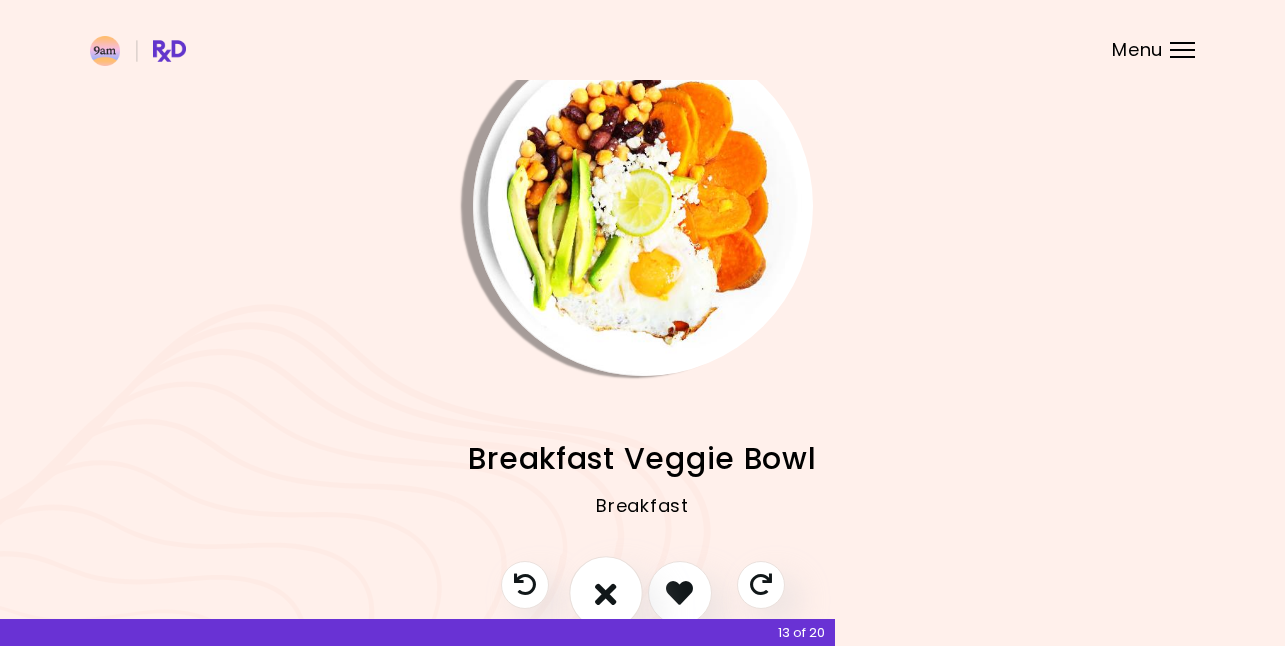 click at bounding box center [606, 592] 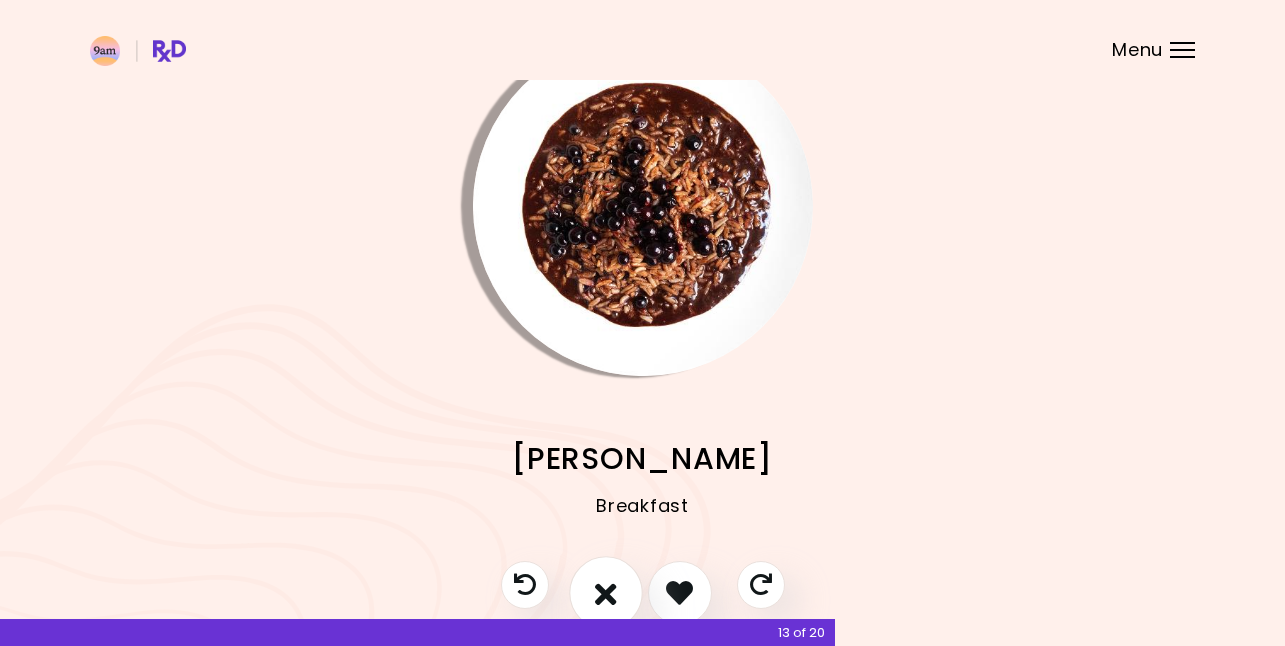 click at bounding box center (606, 592) 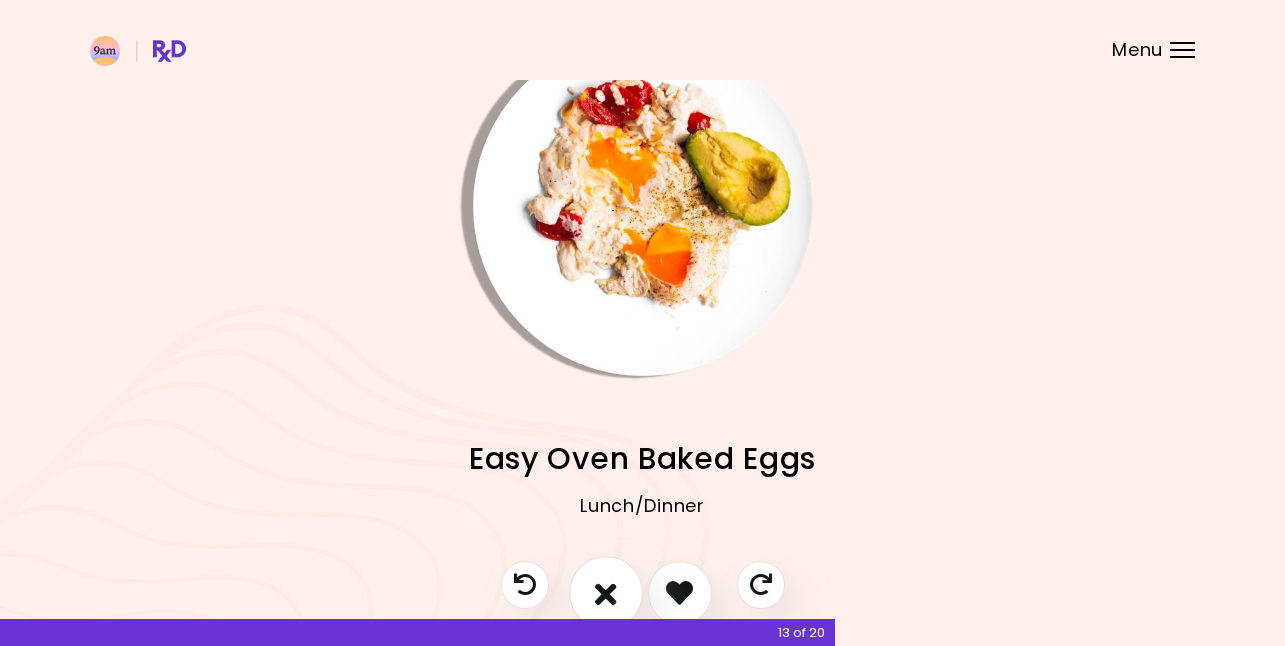 click at bounding box center (606, 592) 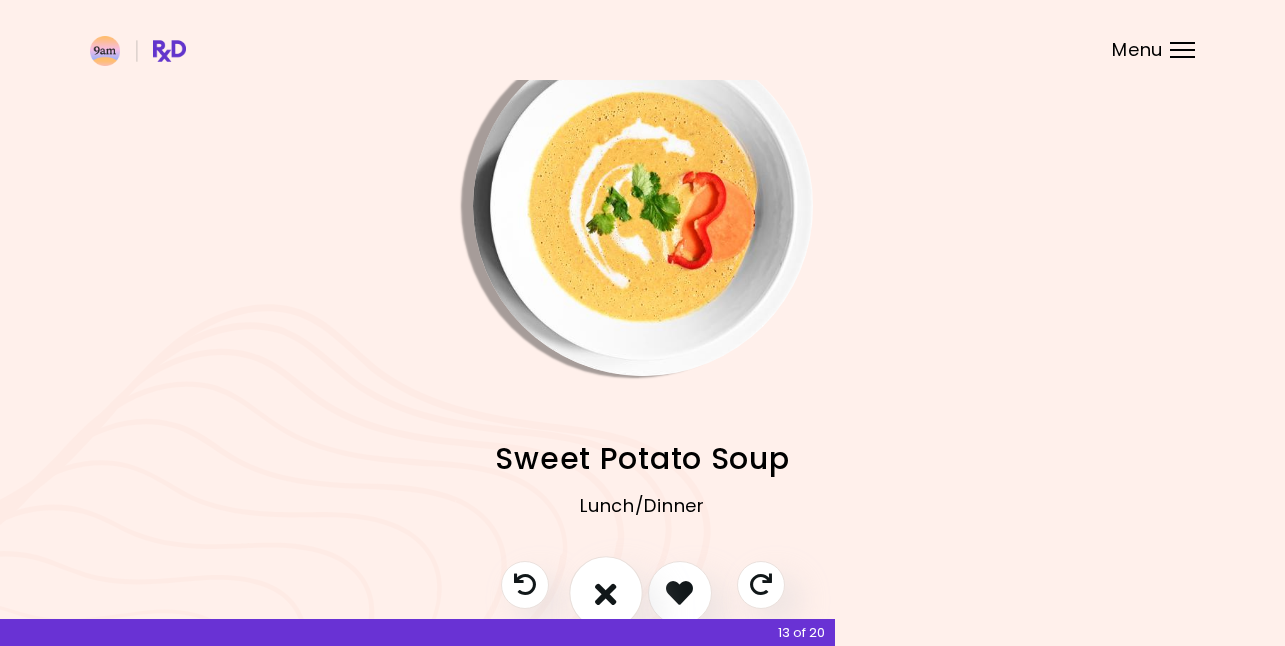 click at bounding box center (606, 592) 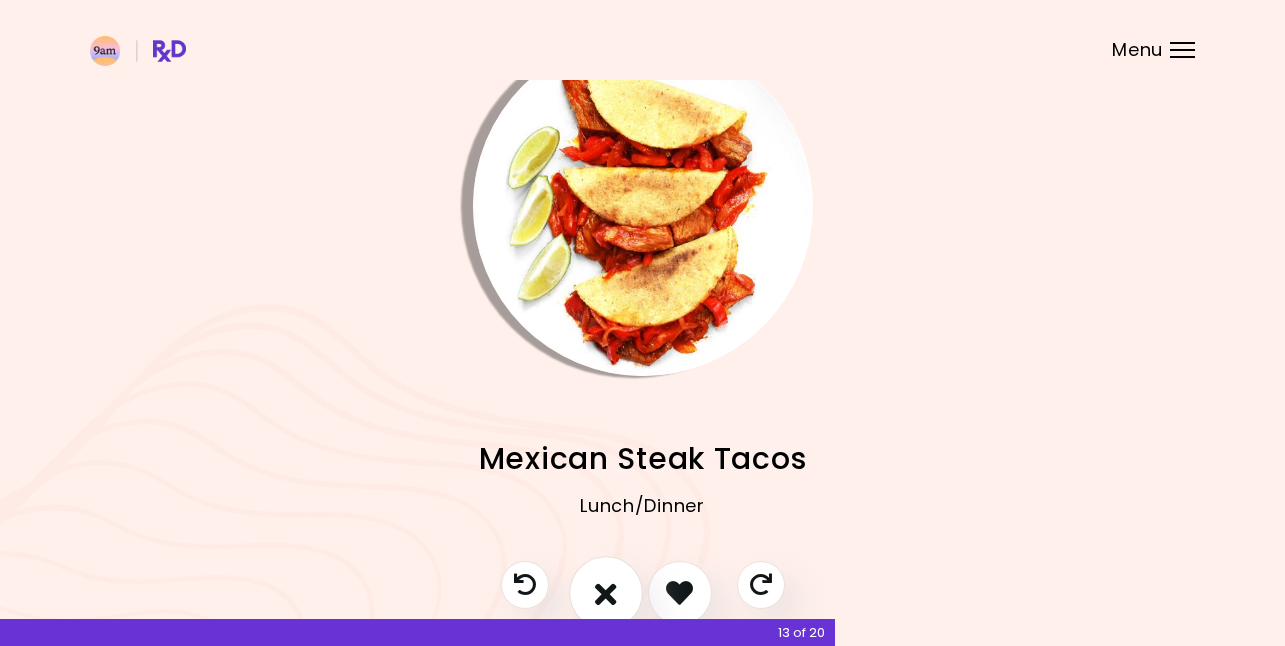 click at bounding box center [606, 592] 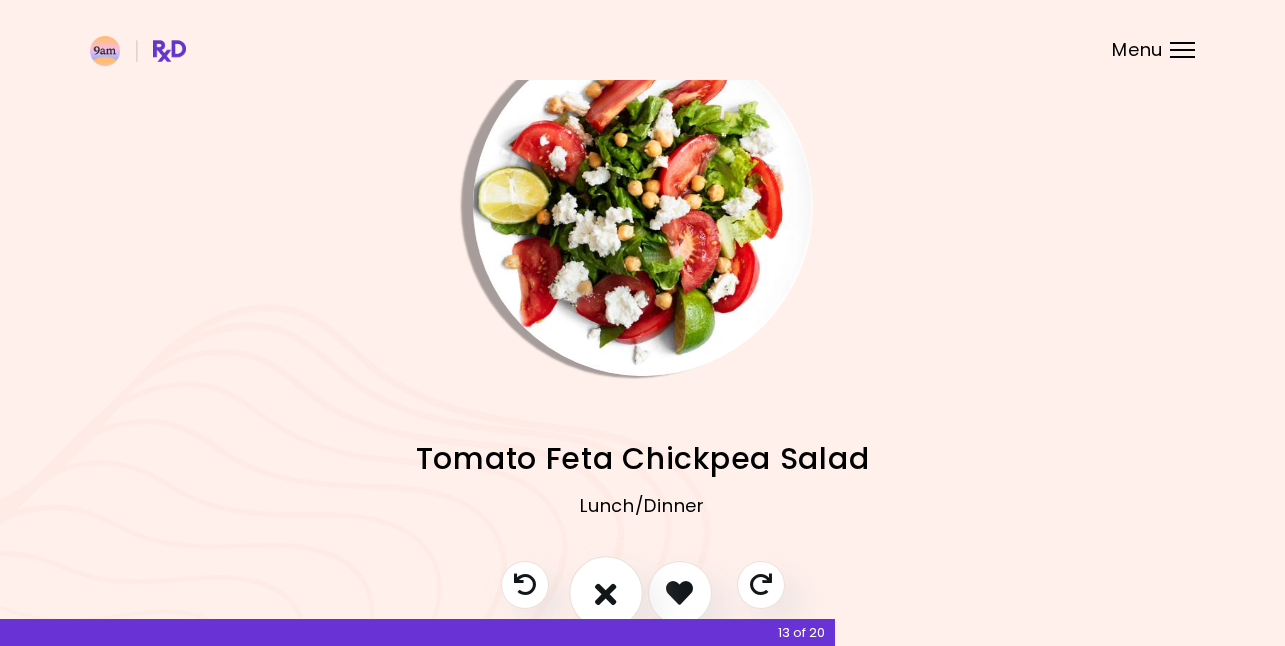 click at bounding box center (606, 592) 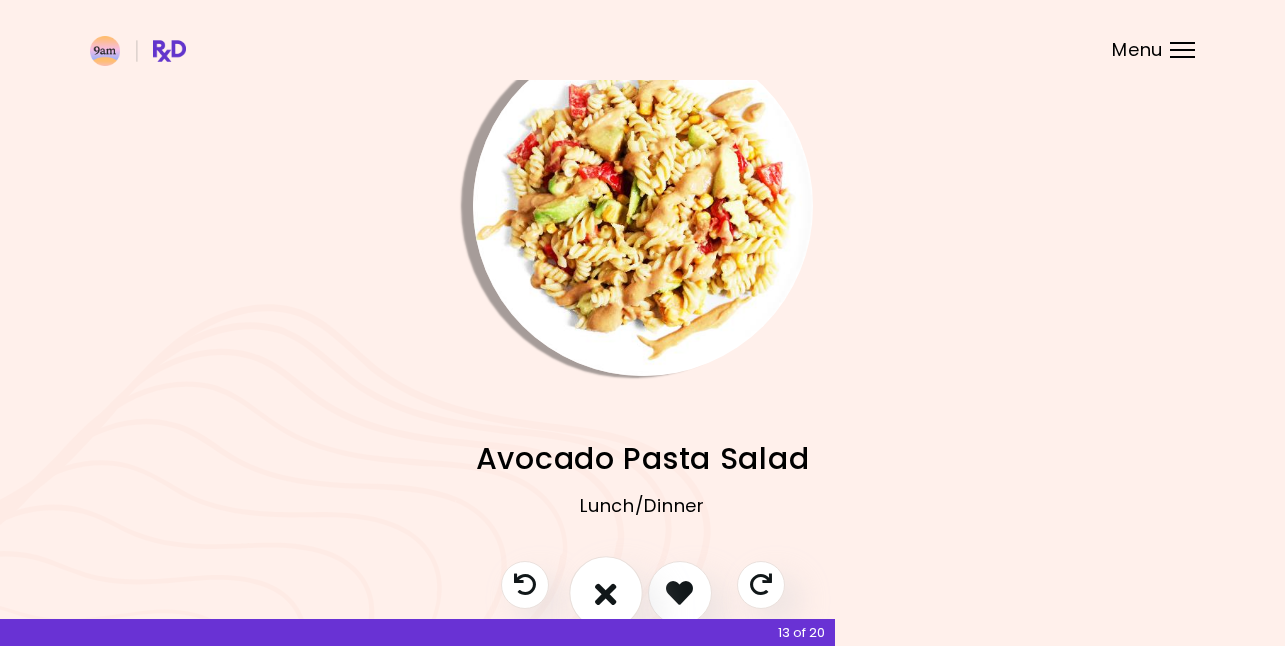 click at bounding box center [606, 592] 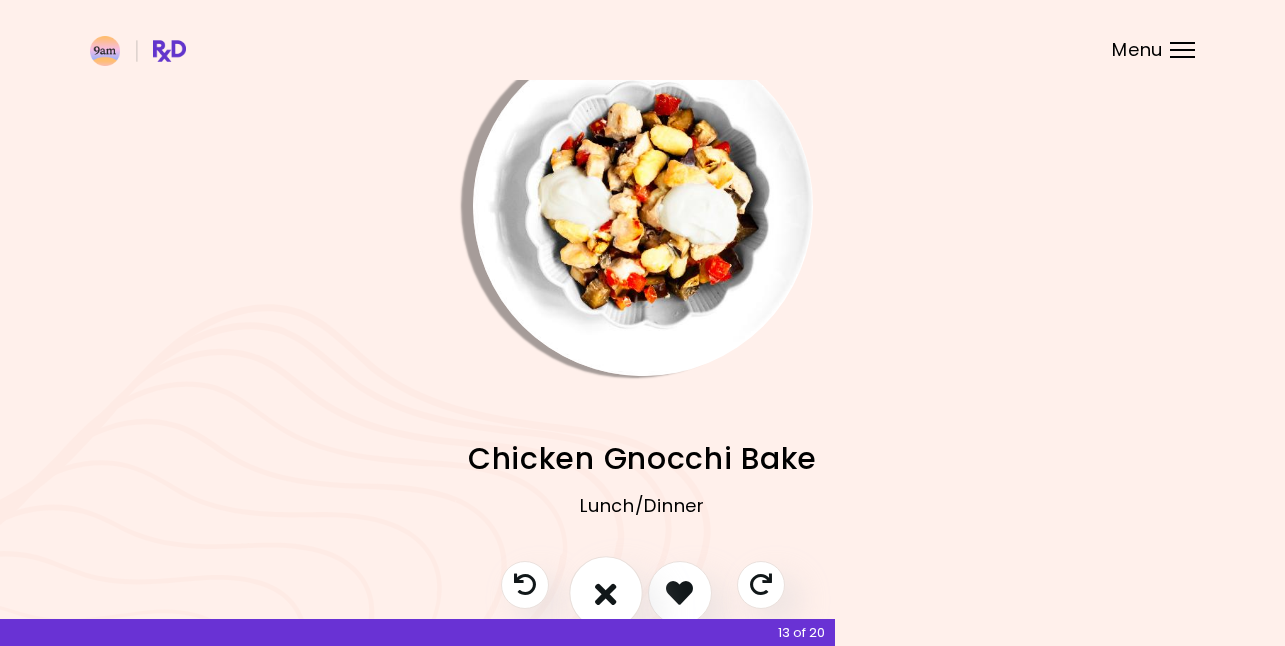 click at bounding box center (606, 592) 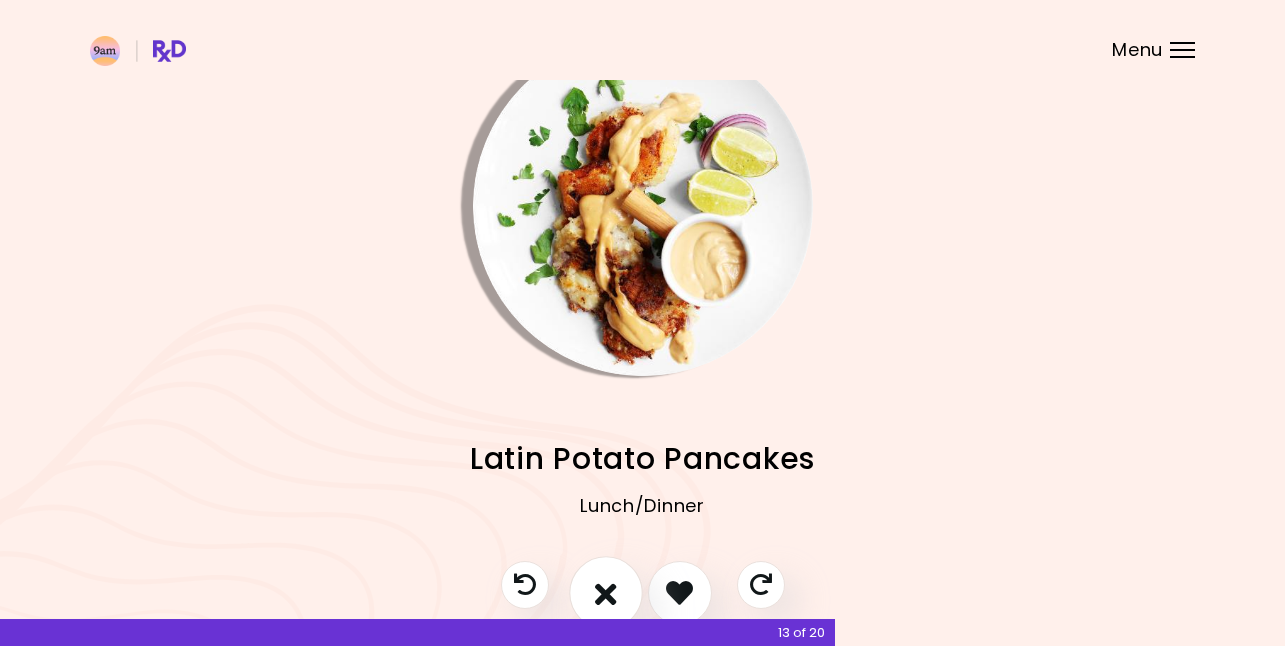 click at bounding box center (606, 592) 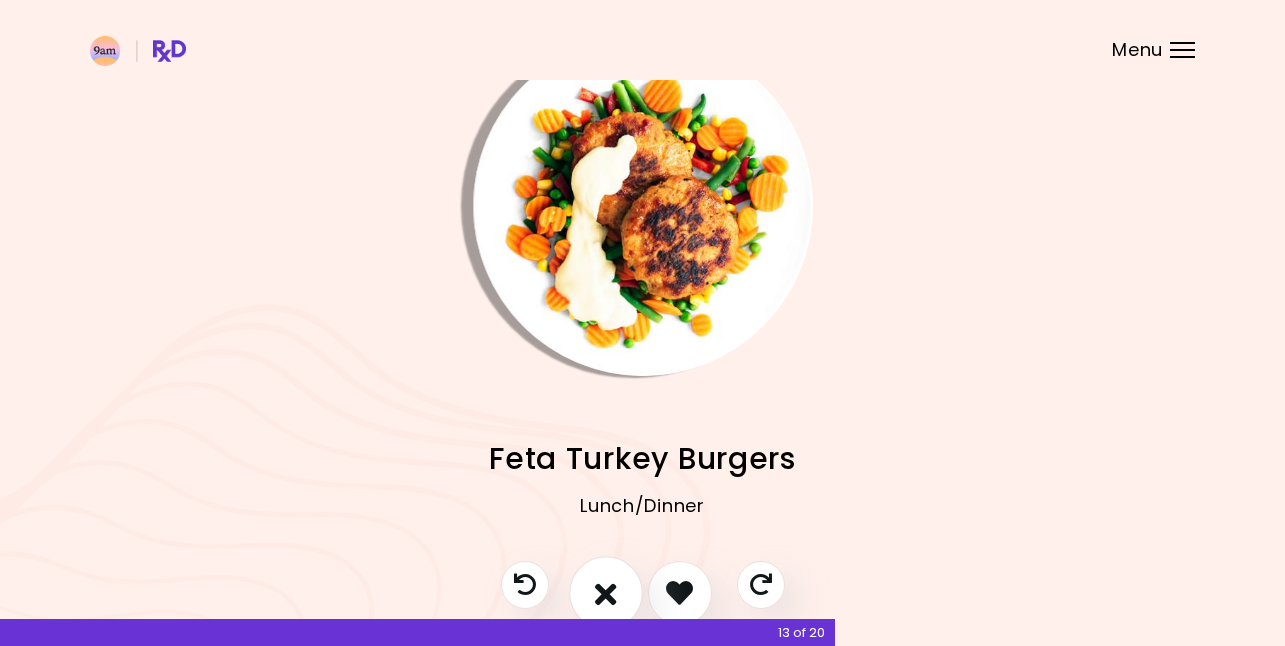 click at bounding box center [606, 592] 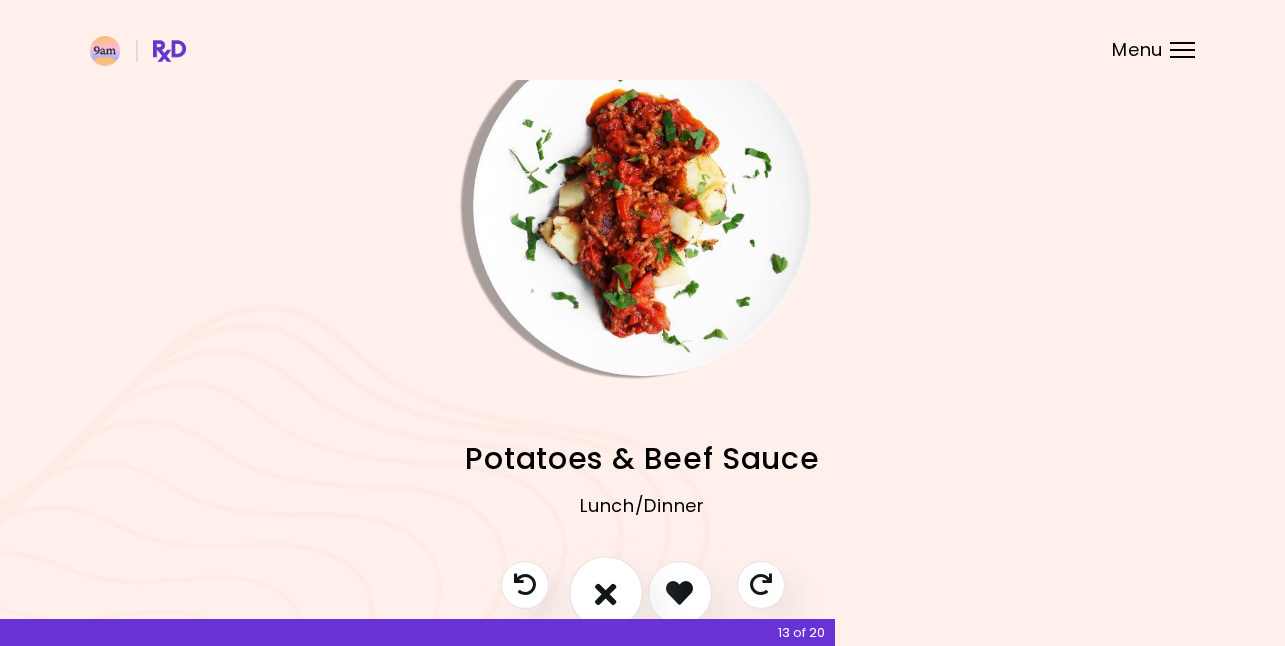 click at bounding box center (606, 592) 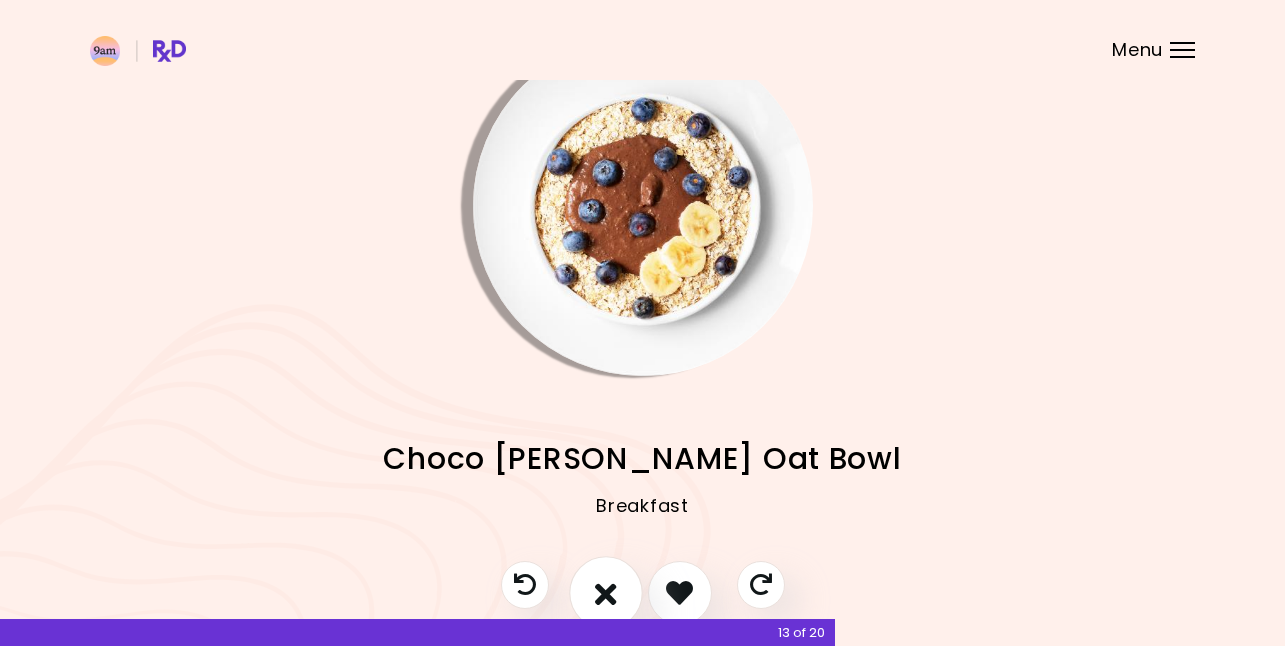 click at bounding box center [606, 592] 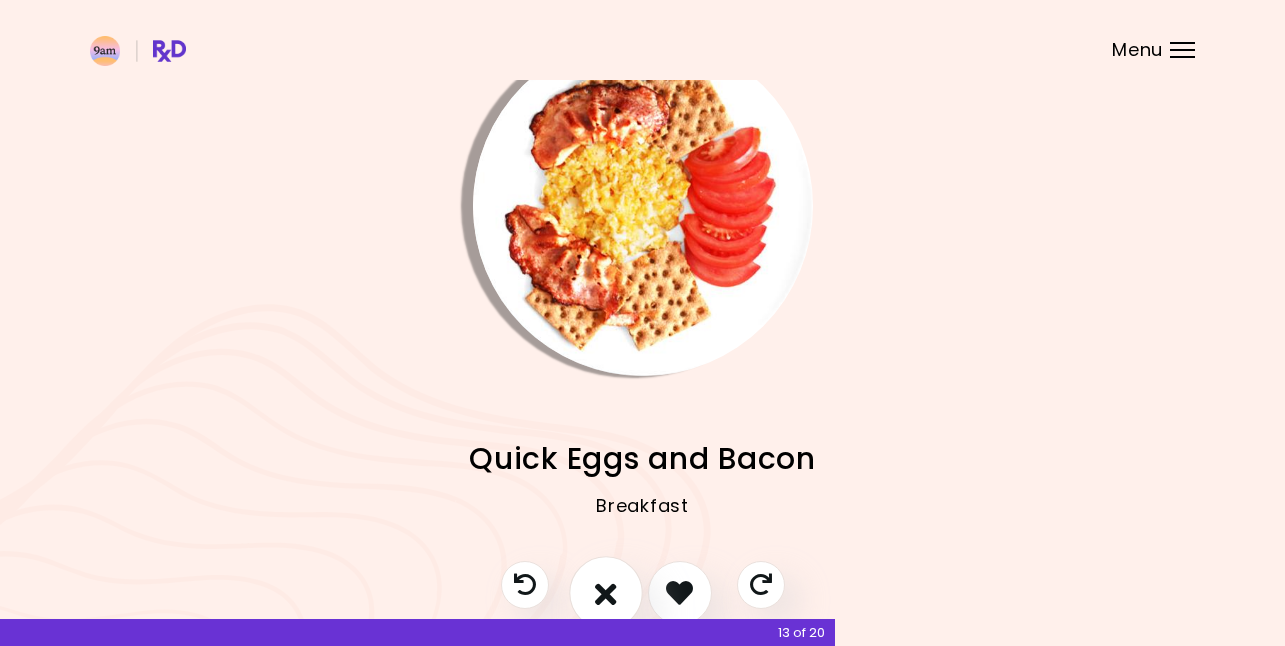 click at bounding box center (606, 592) 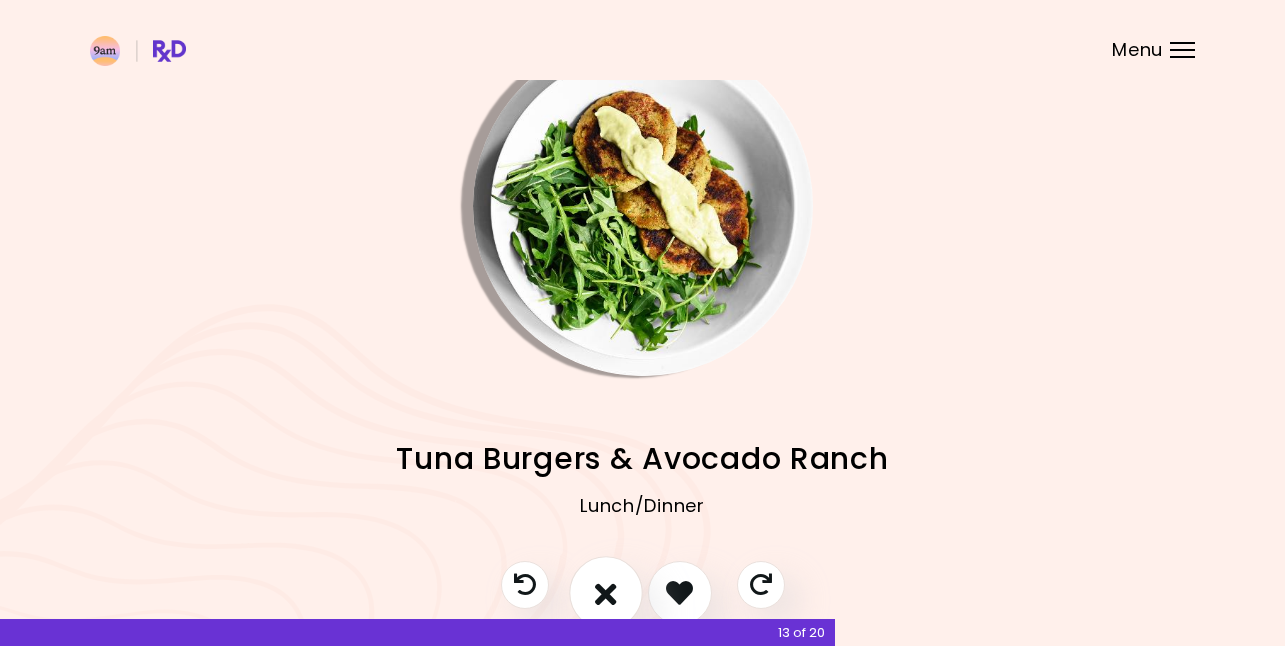 click at bounding box center (606, 592) 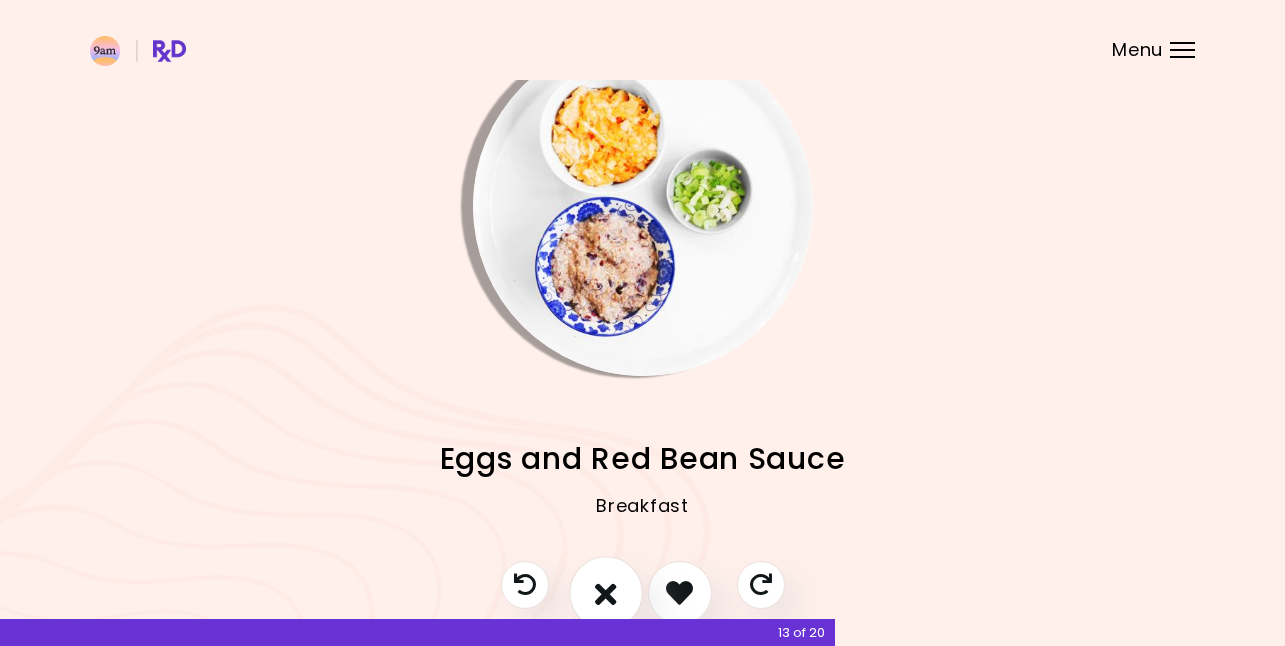 click at bounding box center (606, 592) 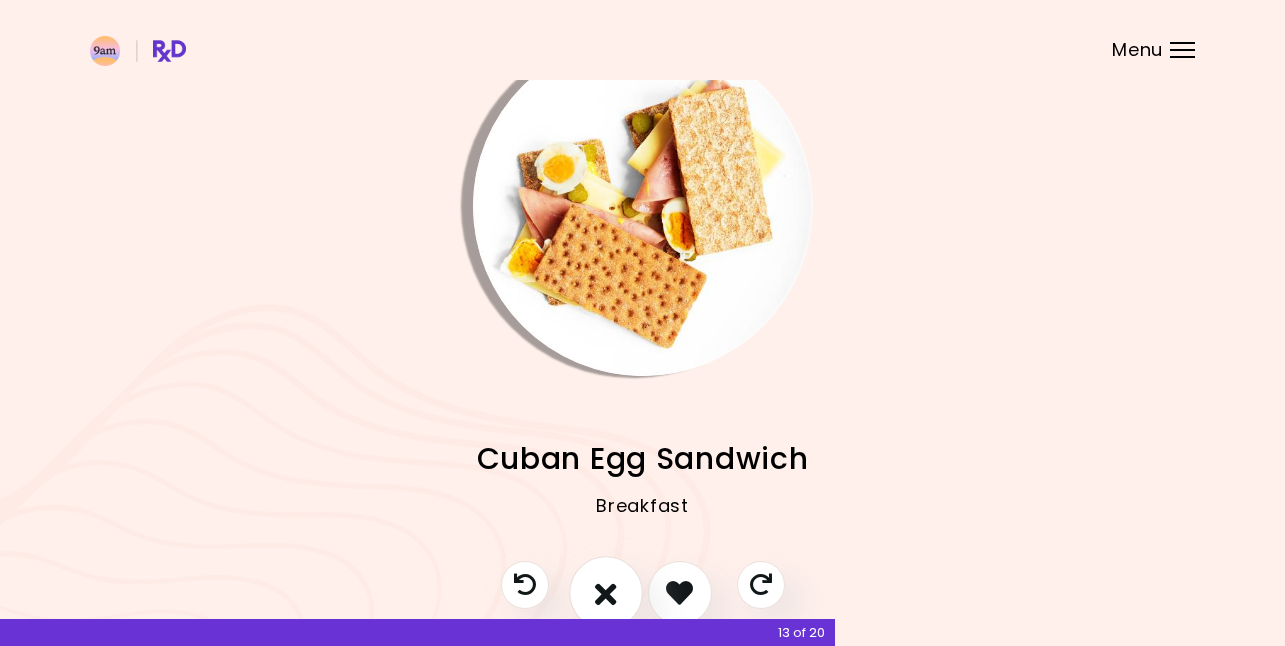 click at bounding box center [606, 592] 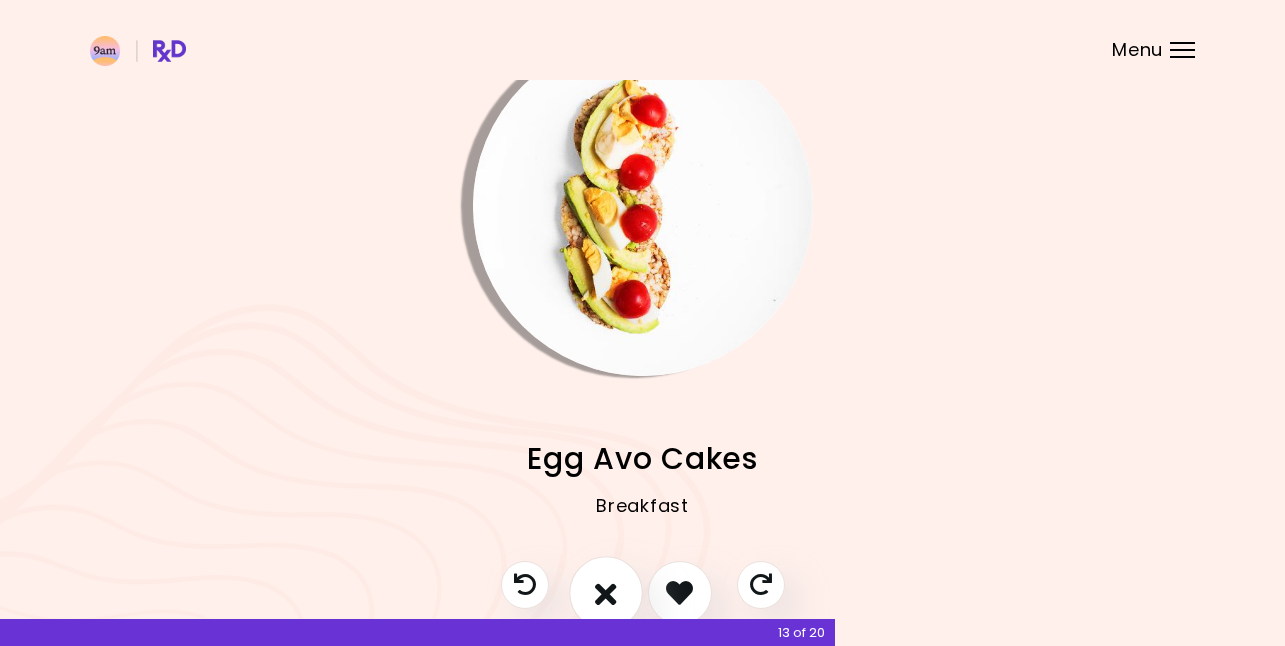 click at bounding box center [606, 592] 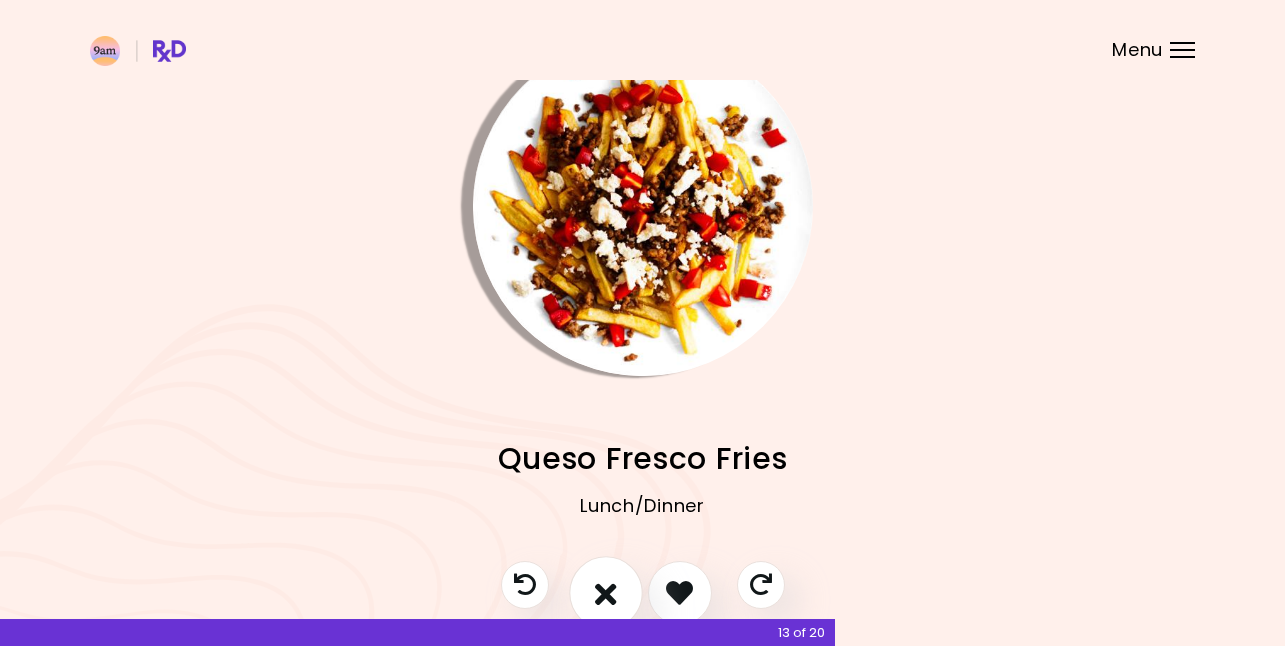 click at bounding box center (606, 592) 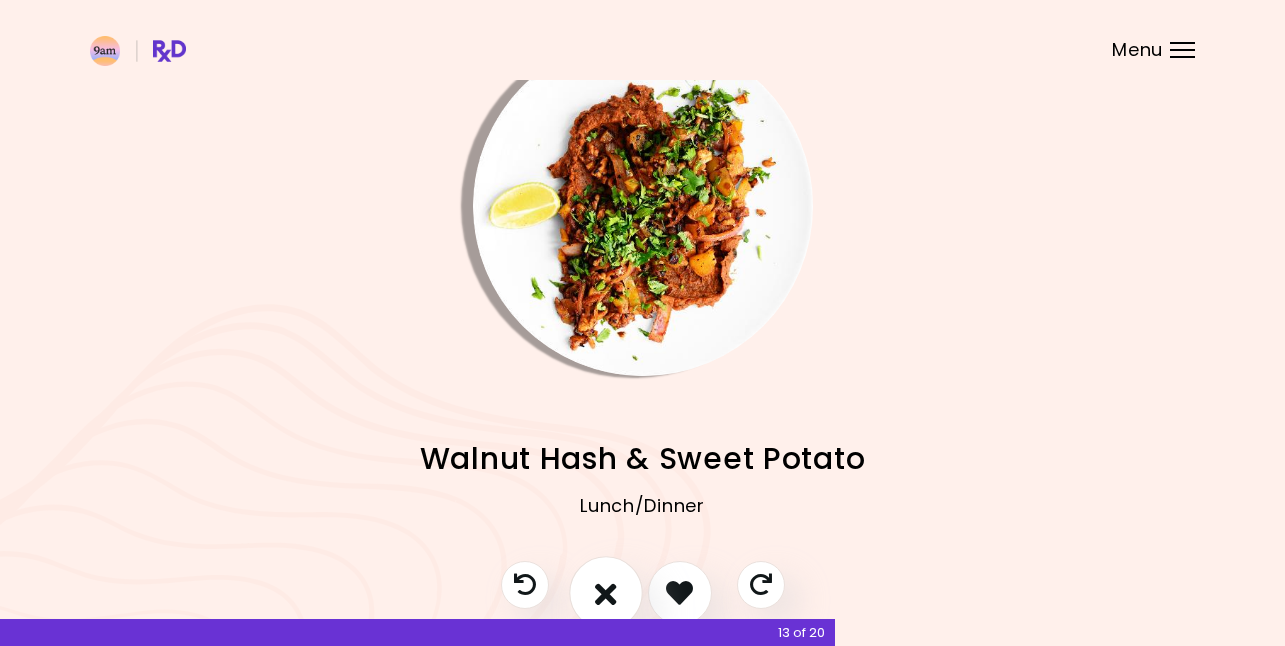 click at bounding box center (606, 592) 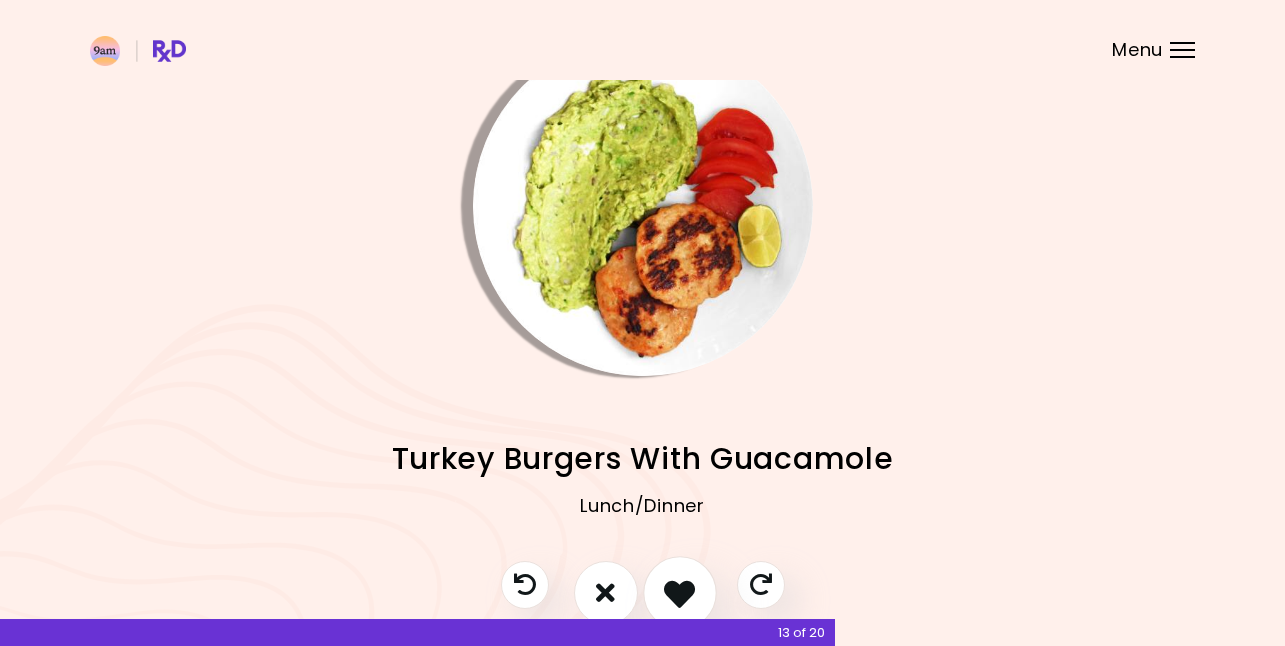 click at bounding box center [679, 592] 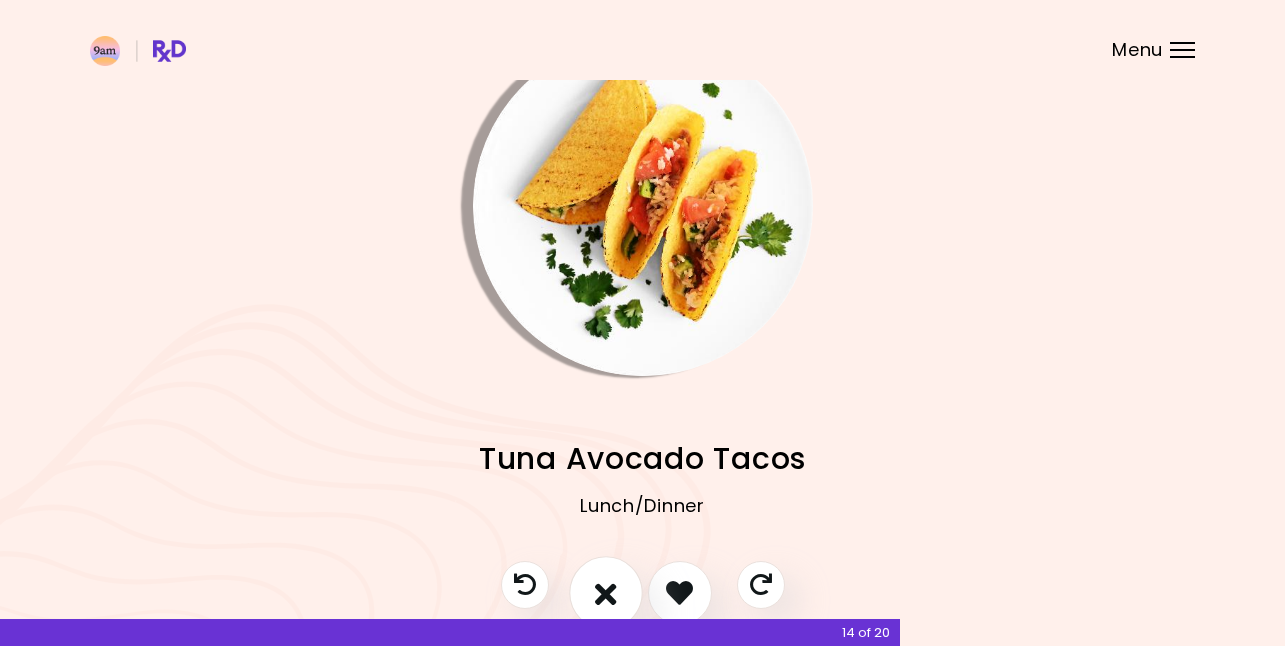 click at bounding box center [606, 592] 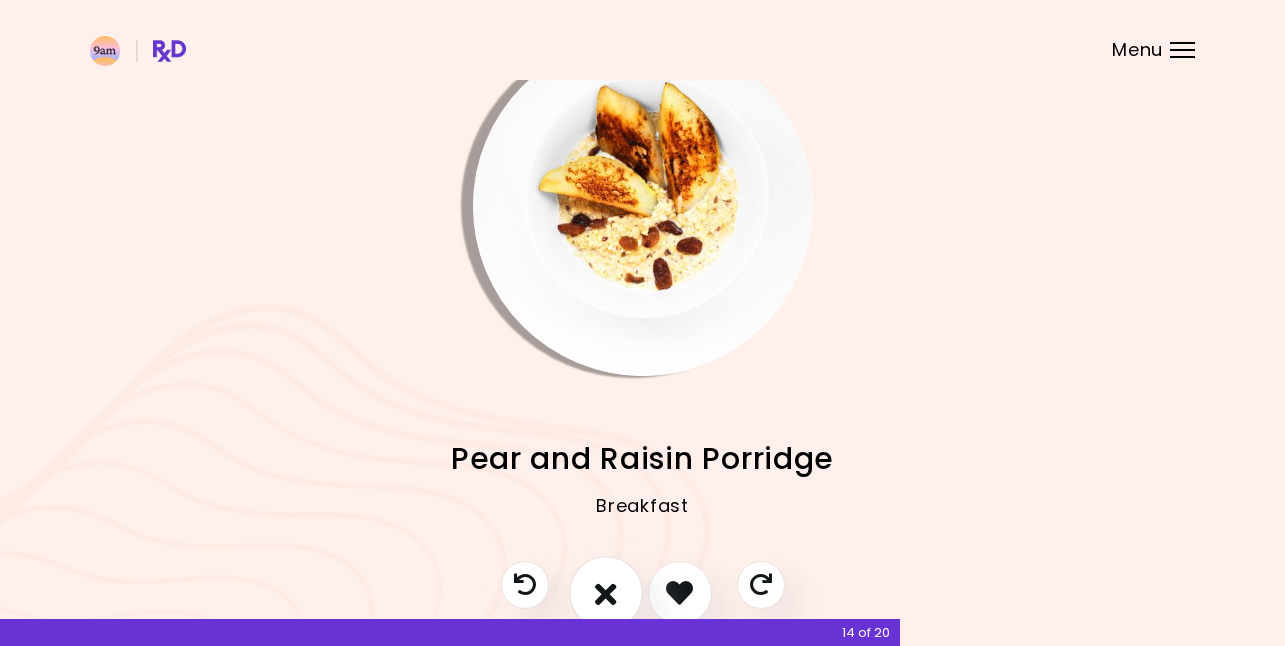 click at bounding box center (606, 592) 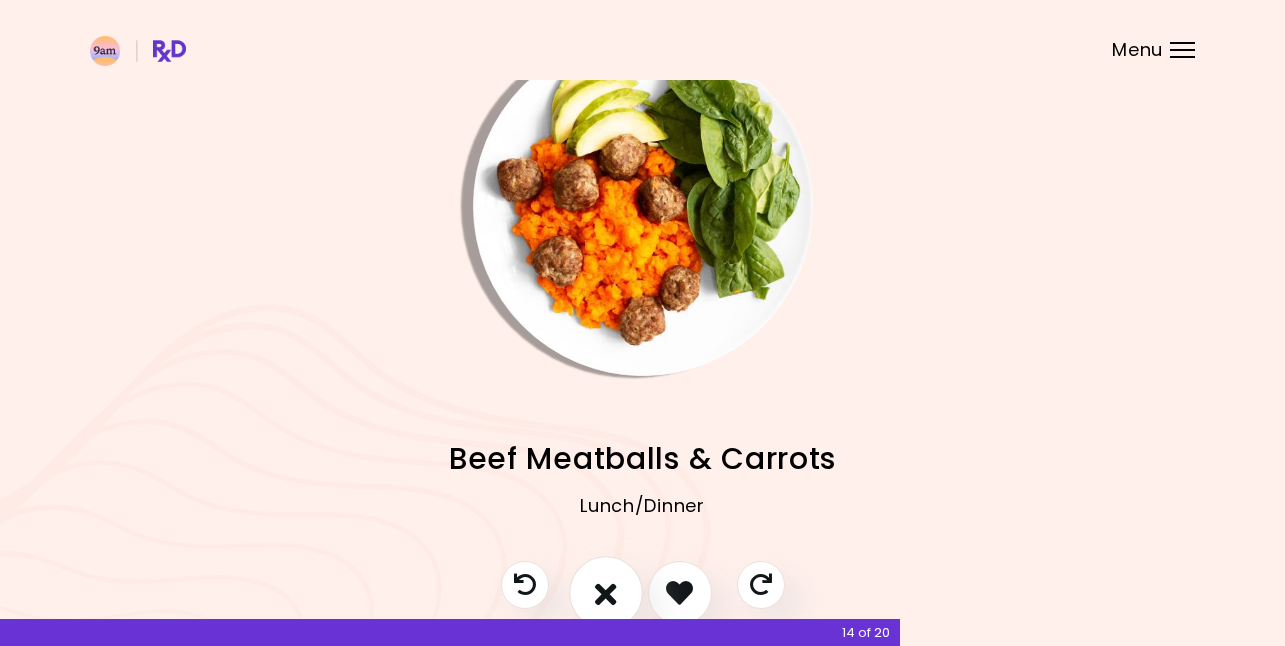 click at bounding box center (606, 592) 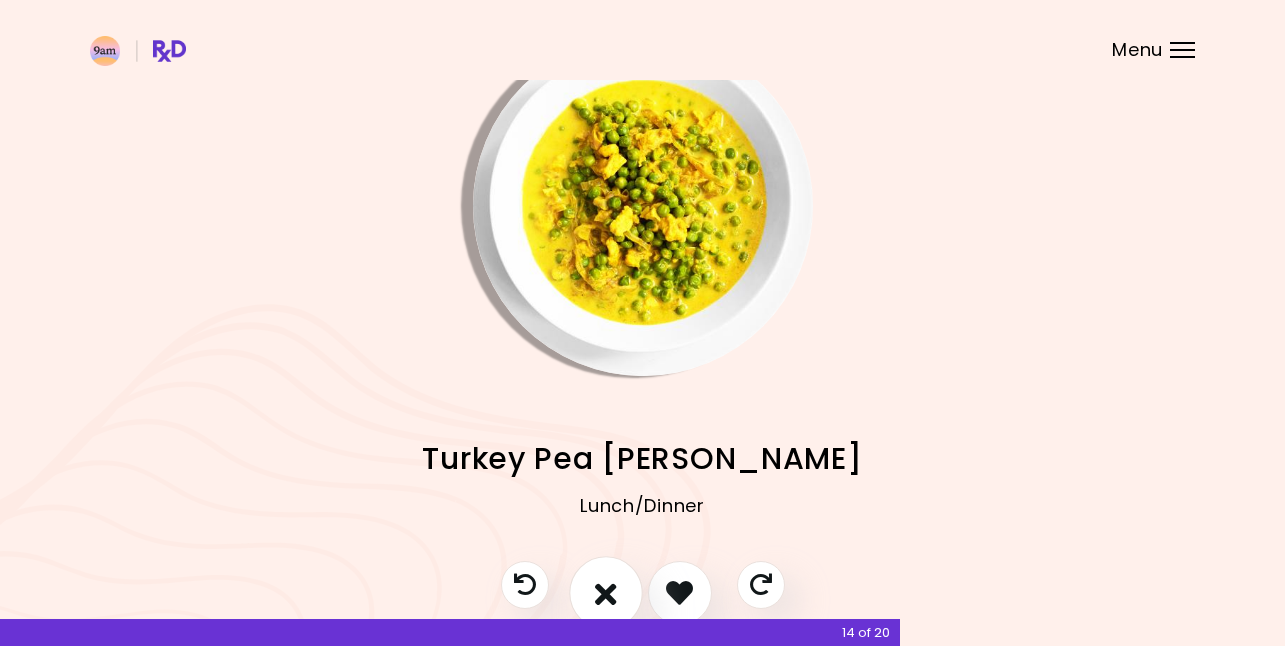 click at bounding box center (606, 592) 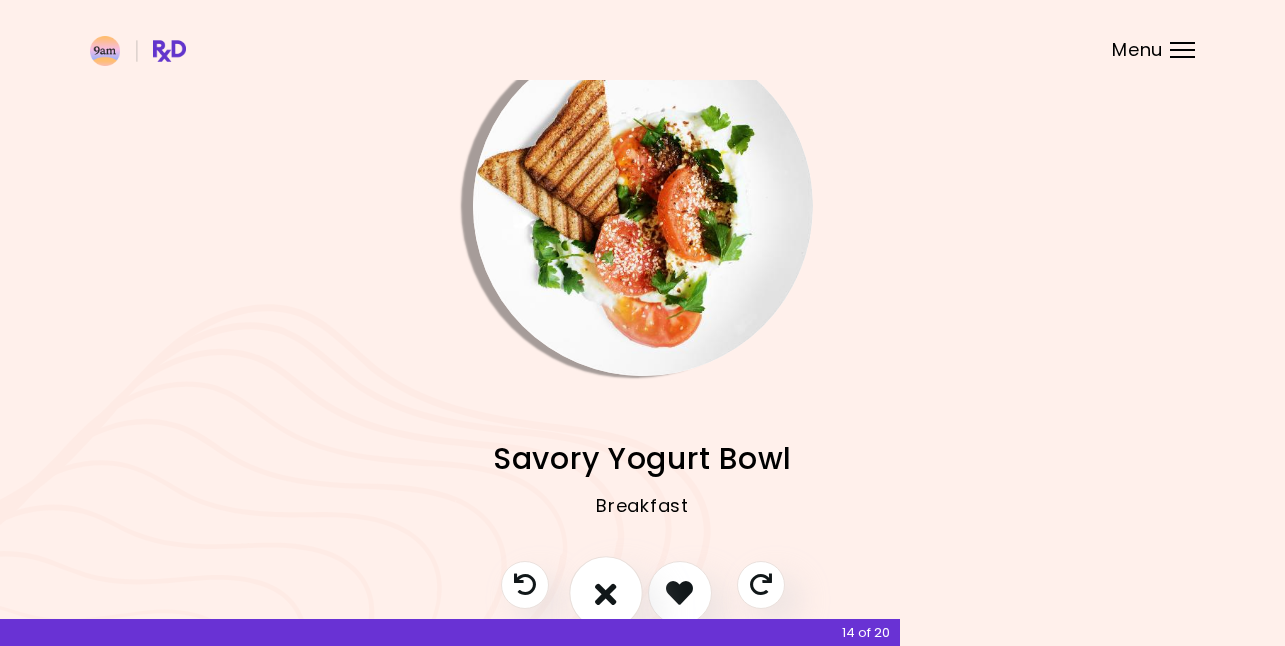 click at bounding box center [606, 592] 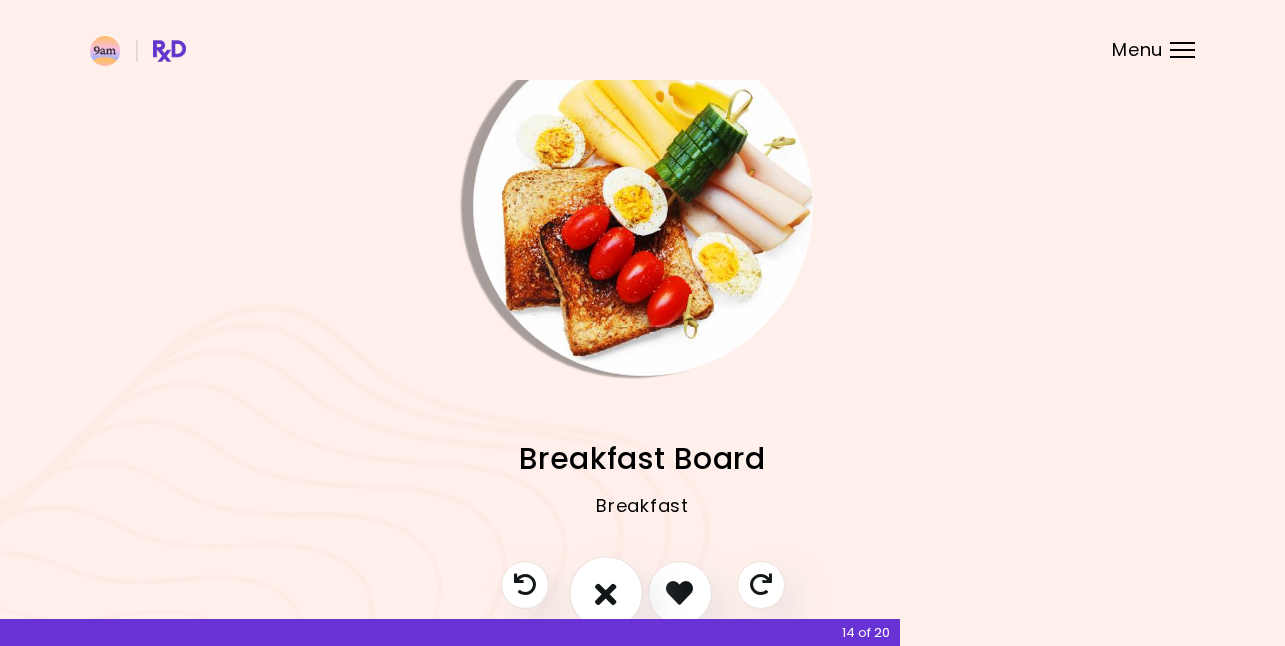 click at bounding box center [606, 592] 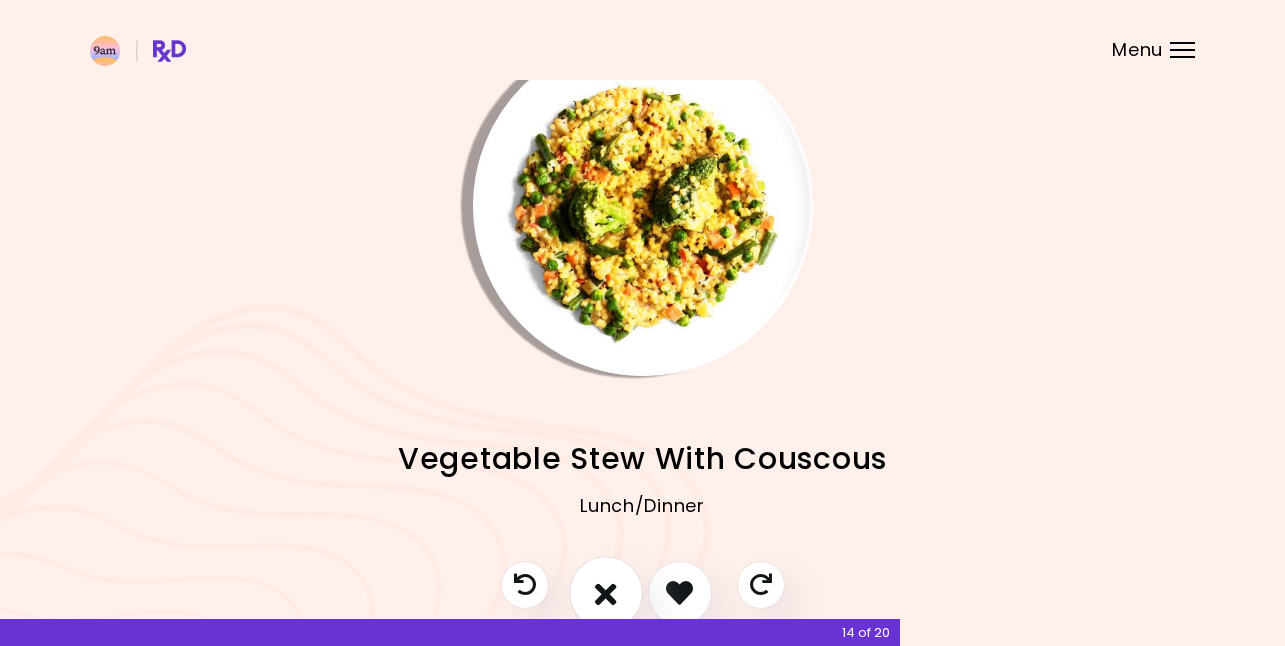 click at bounding box center (606, 592) 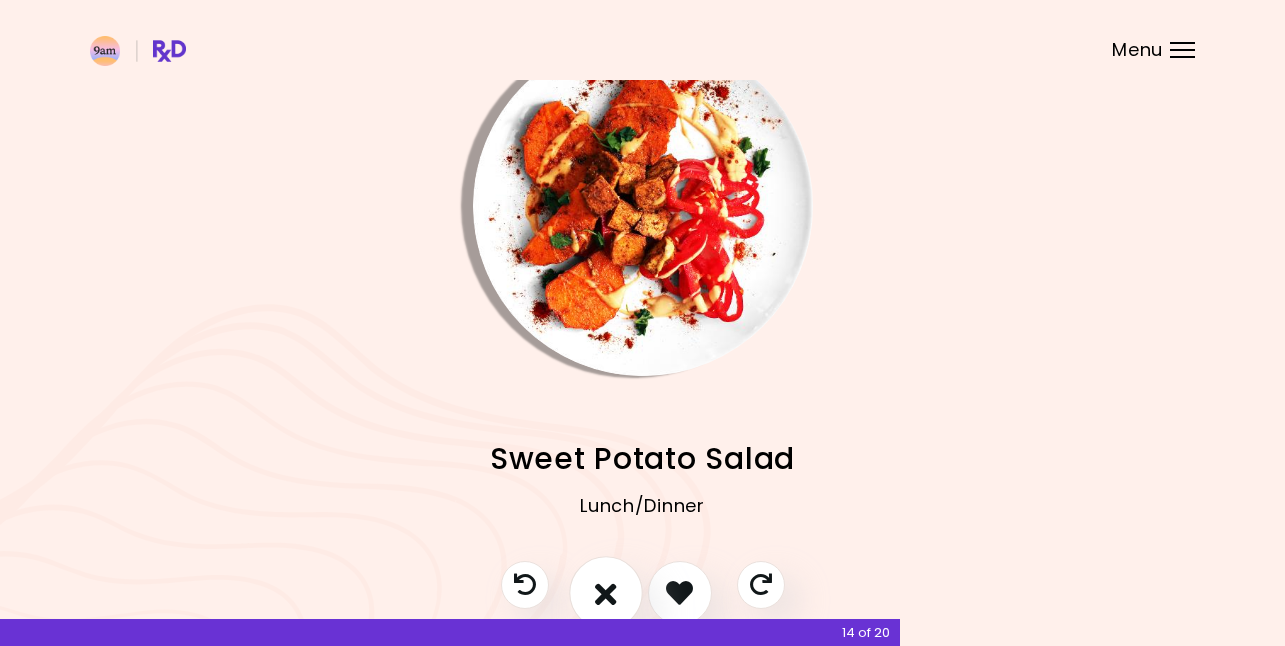 click at bounding box center [606, 592] 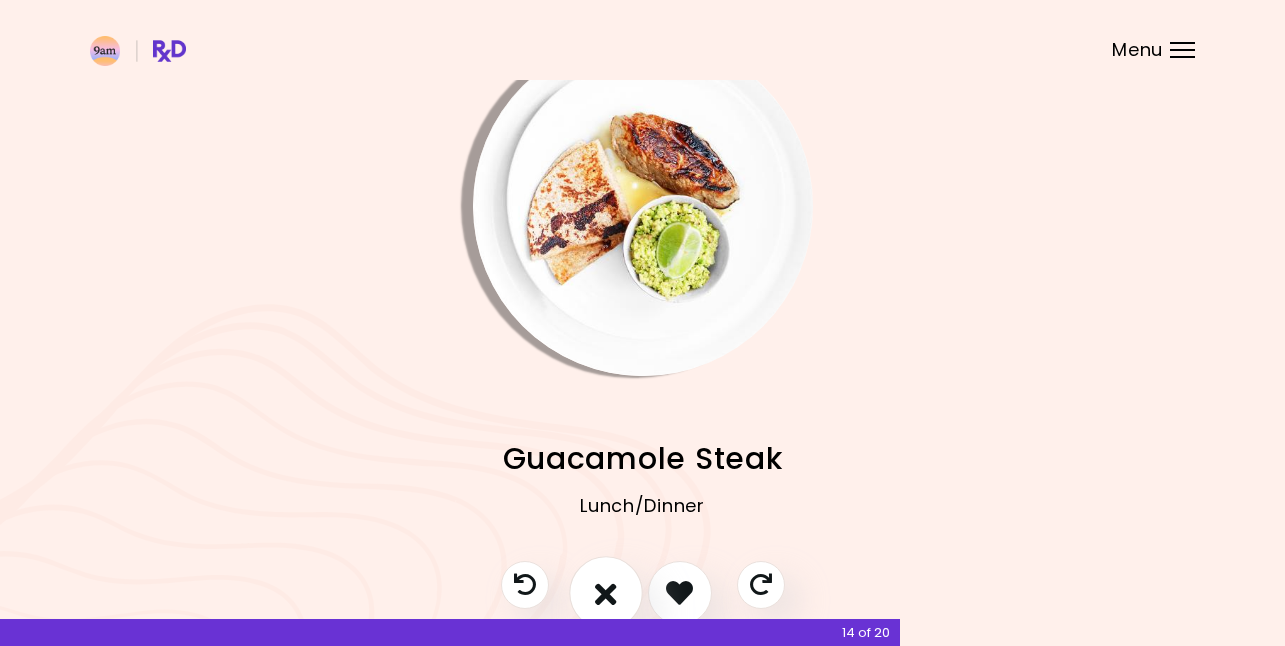 click at bounding box center [606, 592] 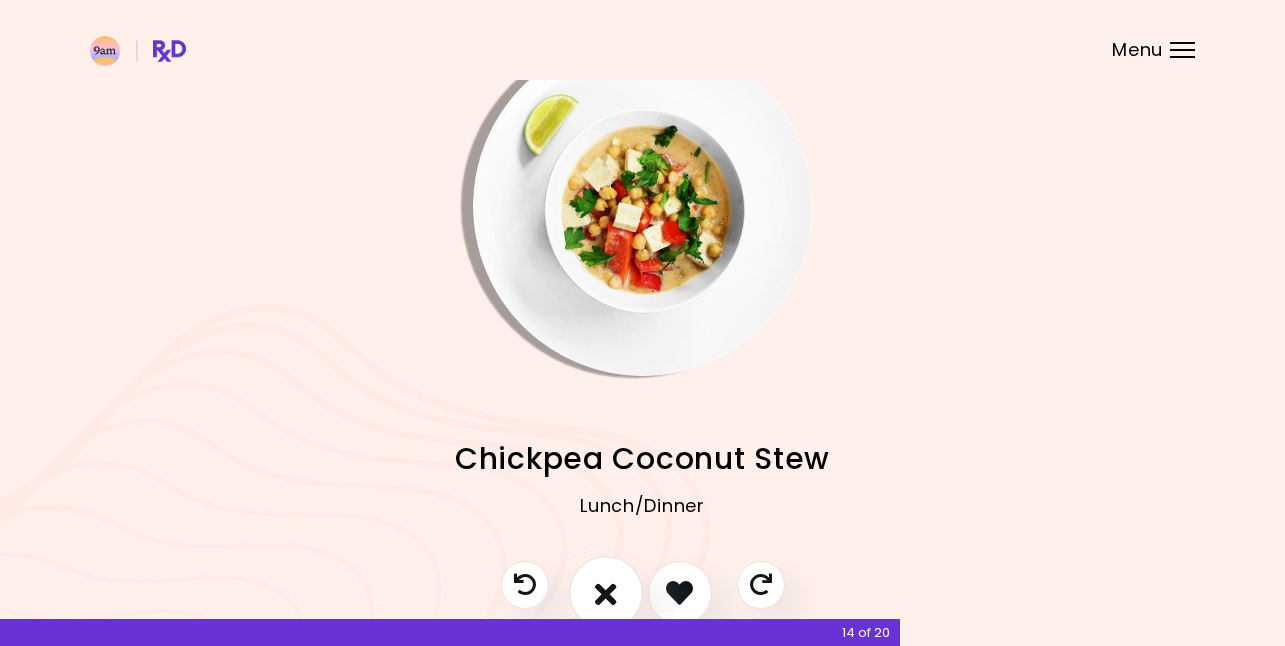 click at bounding box center [606, 592] 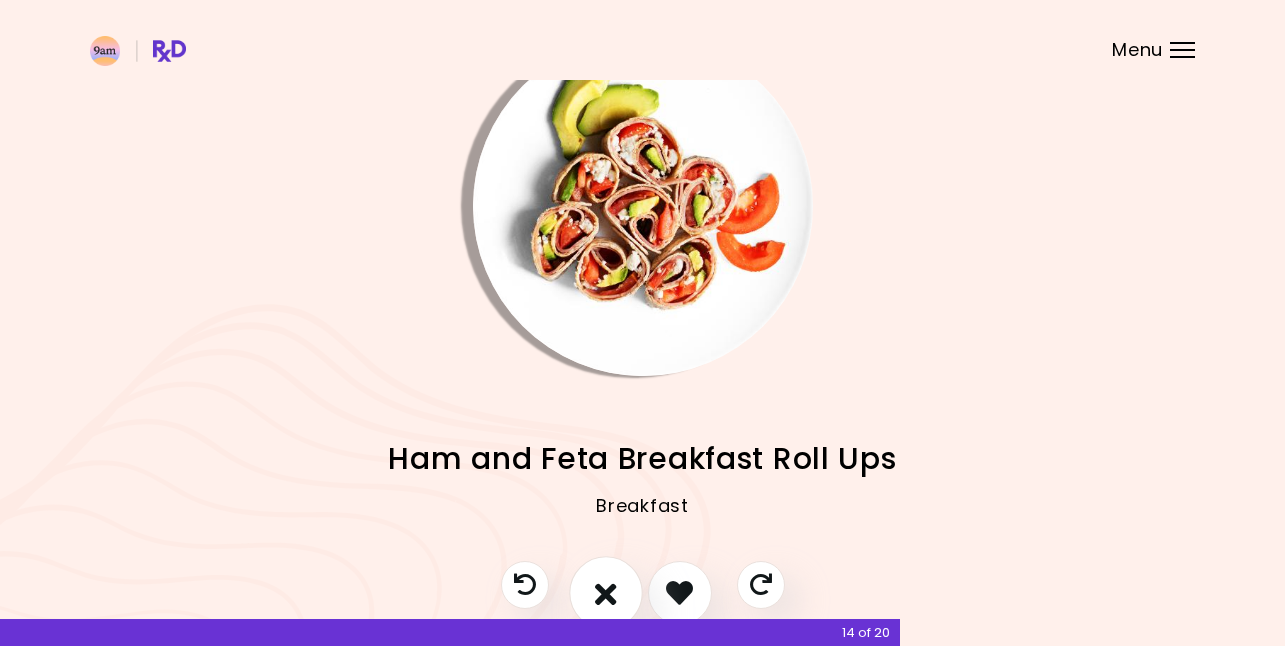 click at bounding box center (606, 592) 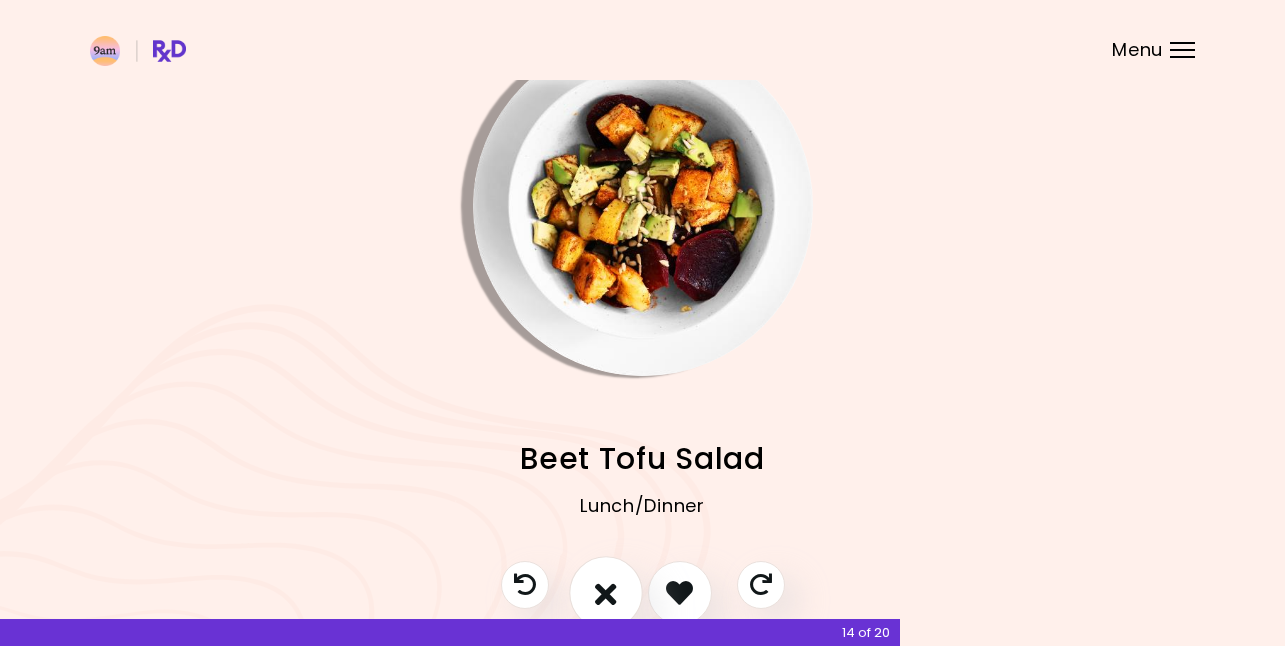 click at bounding box center [606, 592] 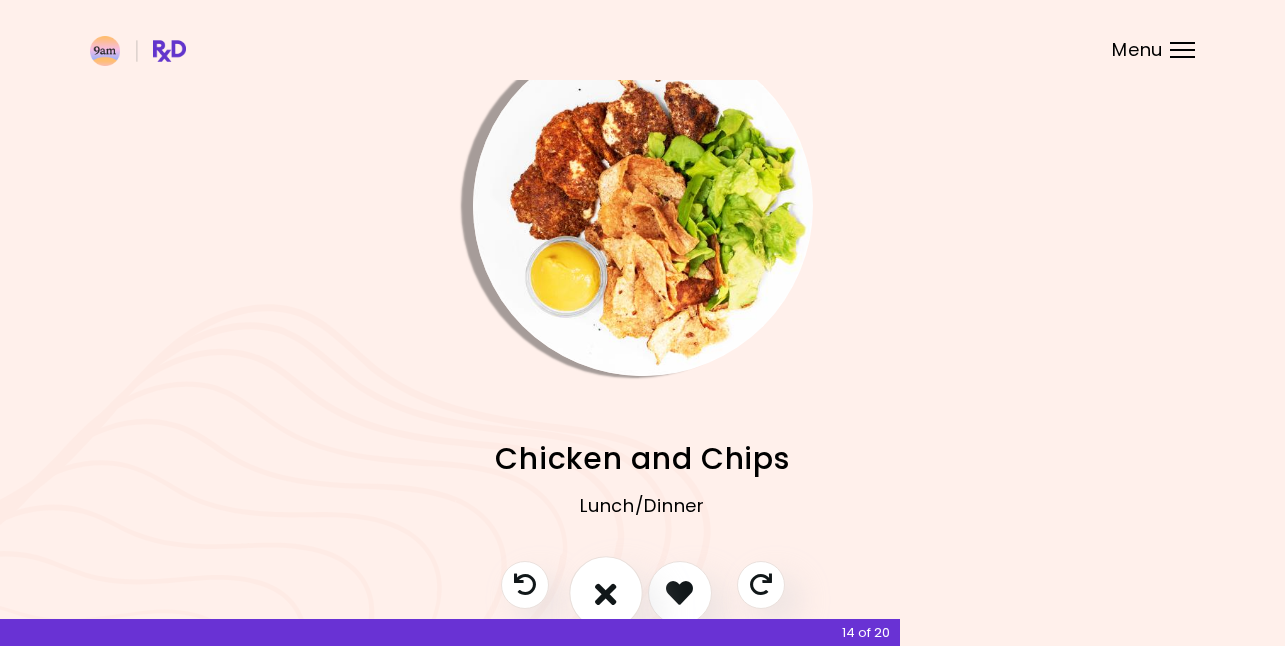 click at bounding box center [606, 592] 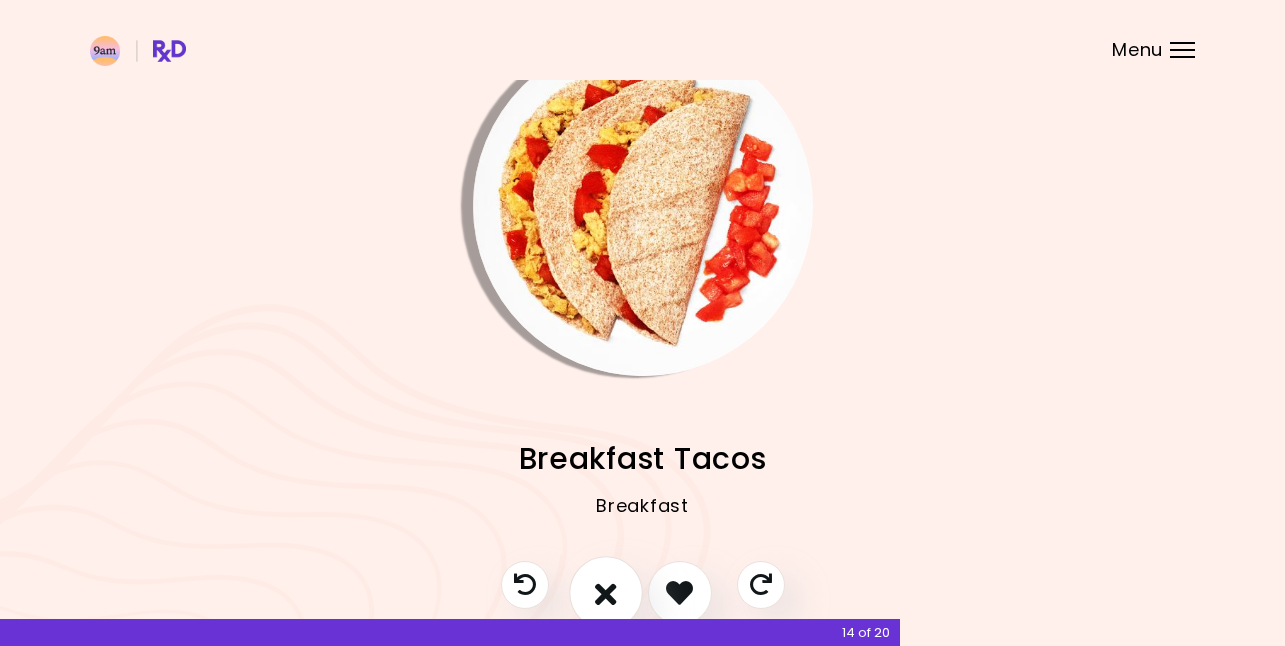 click at bounding box center (606, 592) 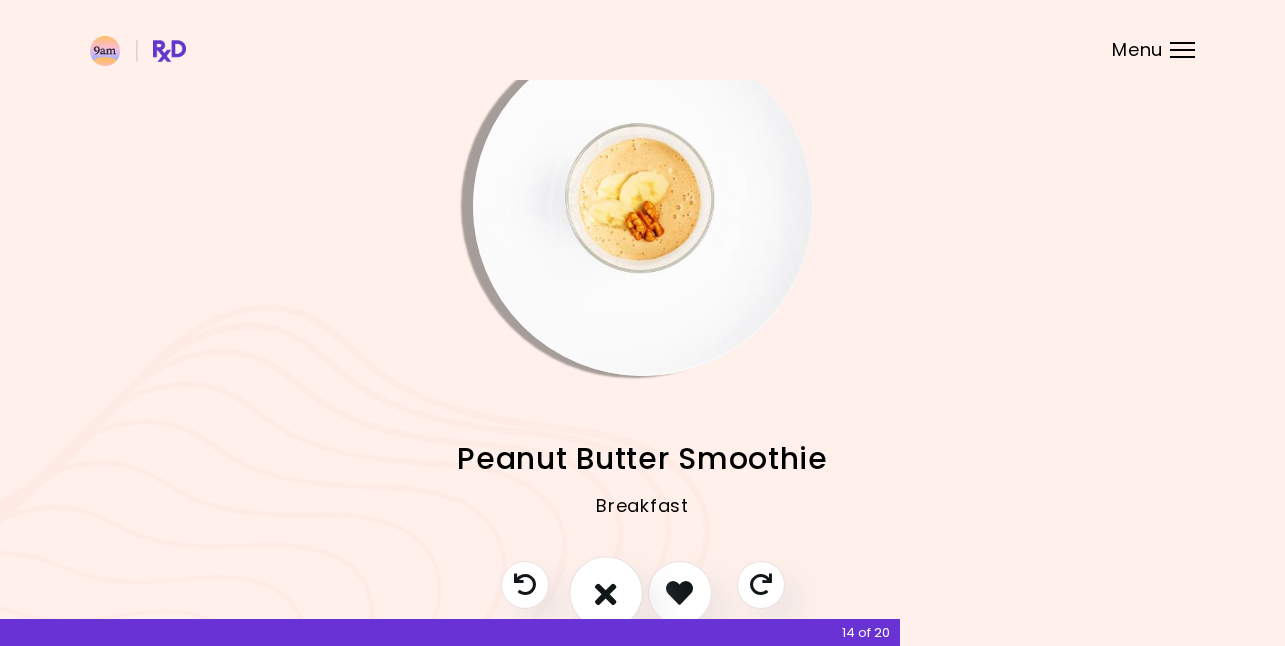 click at bounding box center [606, 592] 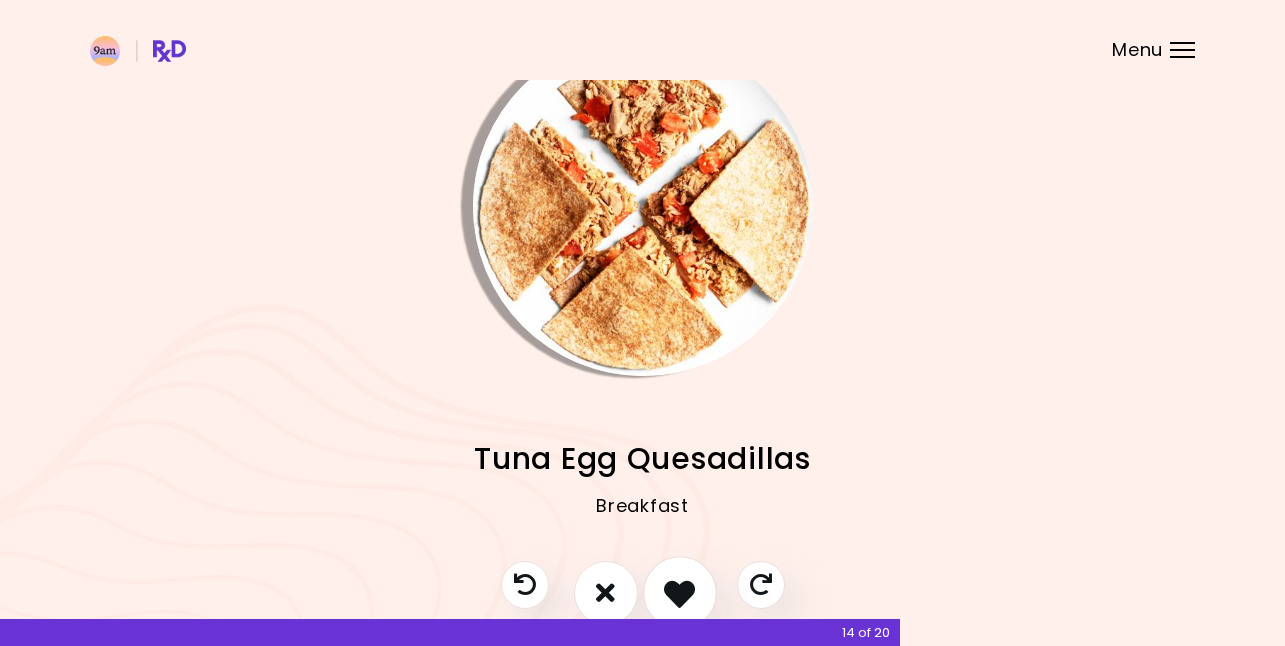 click at bounding box center (679, 592) 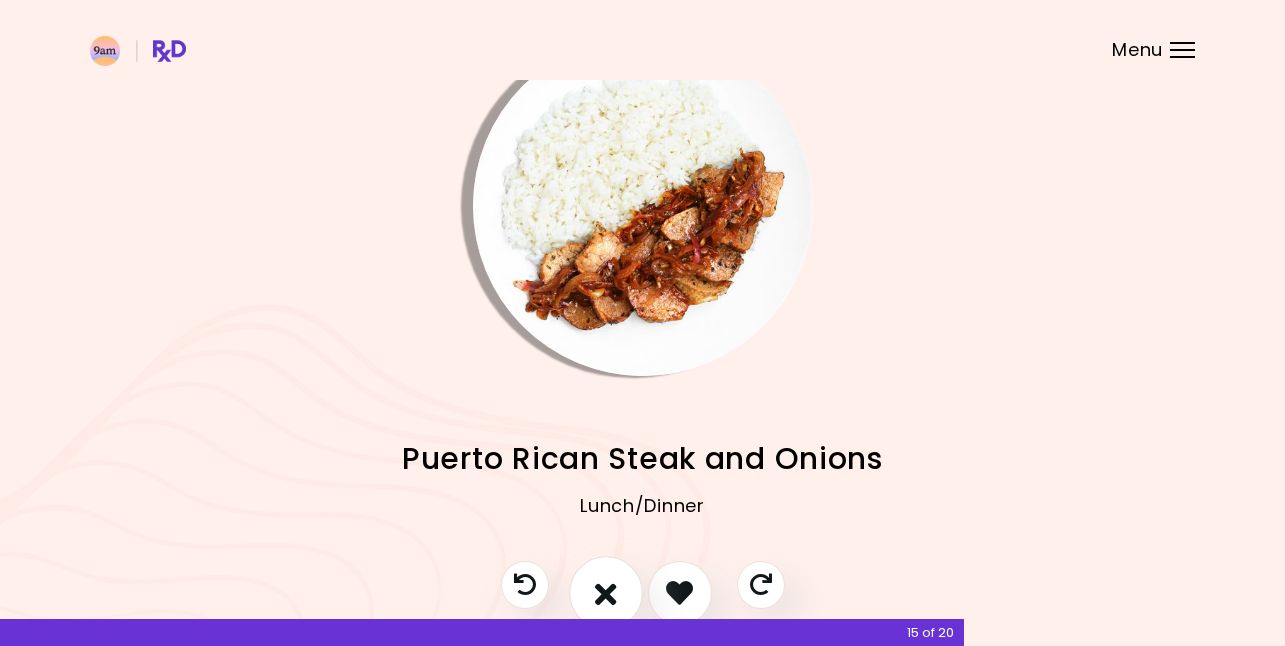 click at bounding box center (606, 592) 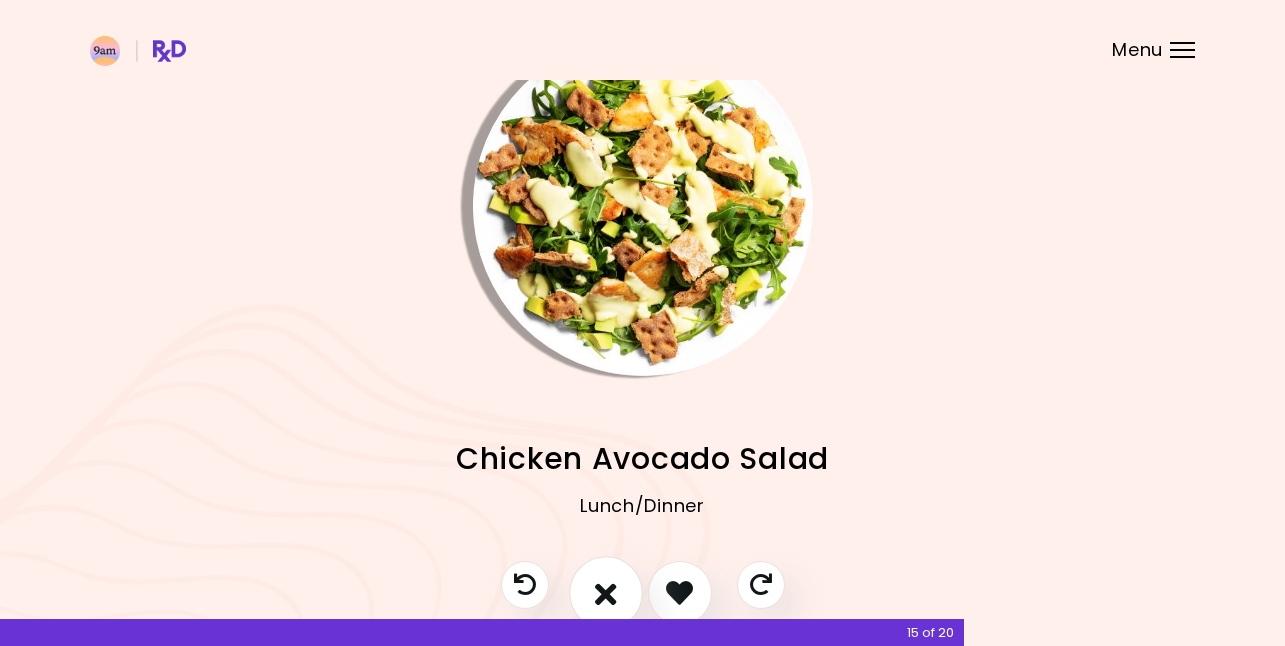 click at bounding box center [606, 592] 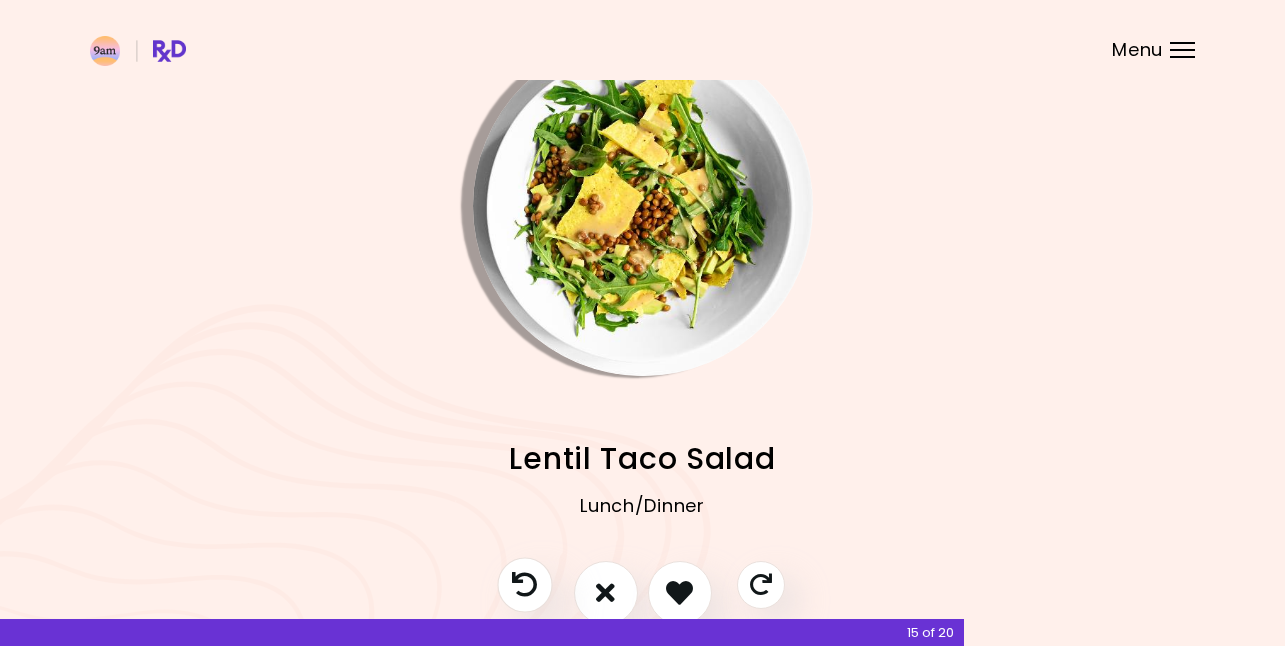 click at bounding box center [524, 584] 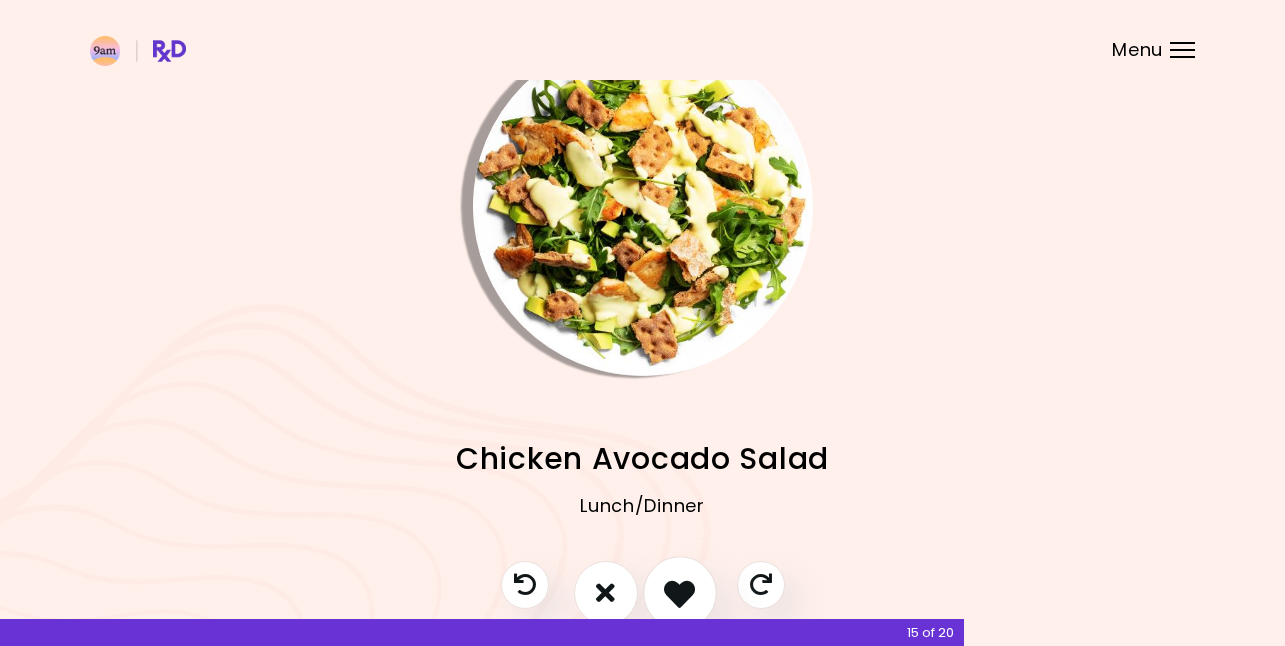 click at bounding box center (679, 592) 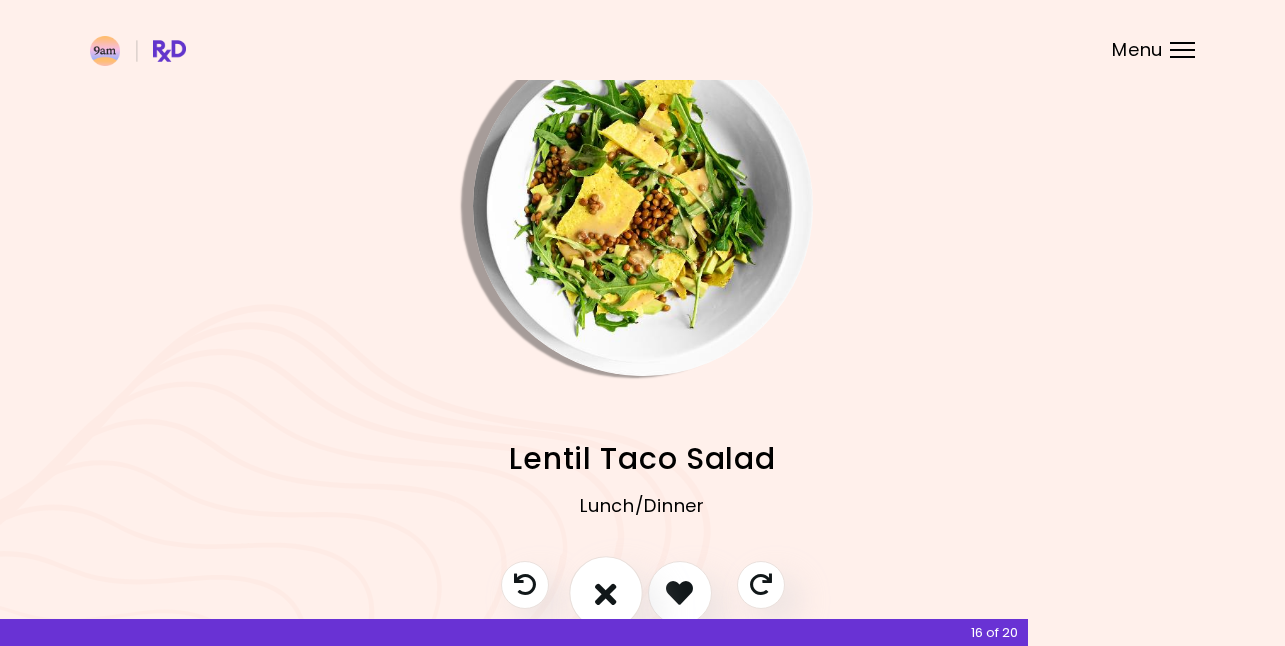 click at bounding box center (606, 593) 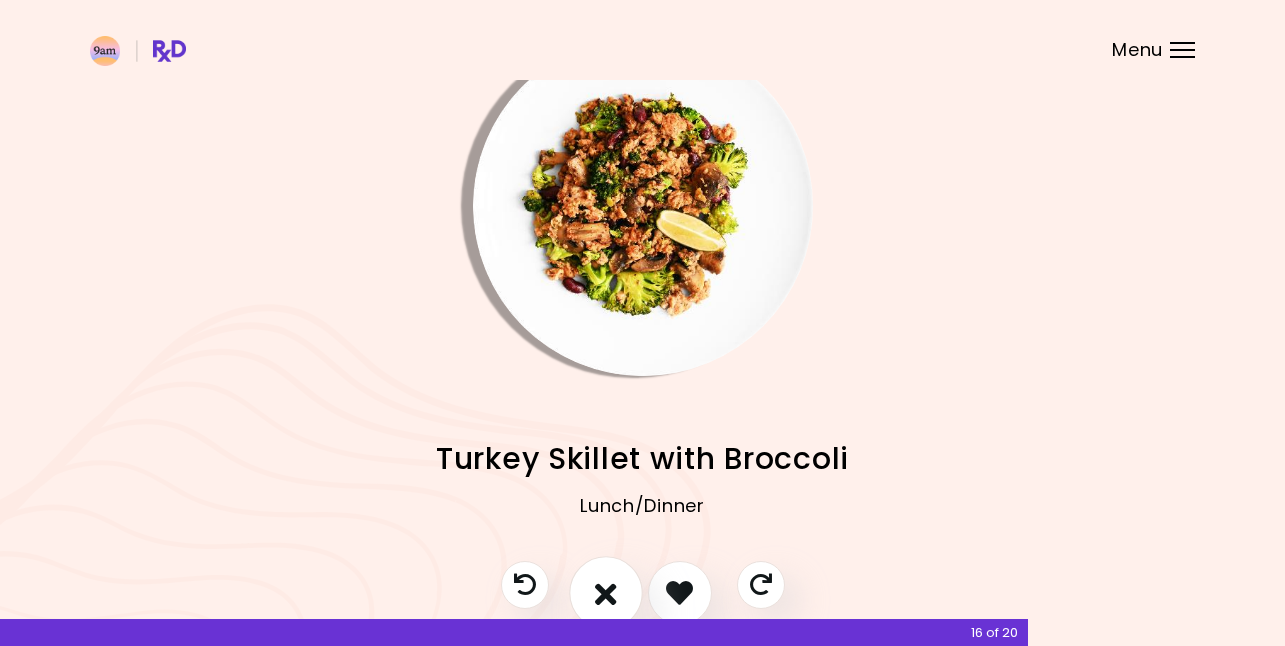click at bounding box center [606, 593] 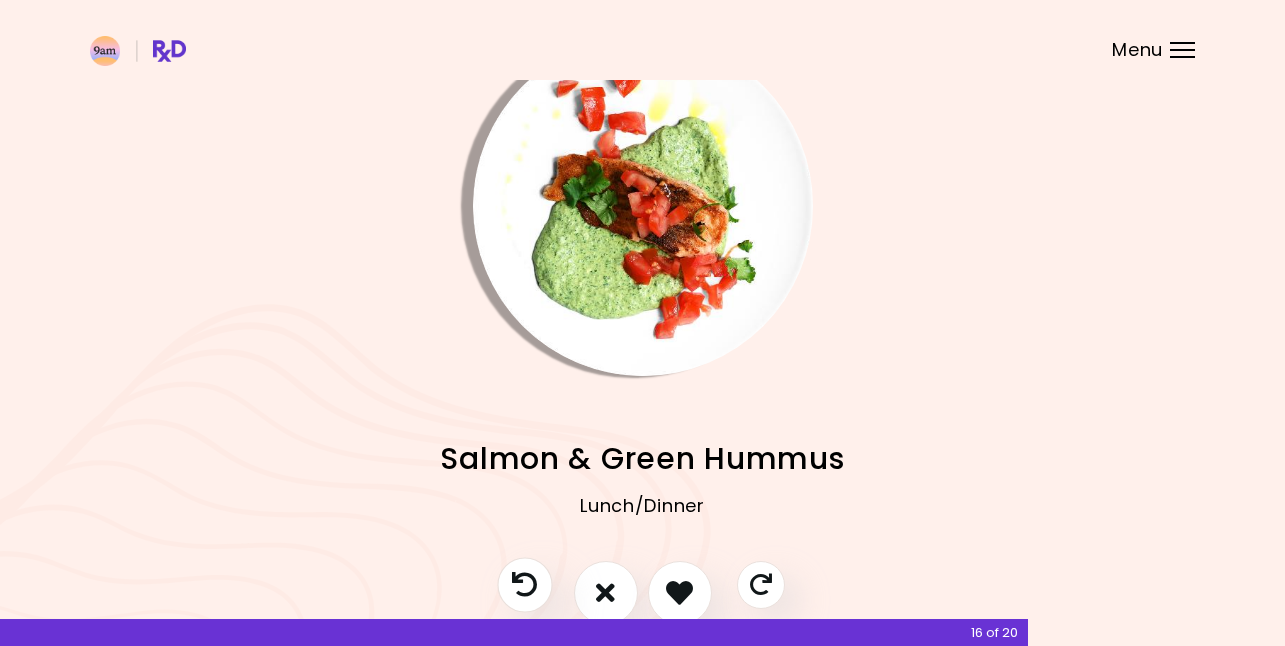 click at bounding box center (524, 584) 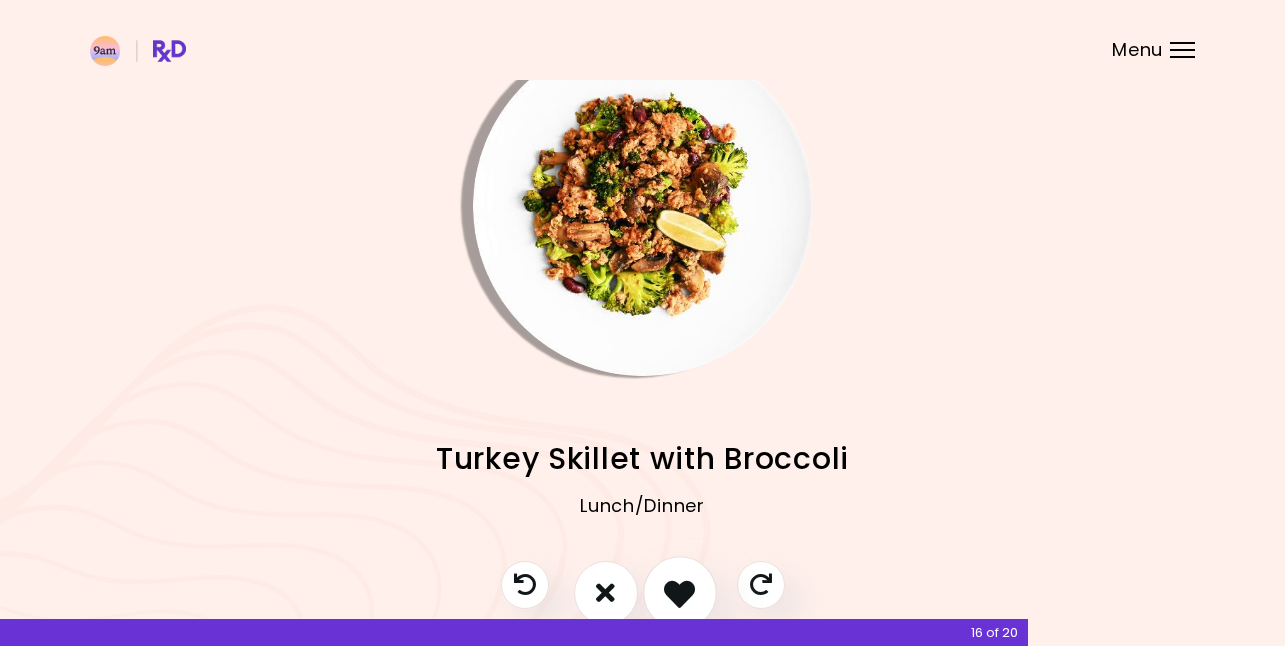 click at bounding box center [680, 593] 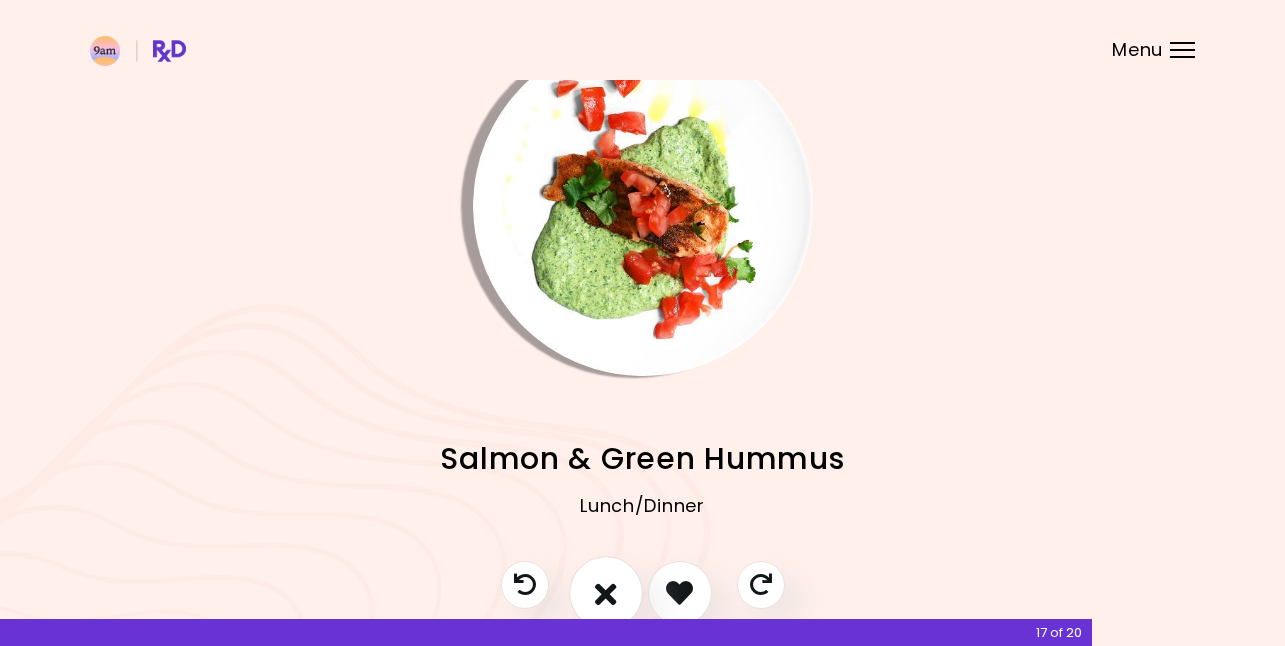 click at bounding box center (606, 592) 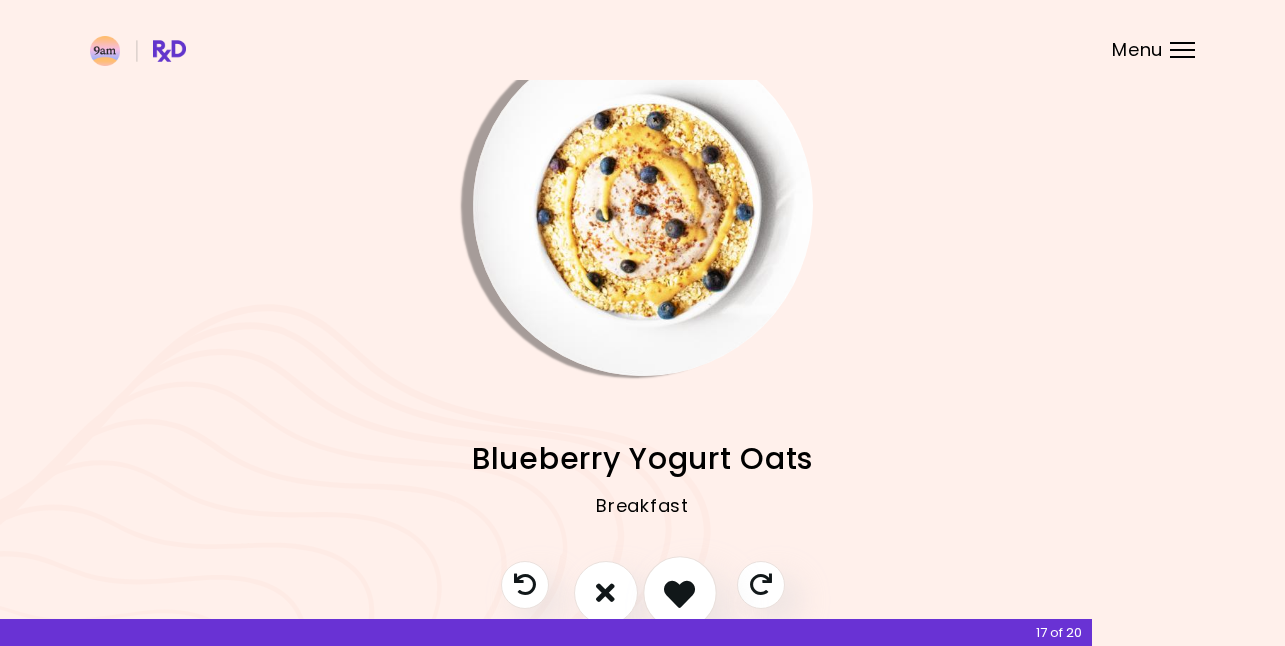 click at bounding box center (679, 592) 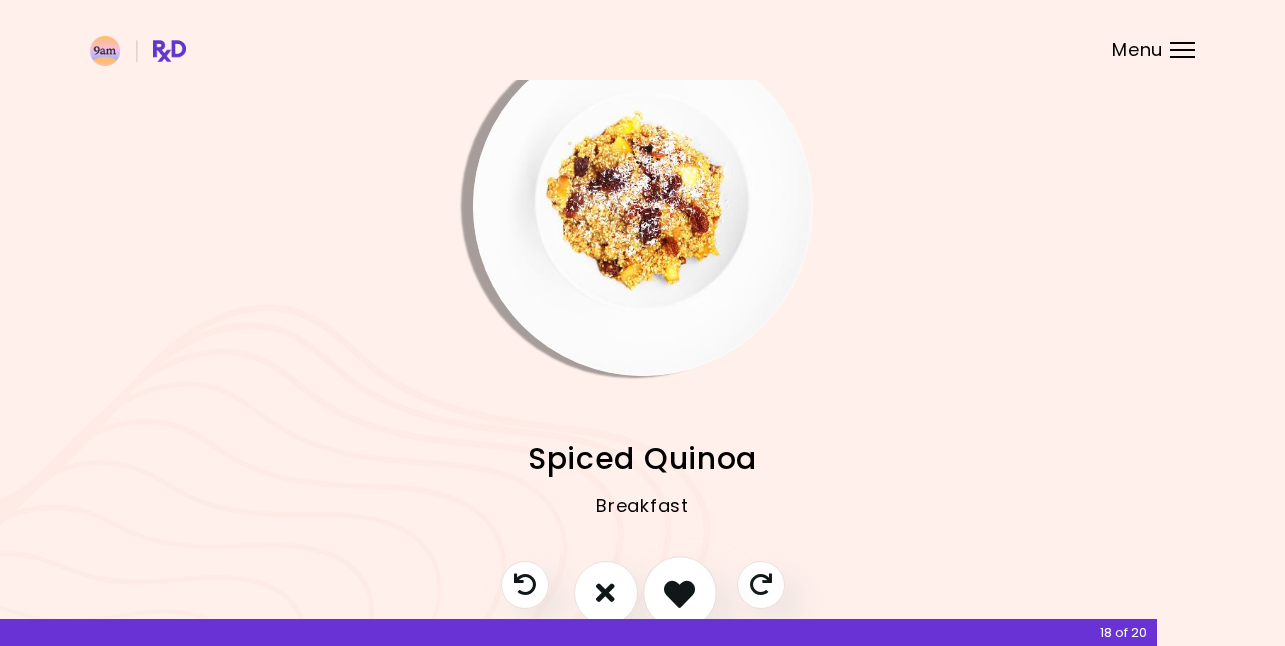 click at bounding box center [680, 593] 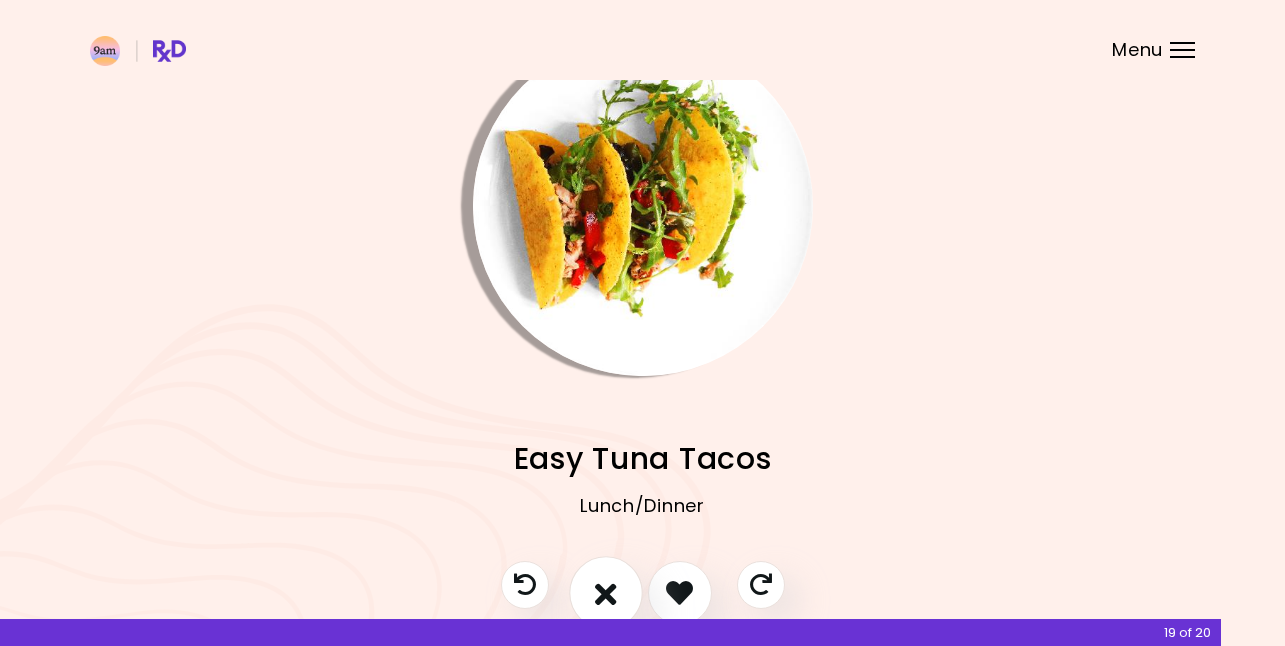click at bounding box center [606, 592] 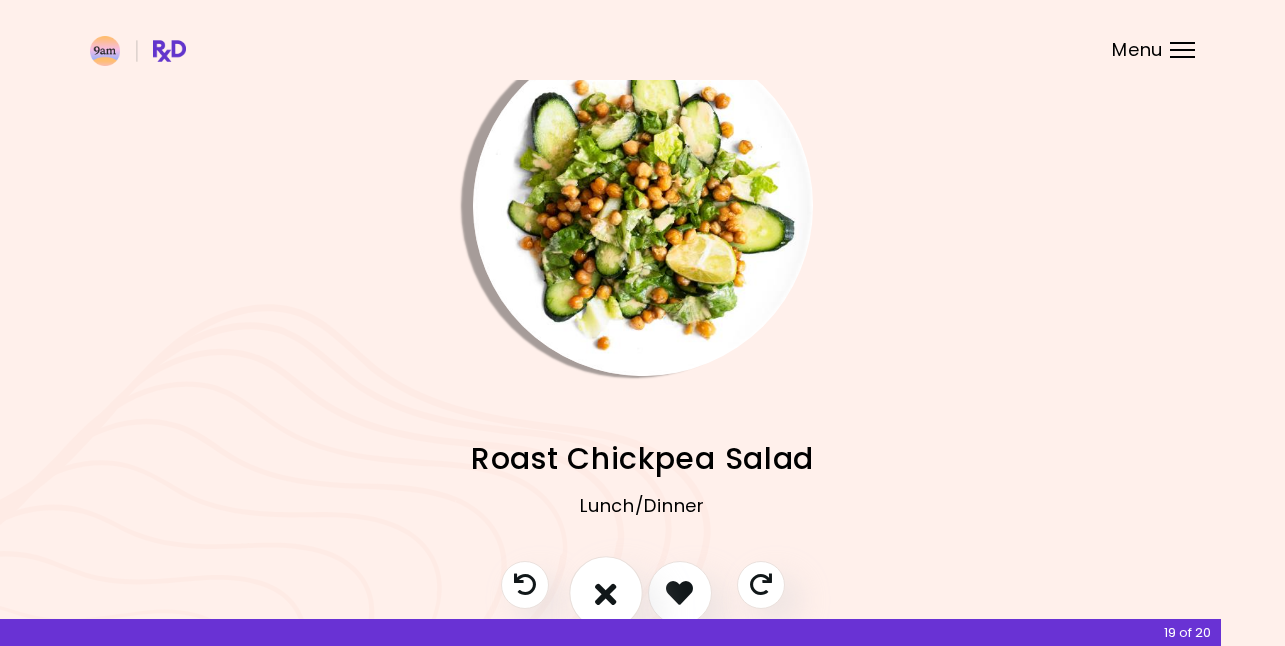 click at bounding box center [606, 592] 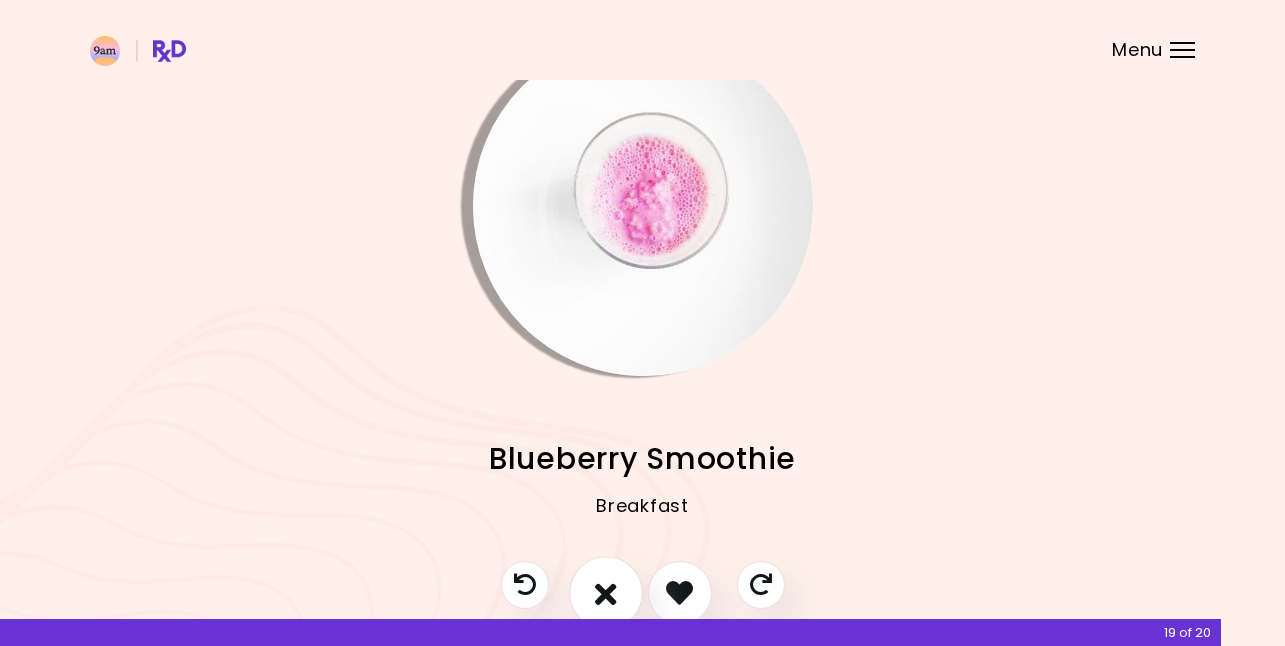 click at bounding box center [606, 592] 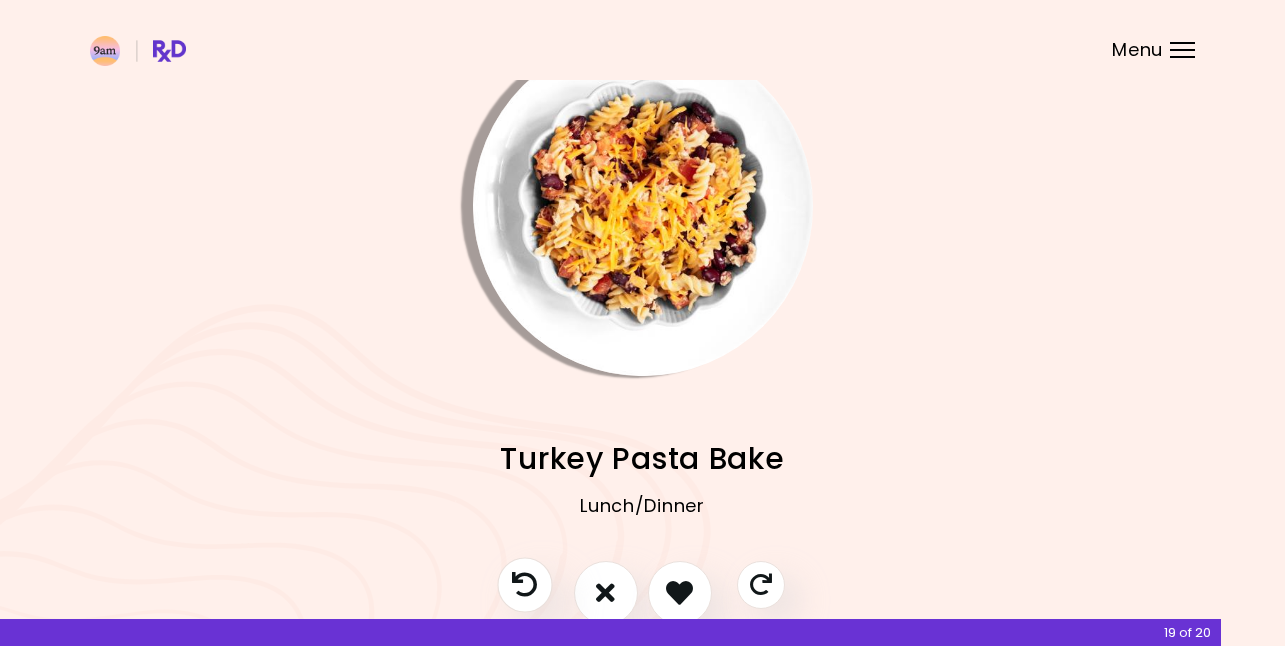 click at bounding box center (524, 584) 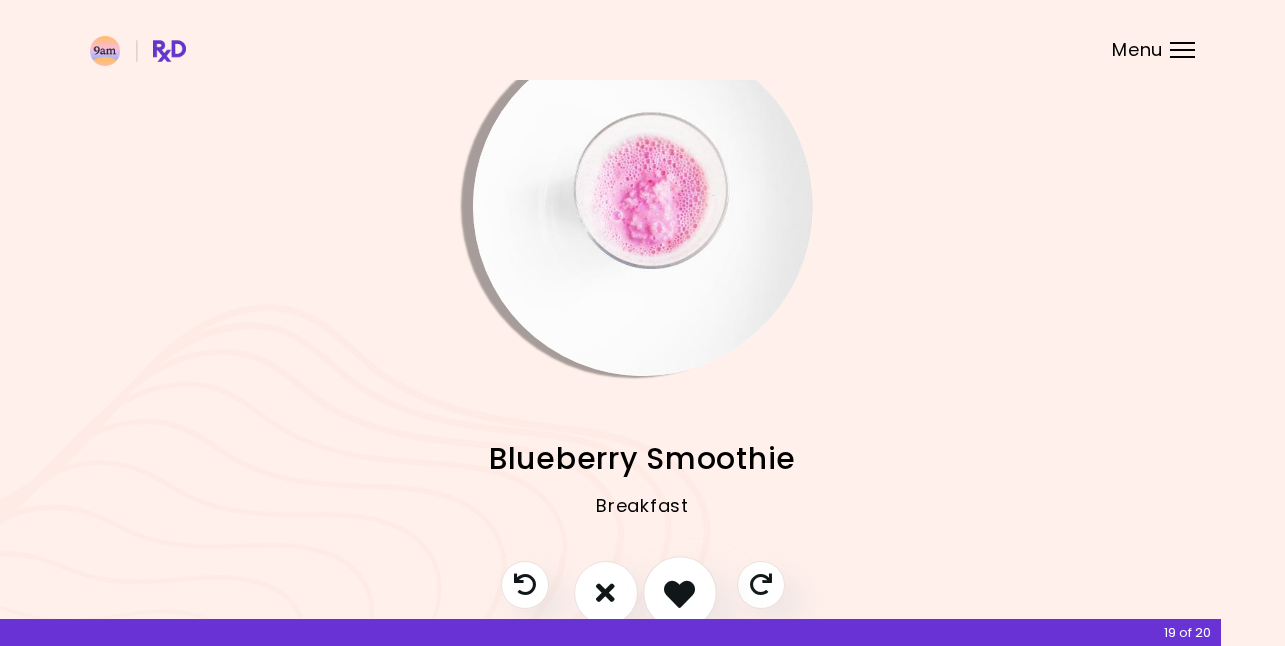 click at bounding box center (679, 592) 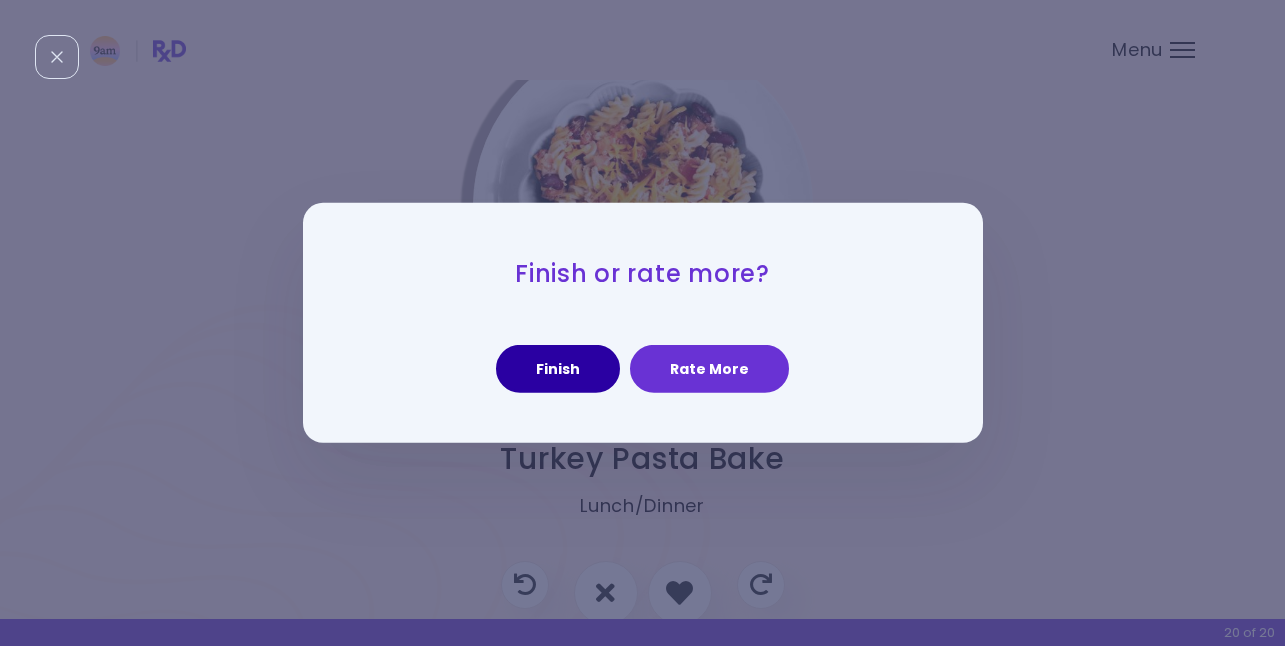 click on "Finish" at bounding box center (558, 369) 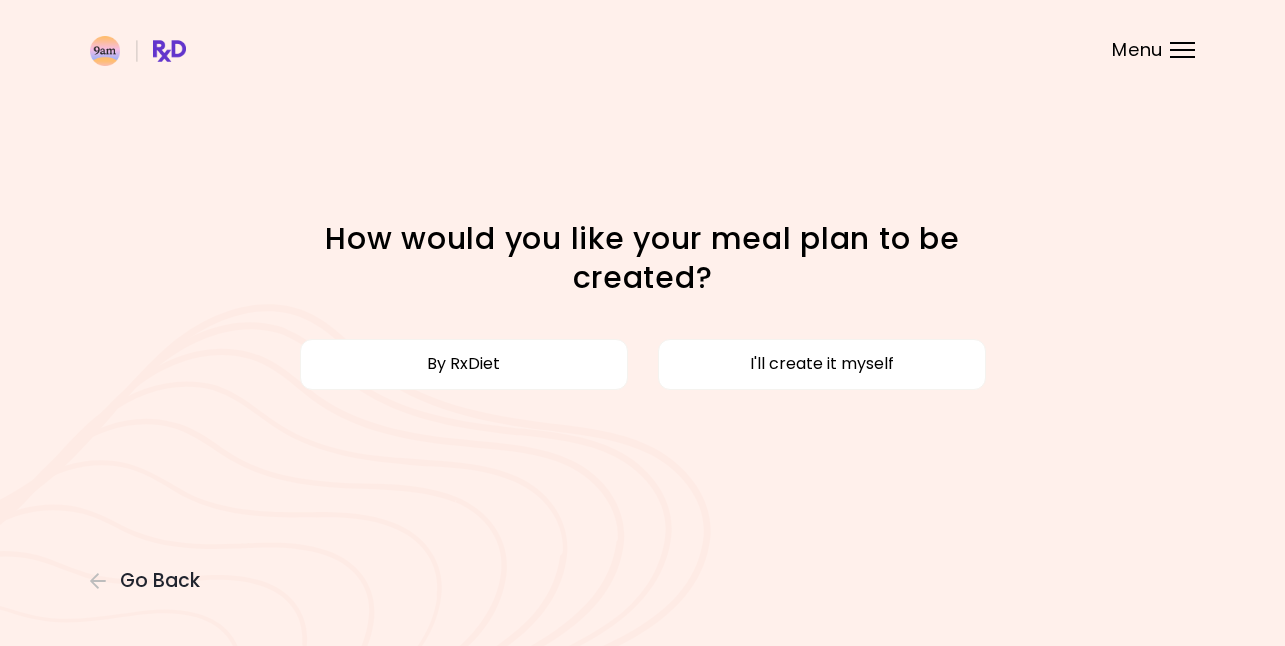 scroll, scrollTop: 0, scrollLeft: 0, axis: both 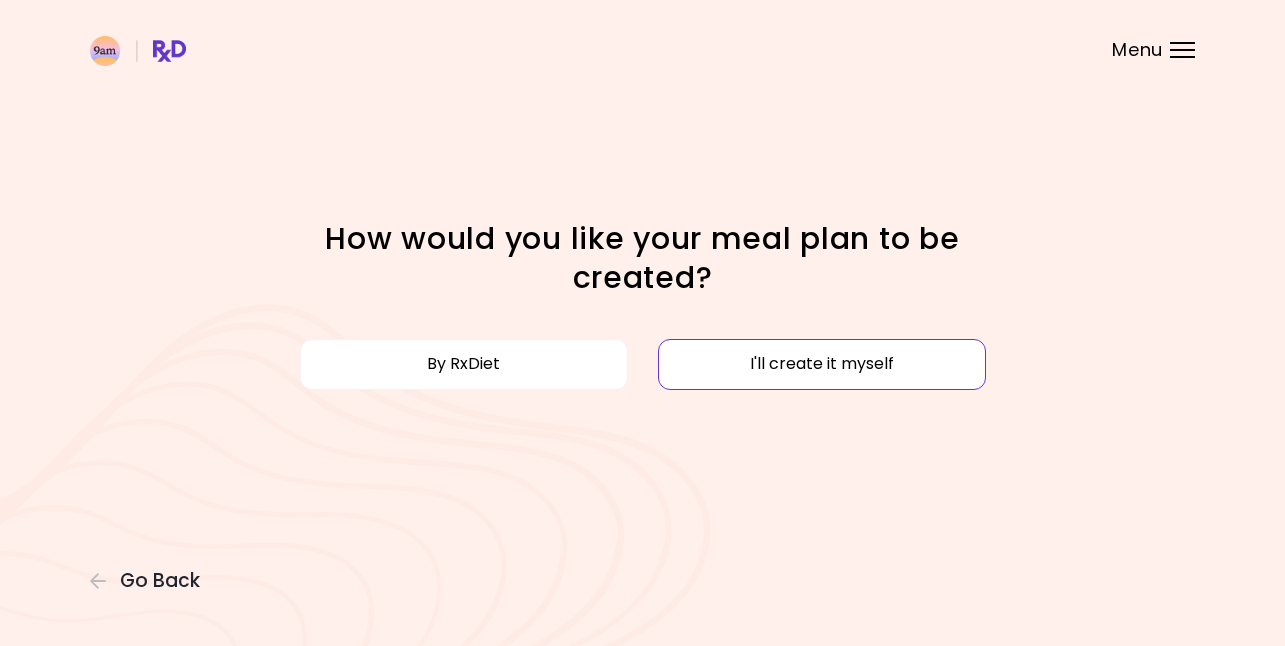 click on "I'll create it myself" at bounding box center [822, 364] 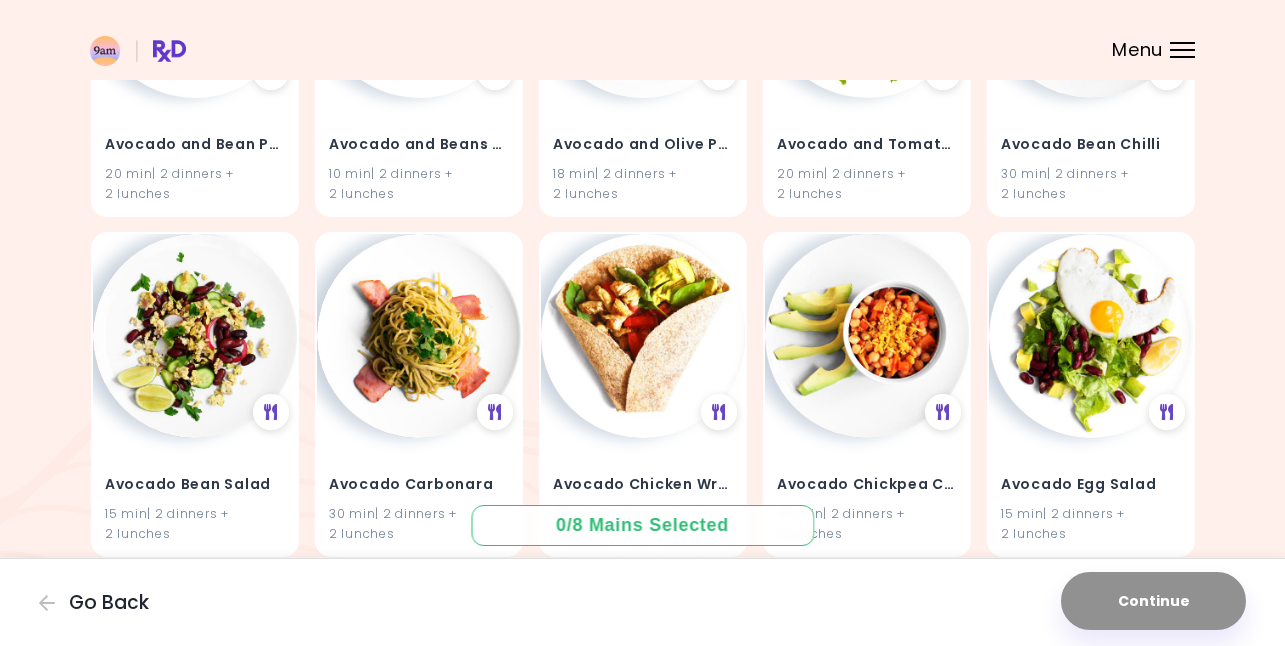 scroll, scrollTop: 1171, scrollLeft: 0, axis: vertical 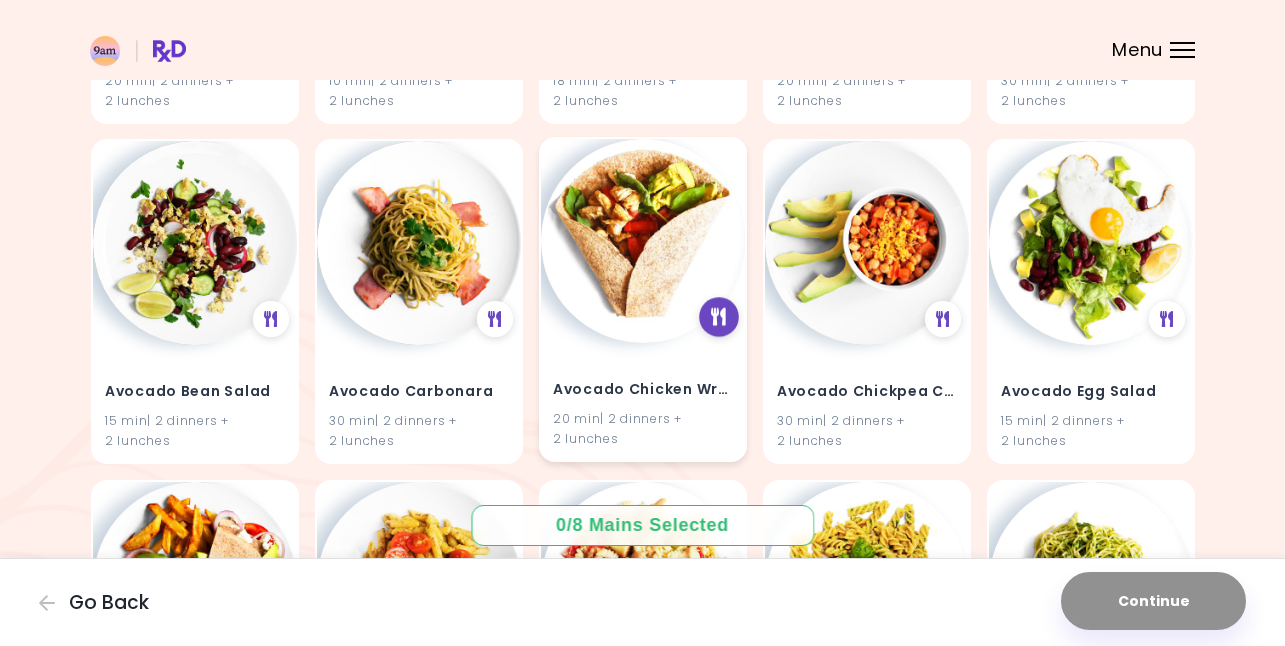 click at bounding box center [719, 318] 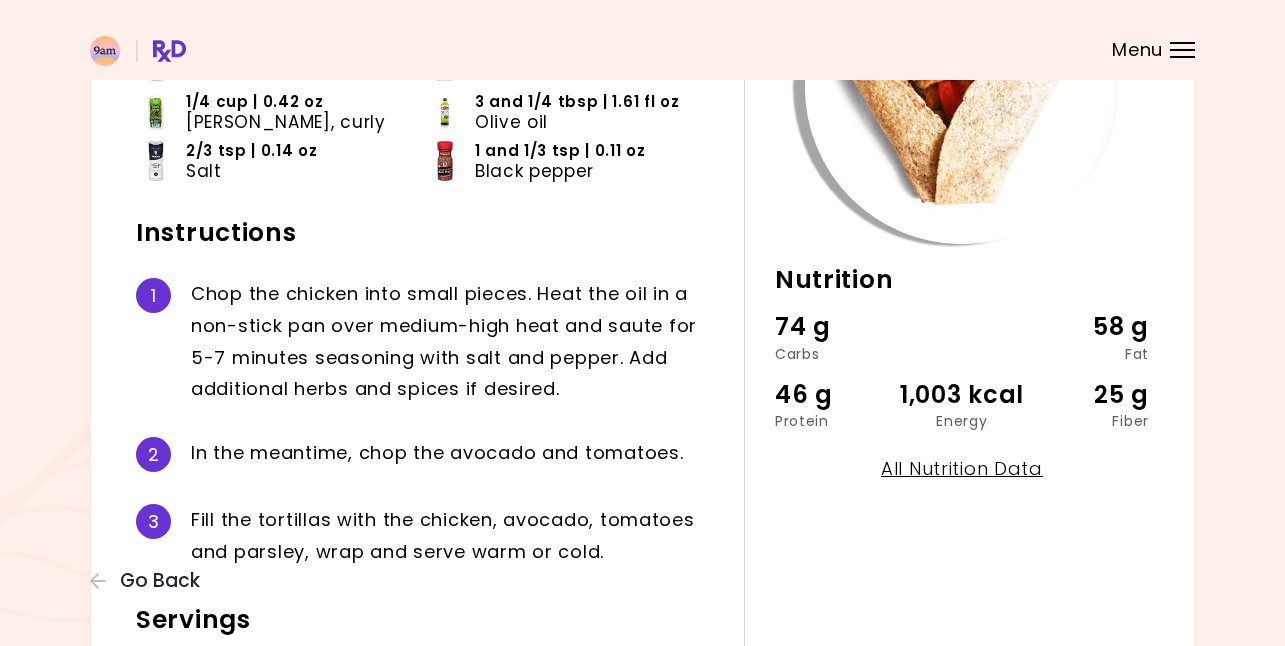 scroll, scrollTop: 495, scrollLeft: 0, axis: vertical 